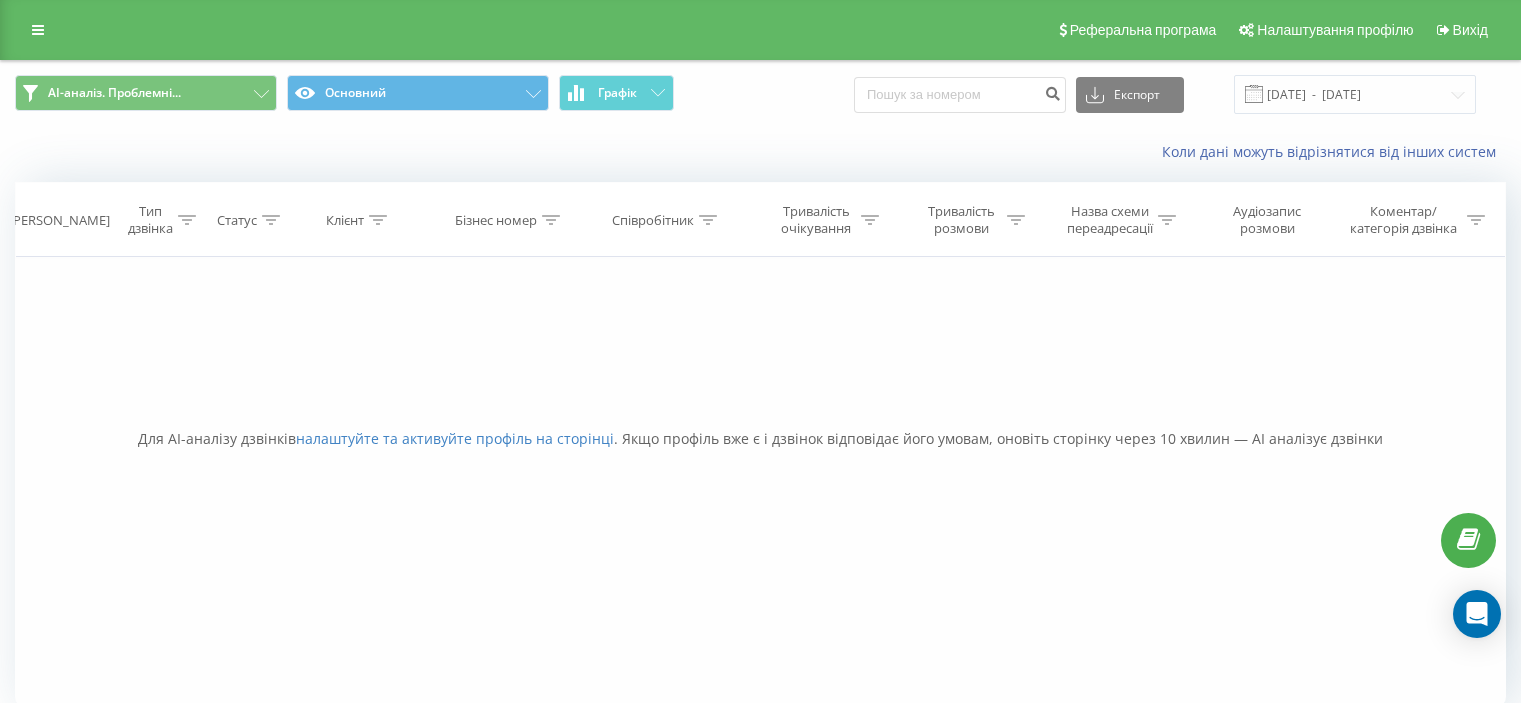 scroll, scrollTop: 0, scrollLeft: 0, axis: both 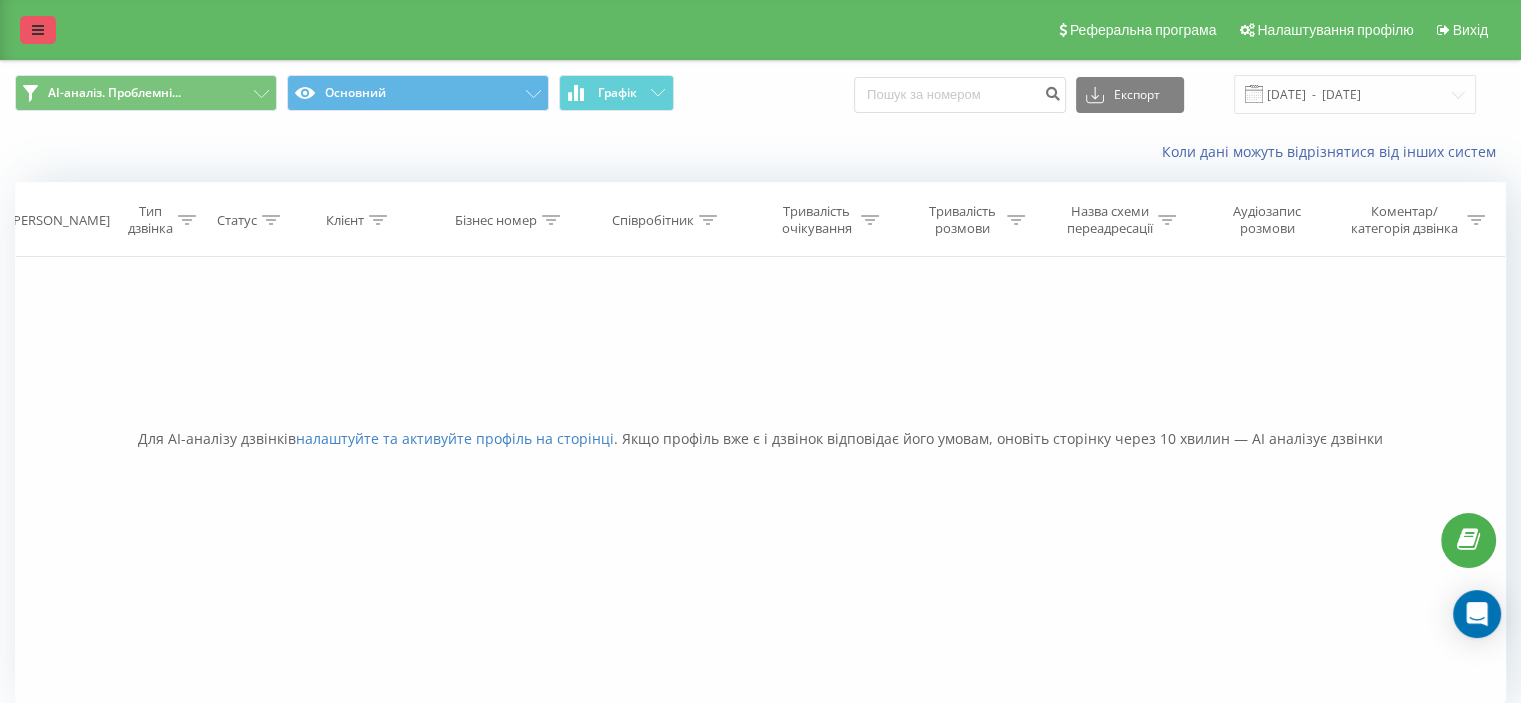 click at bounding box center (38, 30) 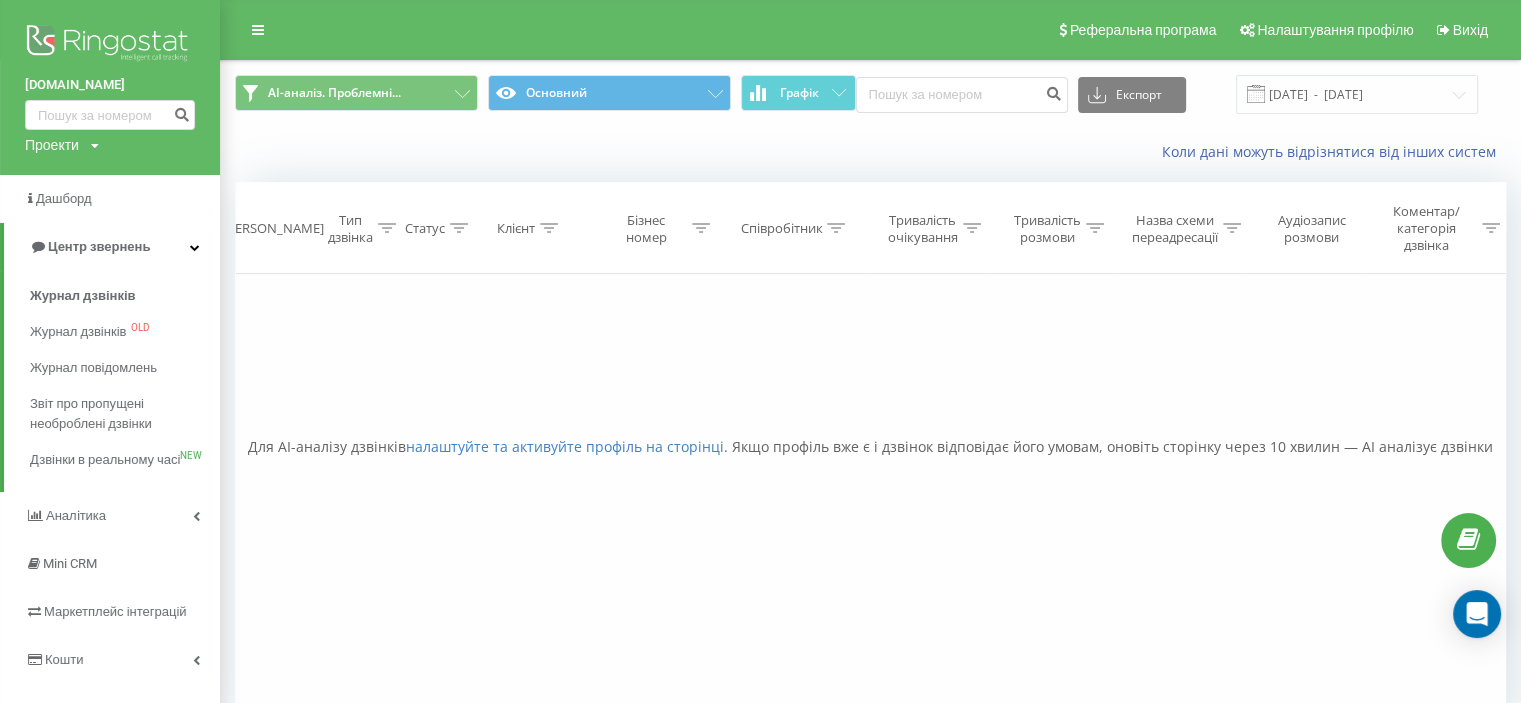 click on "Фільтрувати за умовою Дорівнює Введіть значення Скасувати OK Фільтрувати за умовою Дорівнює Введіть значення Скасувати OK Фільтрувати за умовою Містить Скасувати OK Фільтрувати за умовою Містить Скасувати OK Фільтрувати за умовою Містить Скасувати OK Фільтрувати за умовою Дорівнює Скасувати OK Фільтрувати за умовою Дорівнює Скасувати OK Фільтрувати за умовою Містить Скасувати OK Фільтрувати за умовою Дорівнює Введіть значення Скасувати OK" at bounding box center [870, 499] 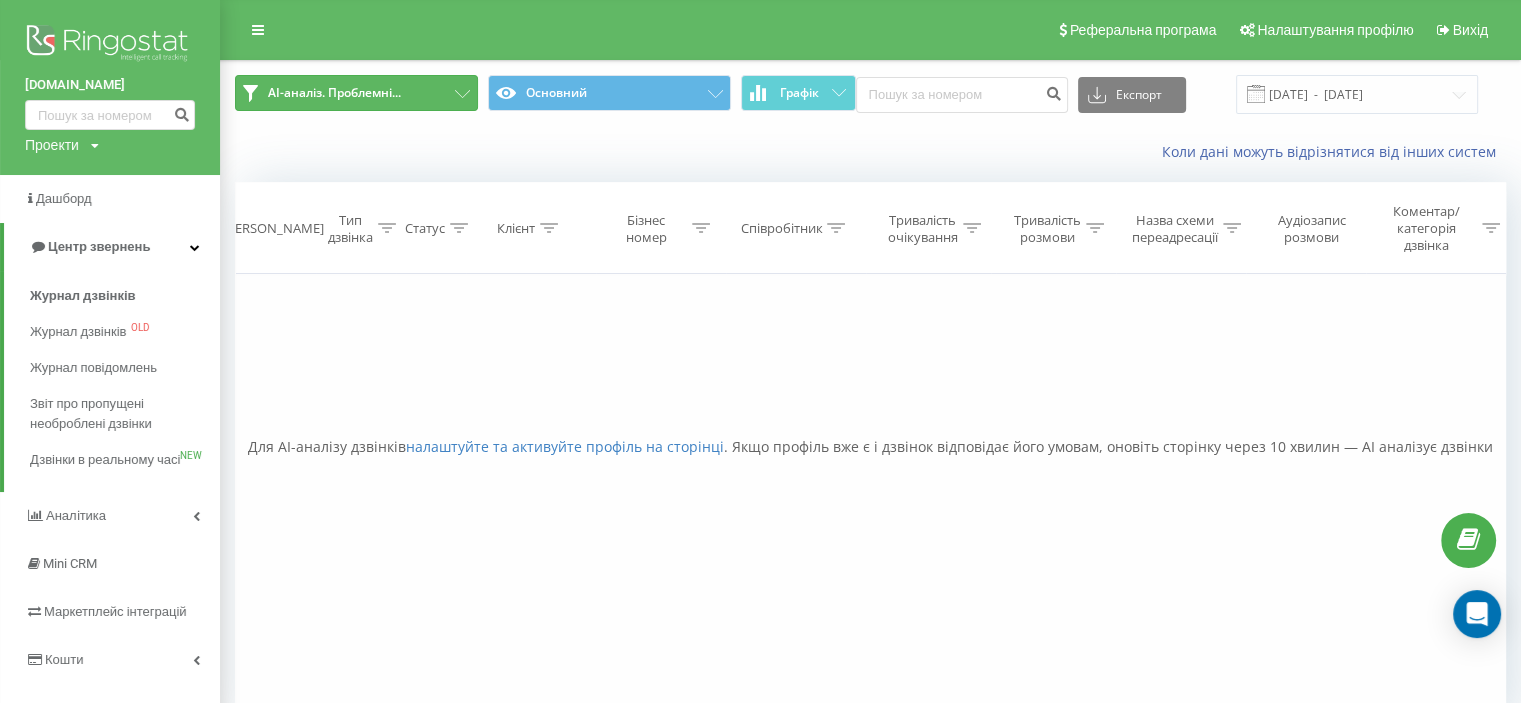 click on "AI-аналіз. Проблемні..." at bounding box center [334, 93] 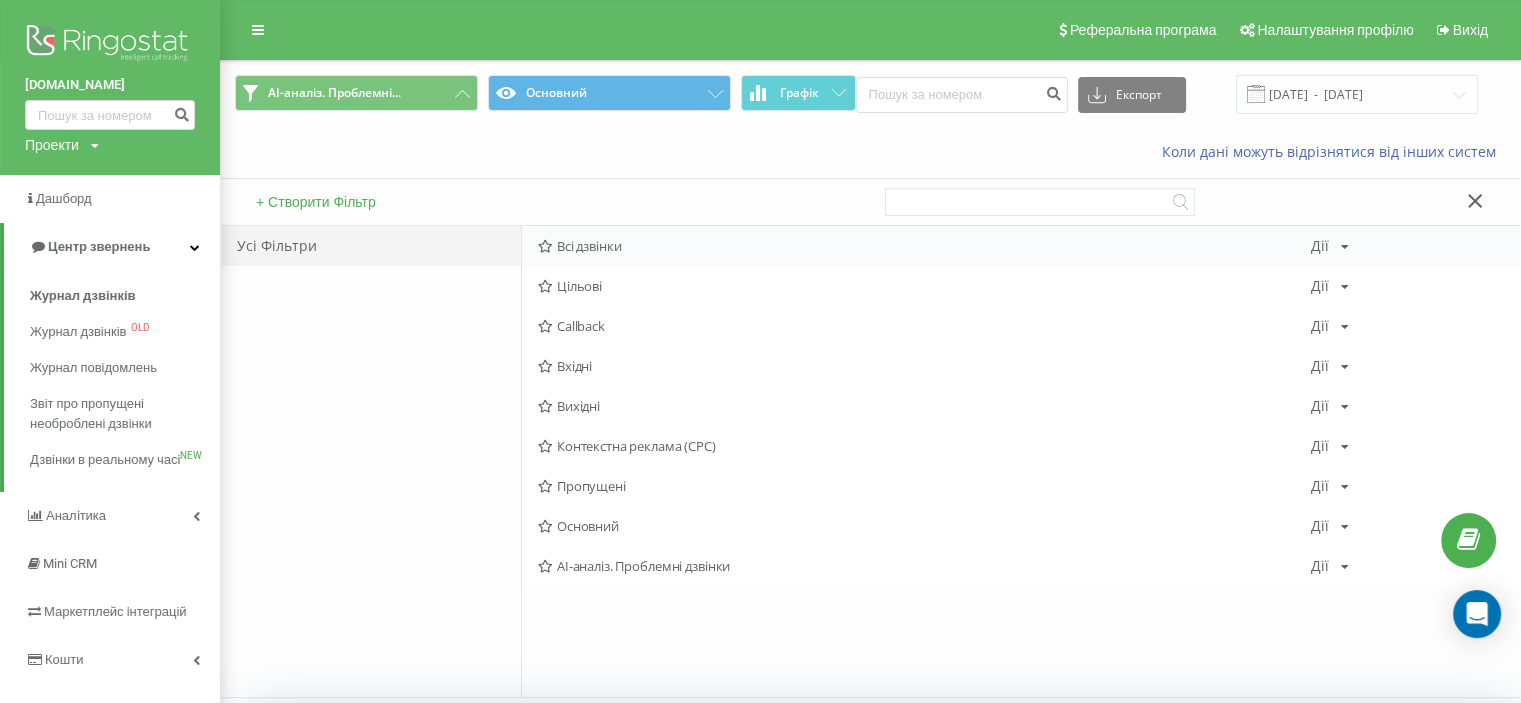 click on "Всі дзвінки Дії Редагувати Копіювати Видалити За замовчуванням Поділитися" at bounding box center [1021, 246] 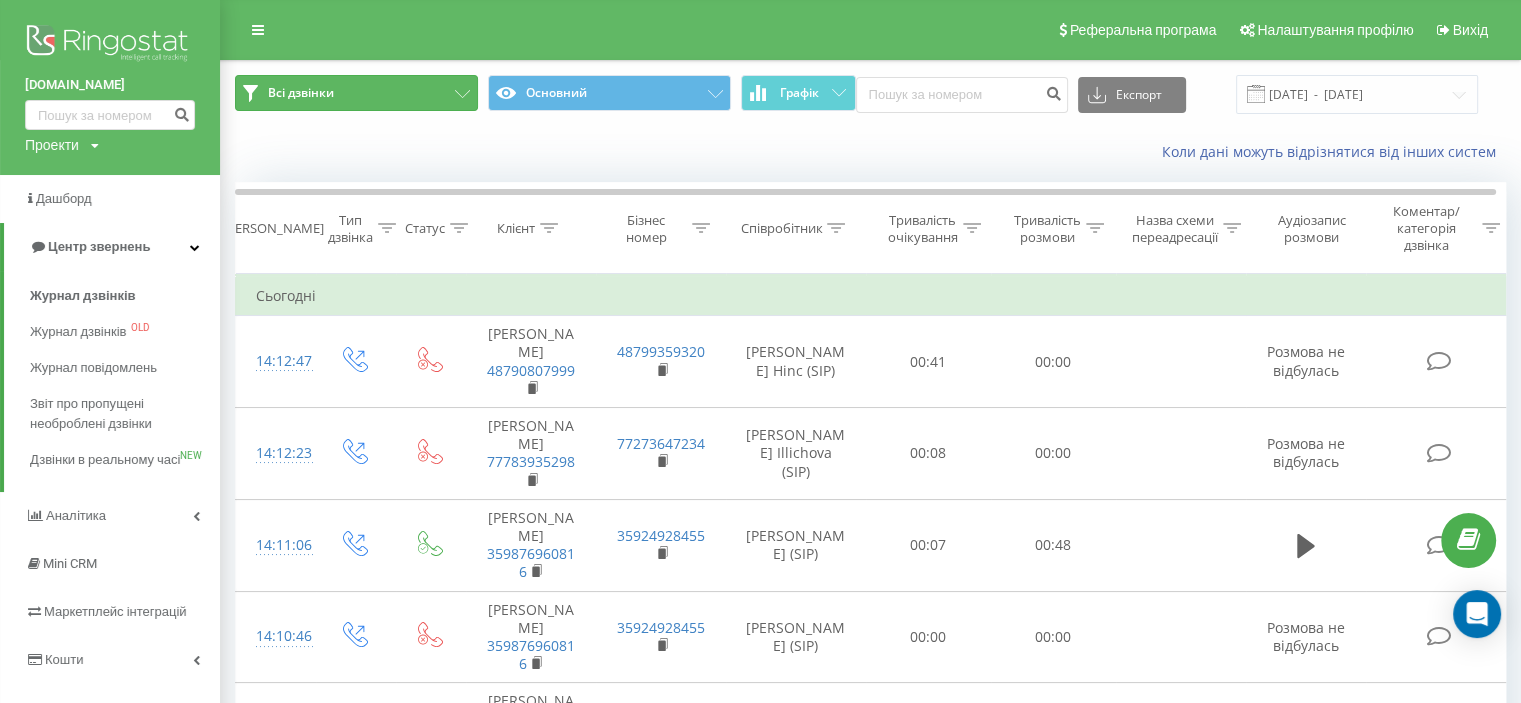 click on "Всі дзвінки" at bounding box center [356, 93] 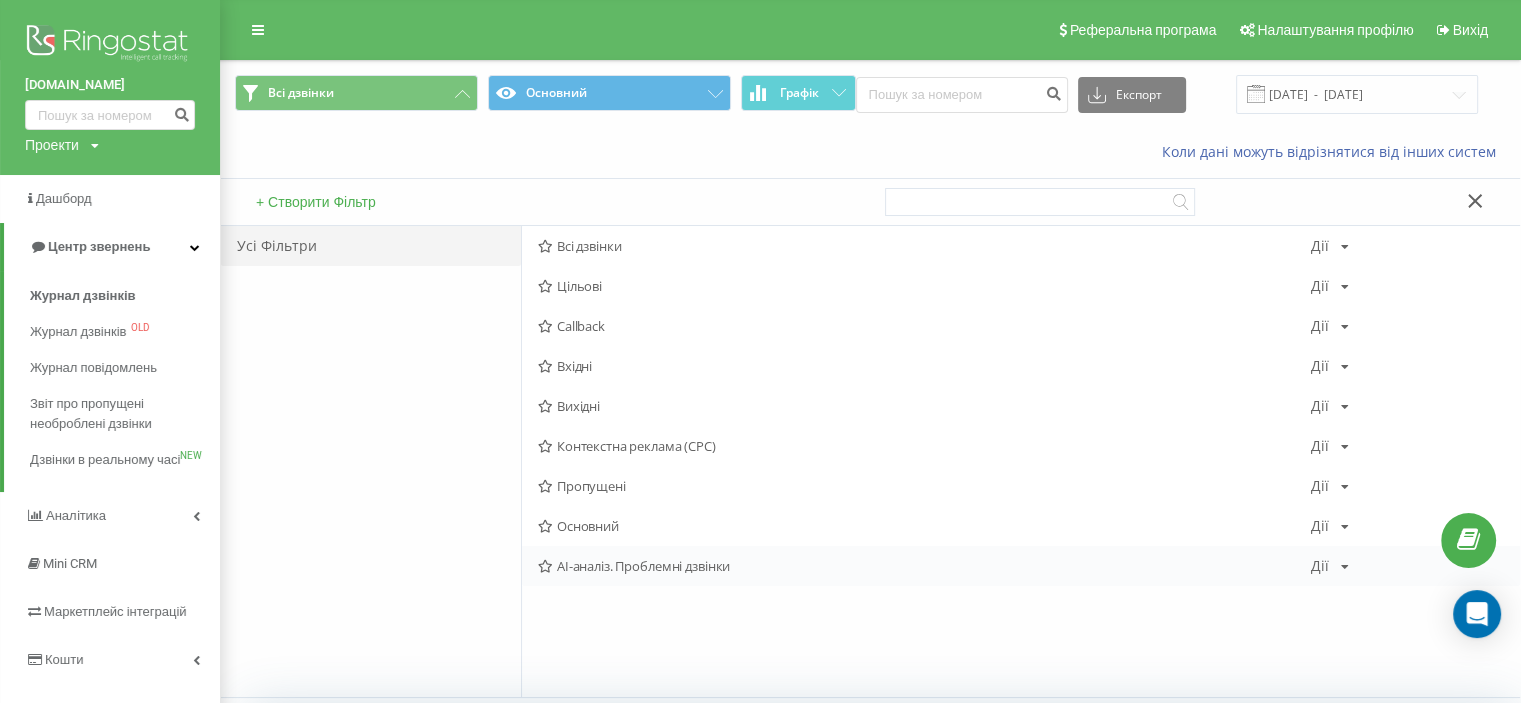 click on "AI-аналіз. Проблемні дзвінки" at bounding box center [924, 566] 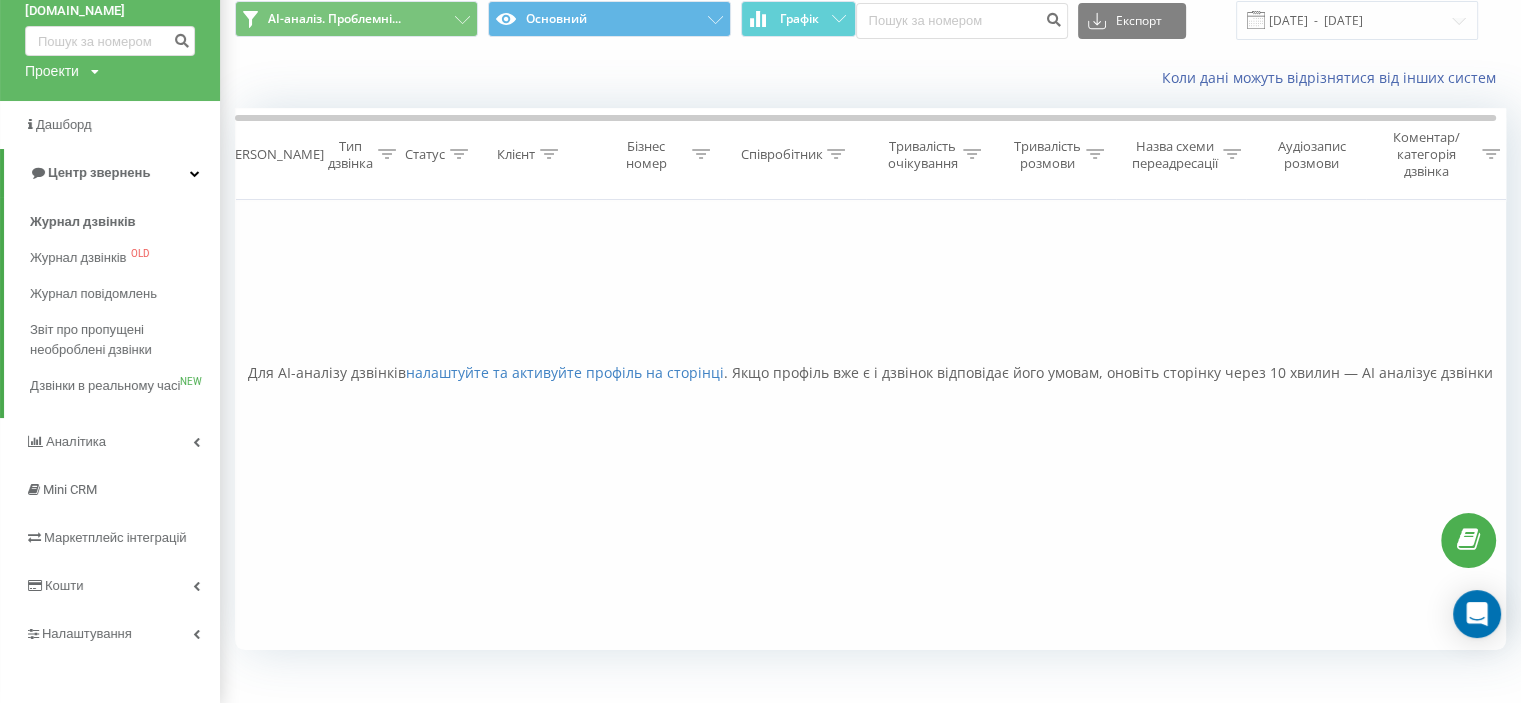 scroll, scrollTop: 0, scrollLeft: 0, axis: both 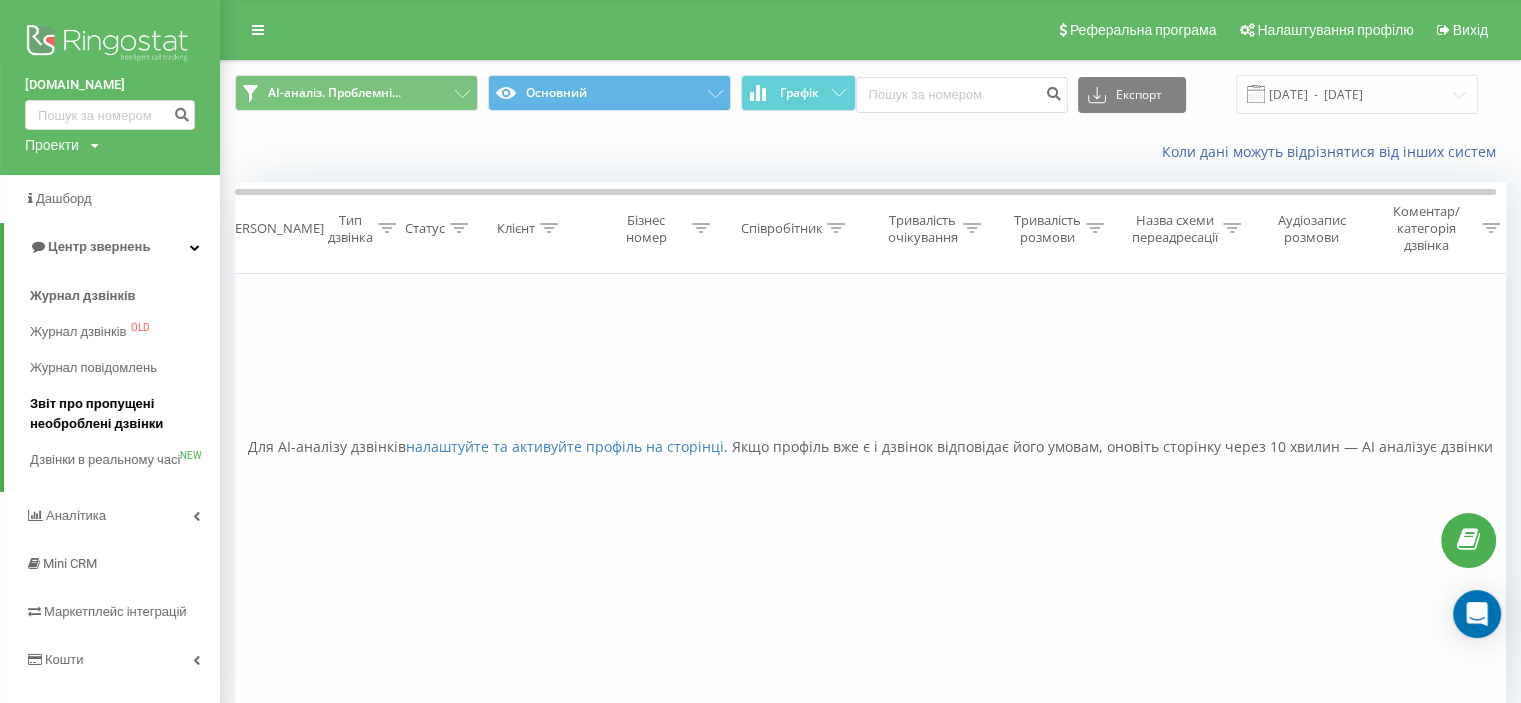 click on "Звіт про пропущені необроблені дзвінки" at bounding box center (120, 414) 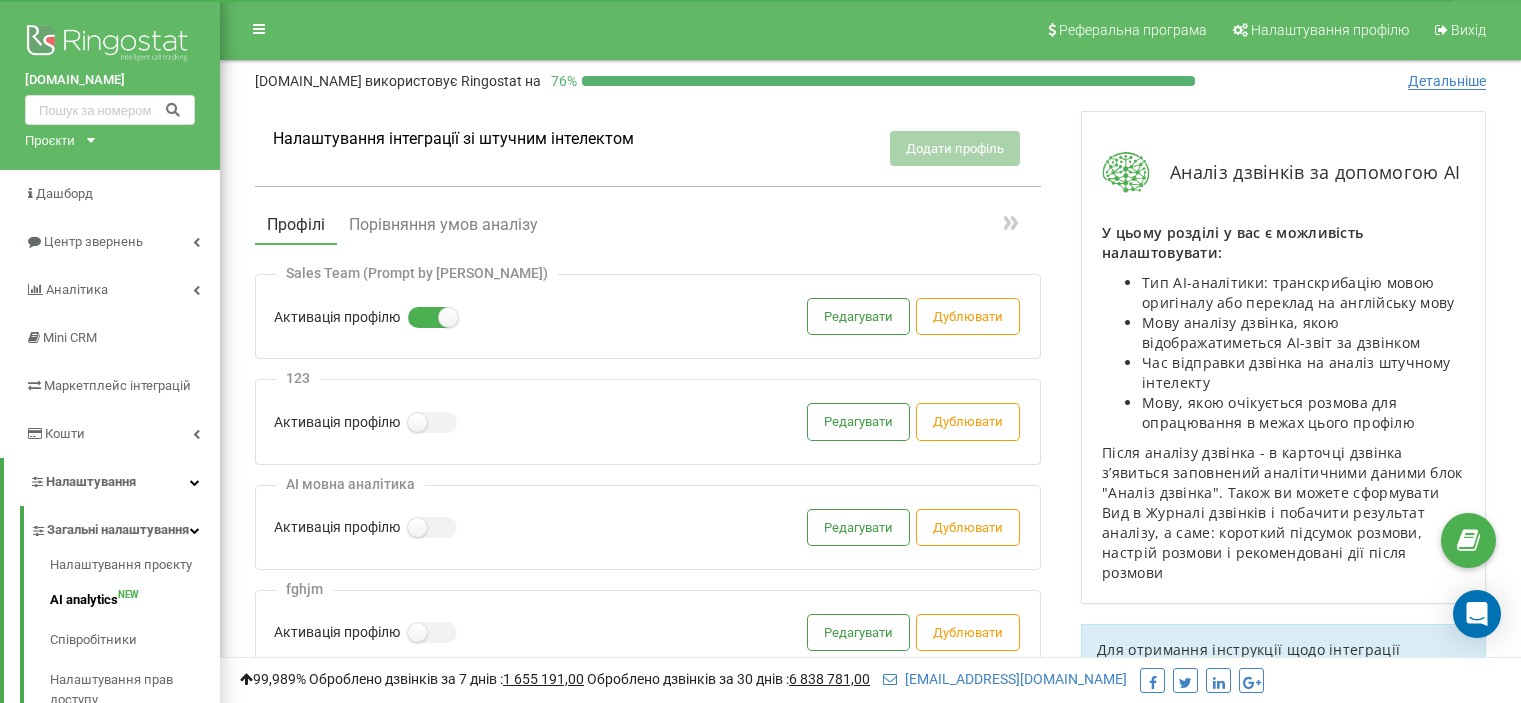 scroll, scrollTop: 0, scrollLeft: 0, axis: both 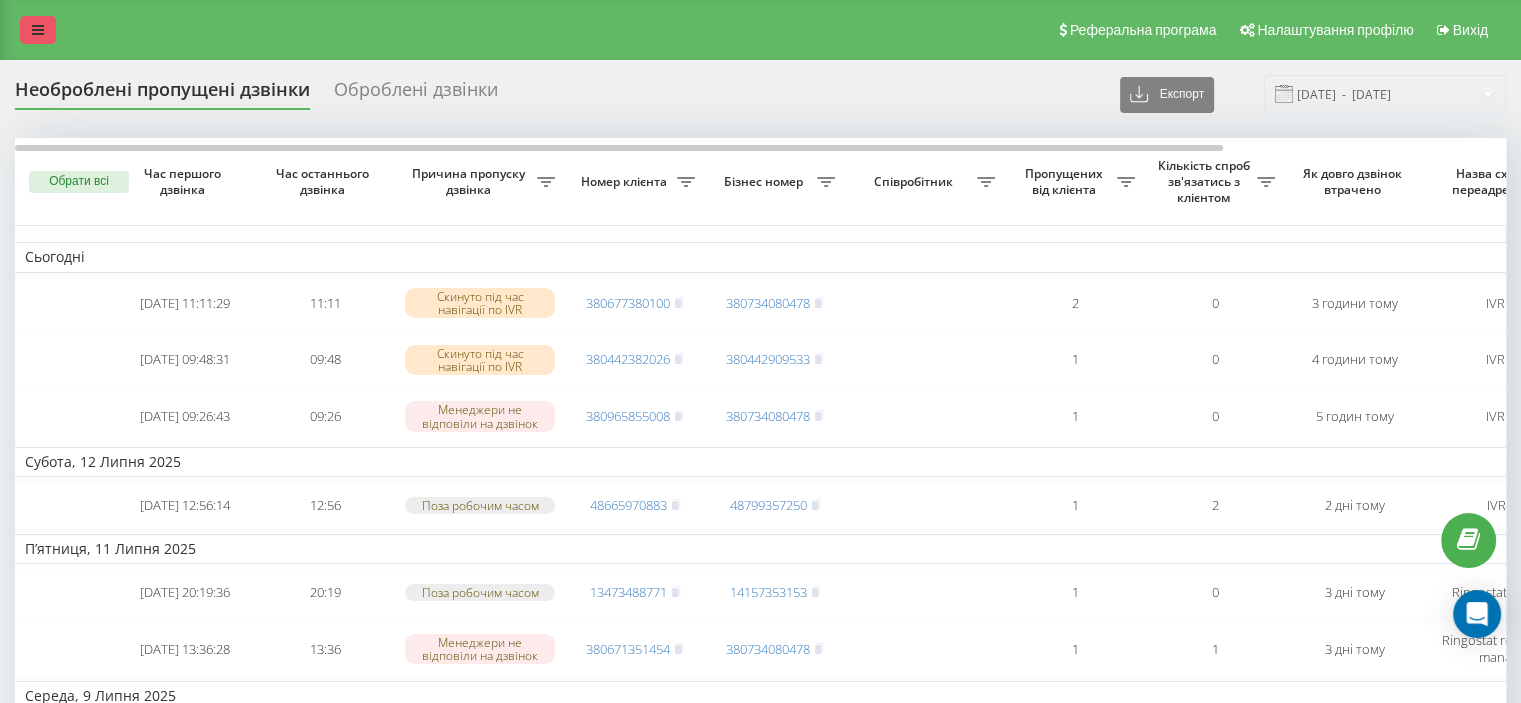 click at bounding box center (38, 30) 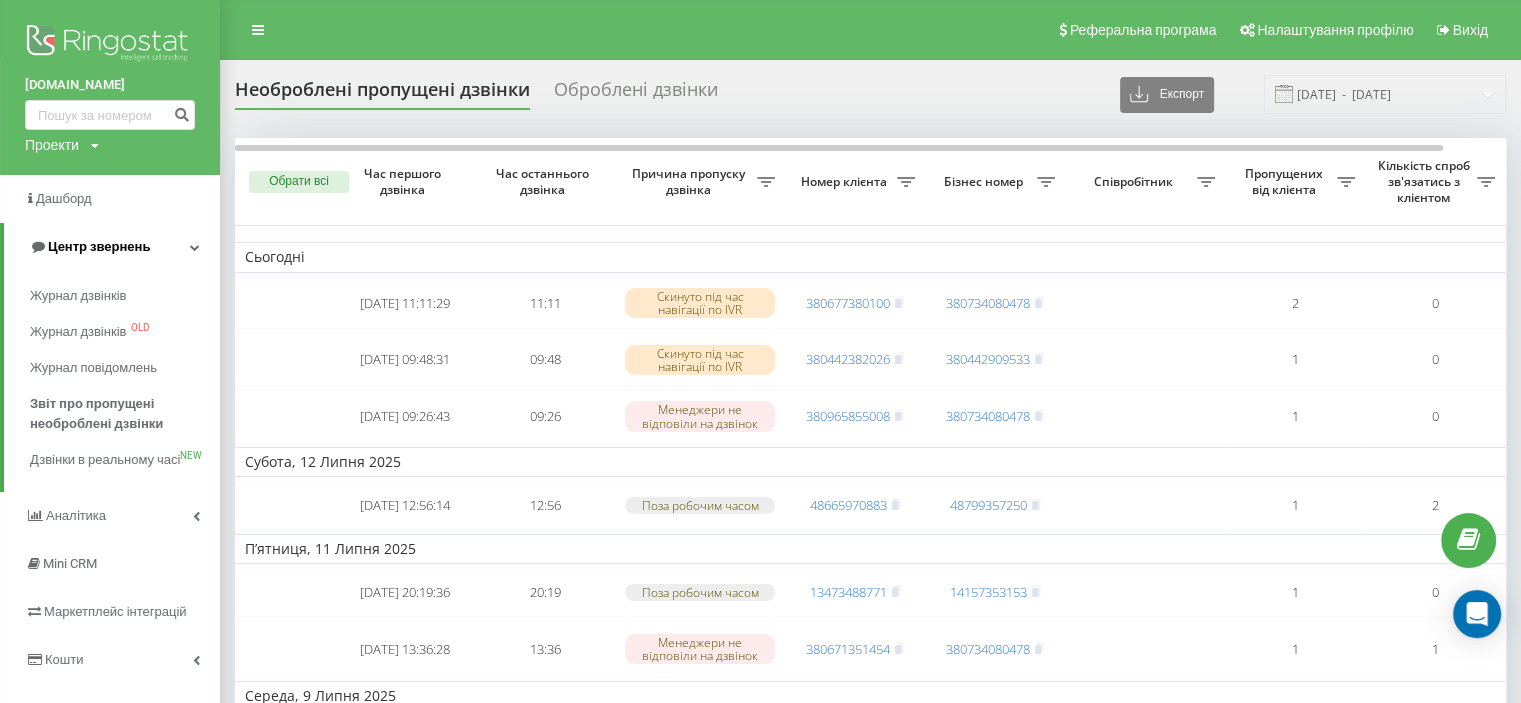 click on "Центр звернень" at bounding box center [99, 246] 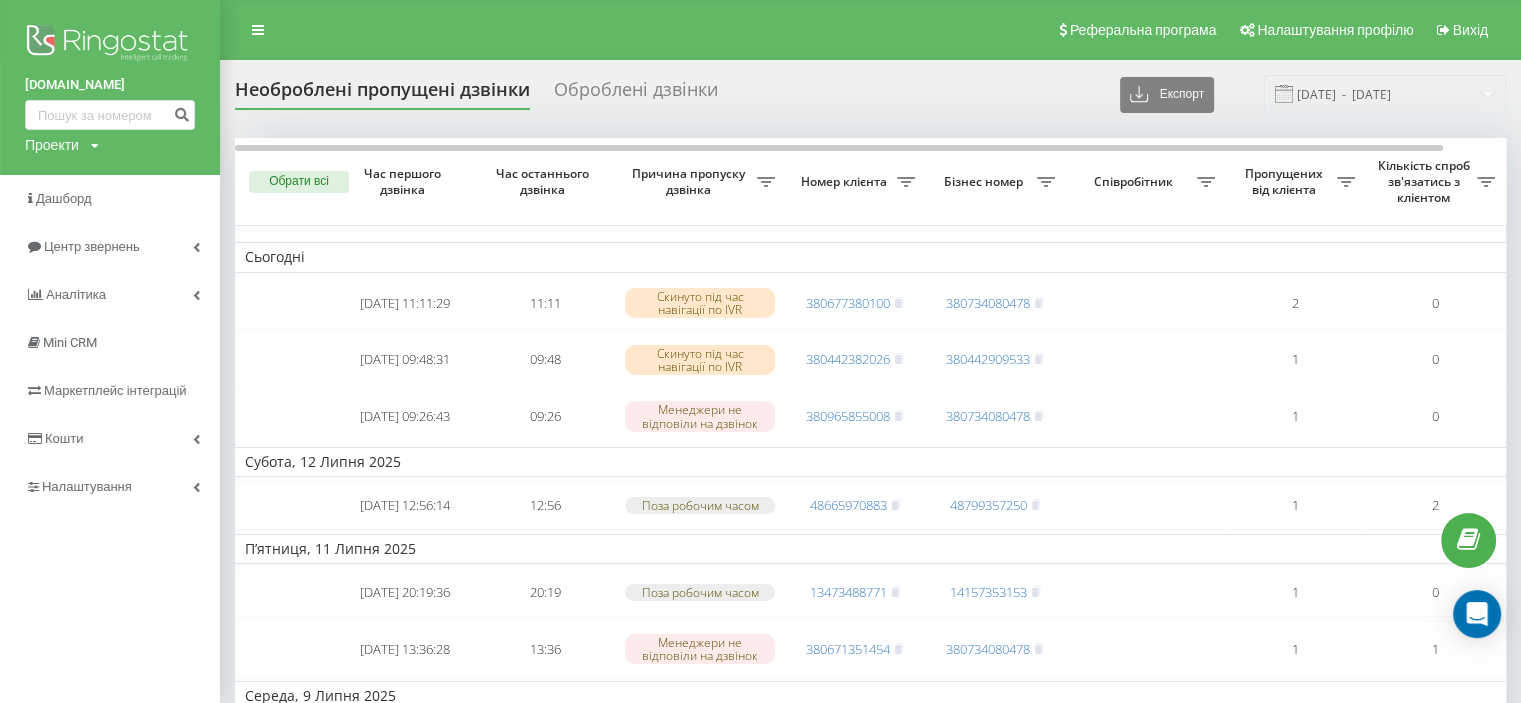 click at bounding box center (110, 45) 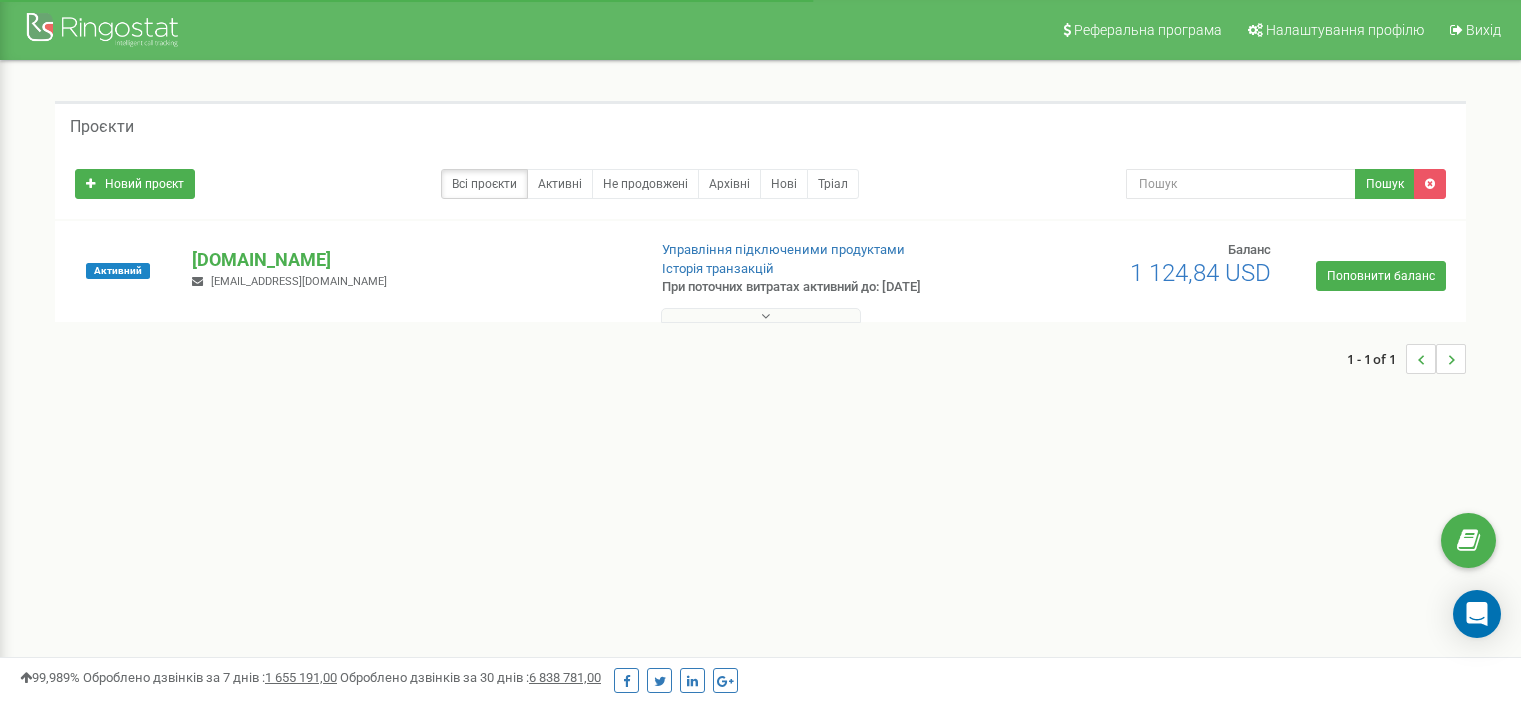 scroll, scrollTop: 0, scrollLeft: 0, axis: both 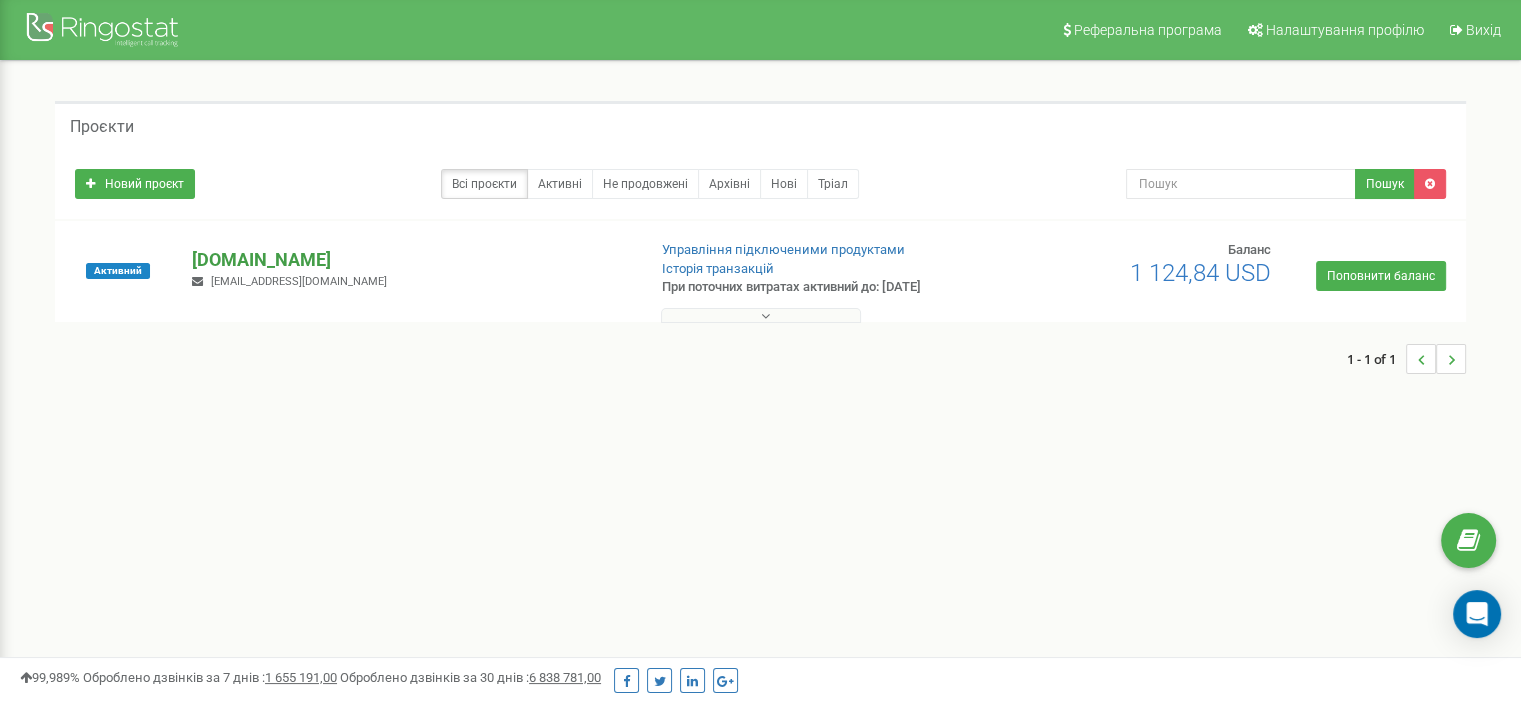 click on "[DOMAIN_NAME]" at bounding box center (410, 260) 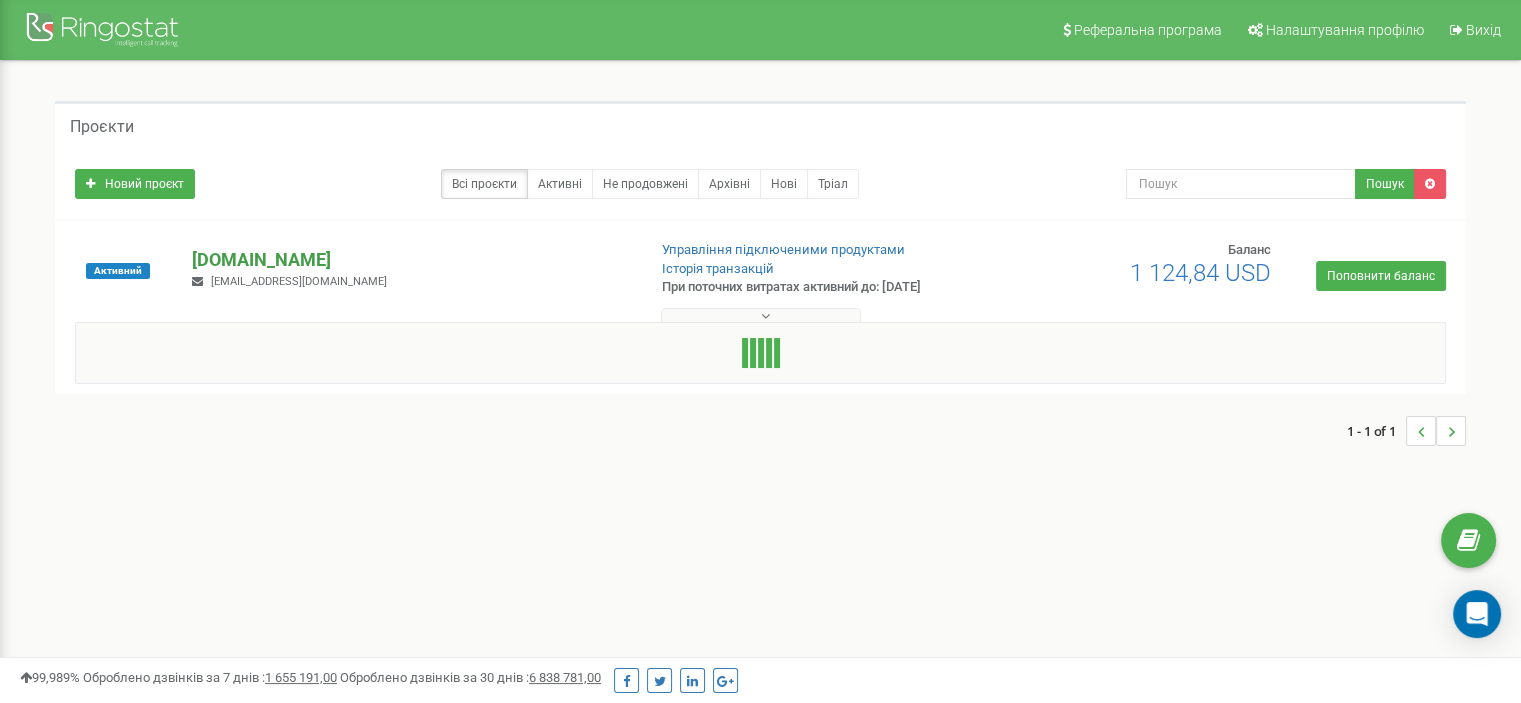 click on "[DOMAIN_NAME]" at bounding box center [410, 260] 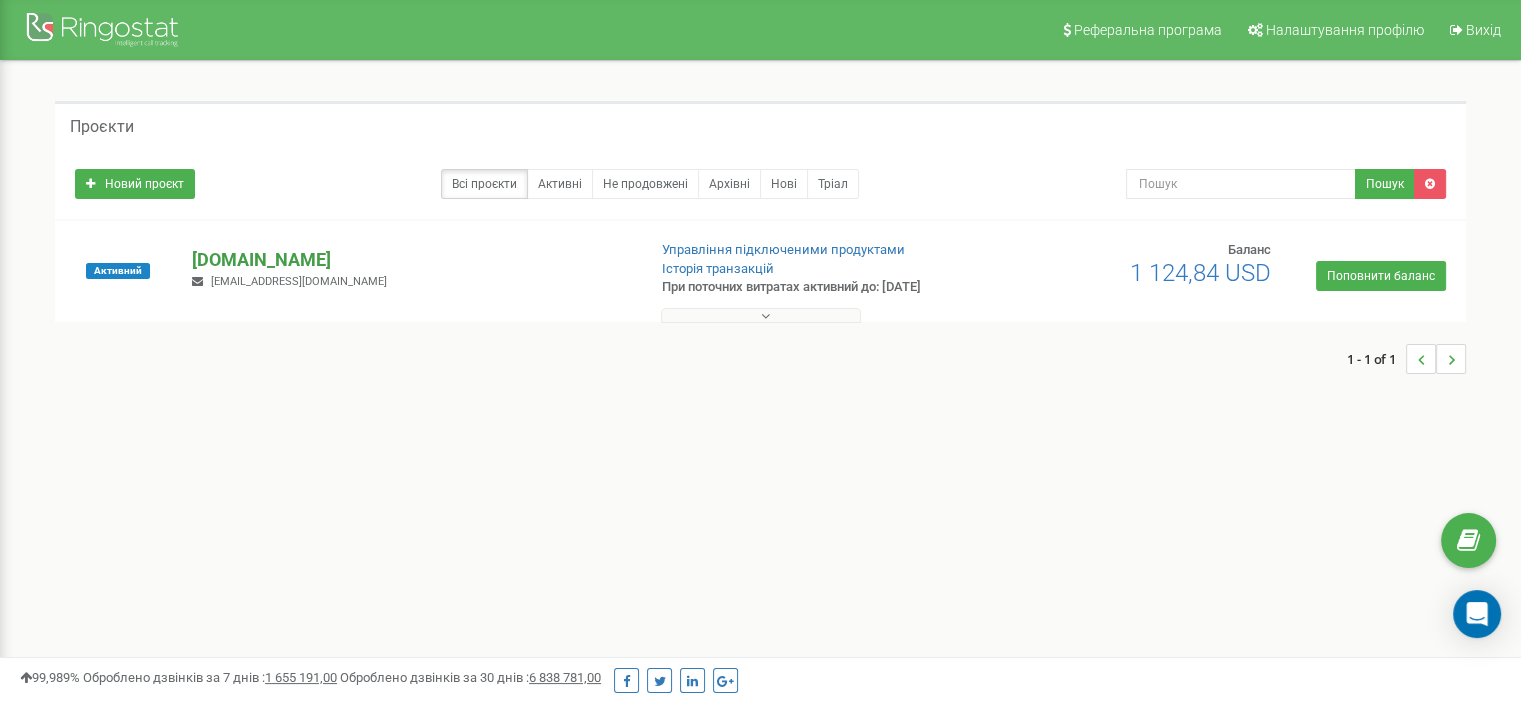 click on "[DOMAIN_NAME]" at bounding box center (410, 260) 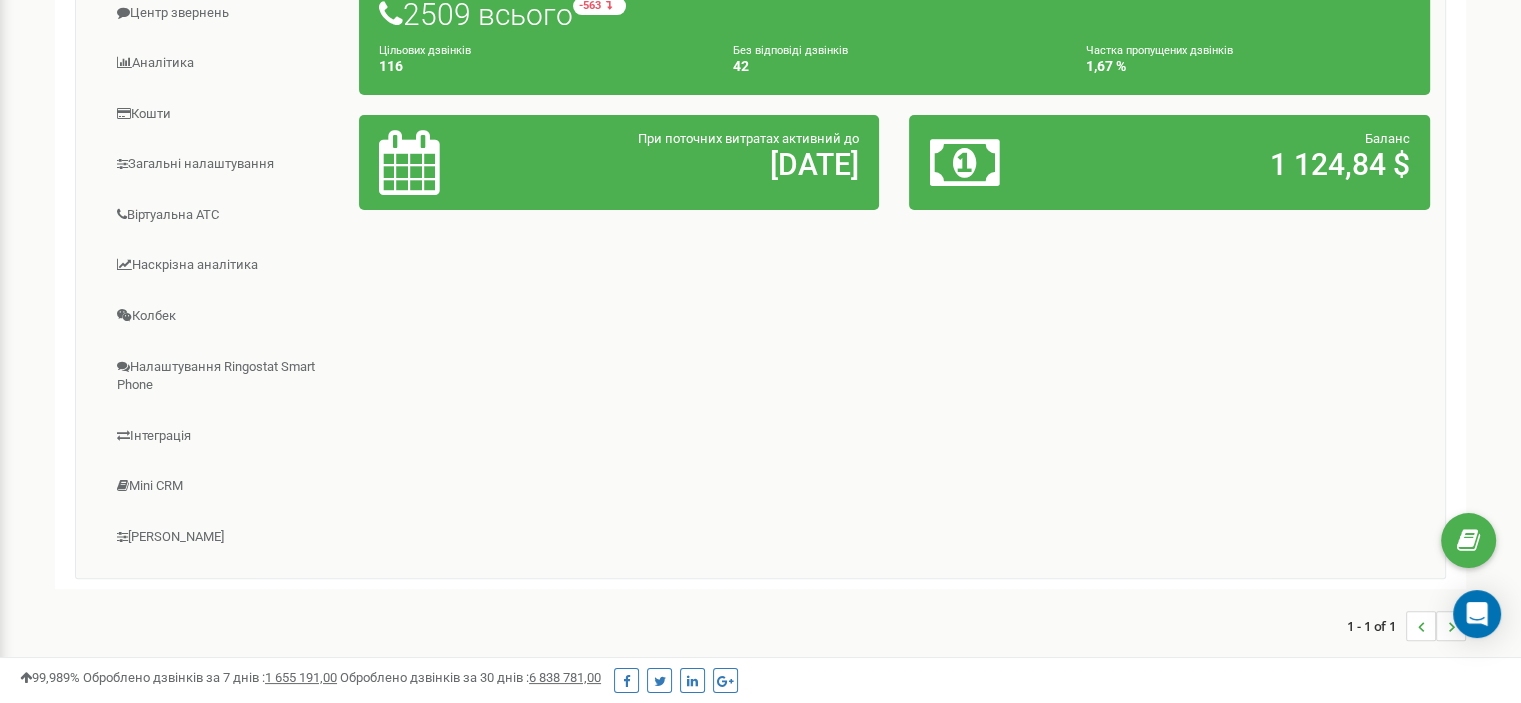 scroll, scrollTop: 300, scrollLeft: 0, axis: vertical 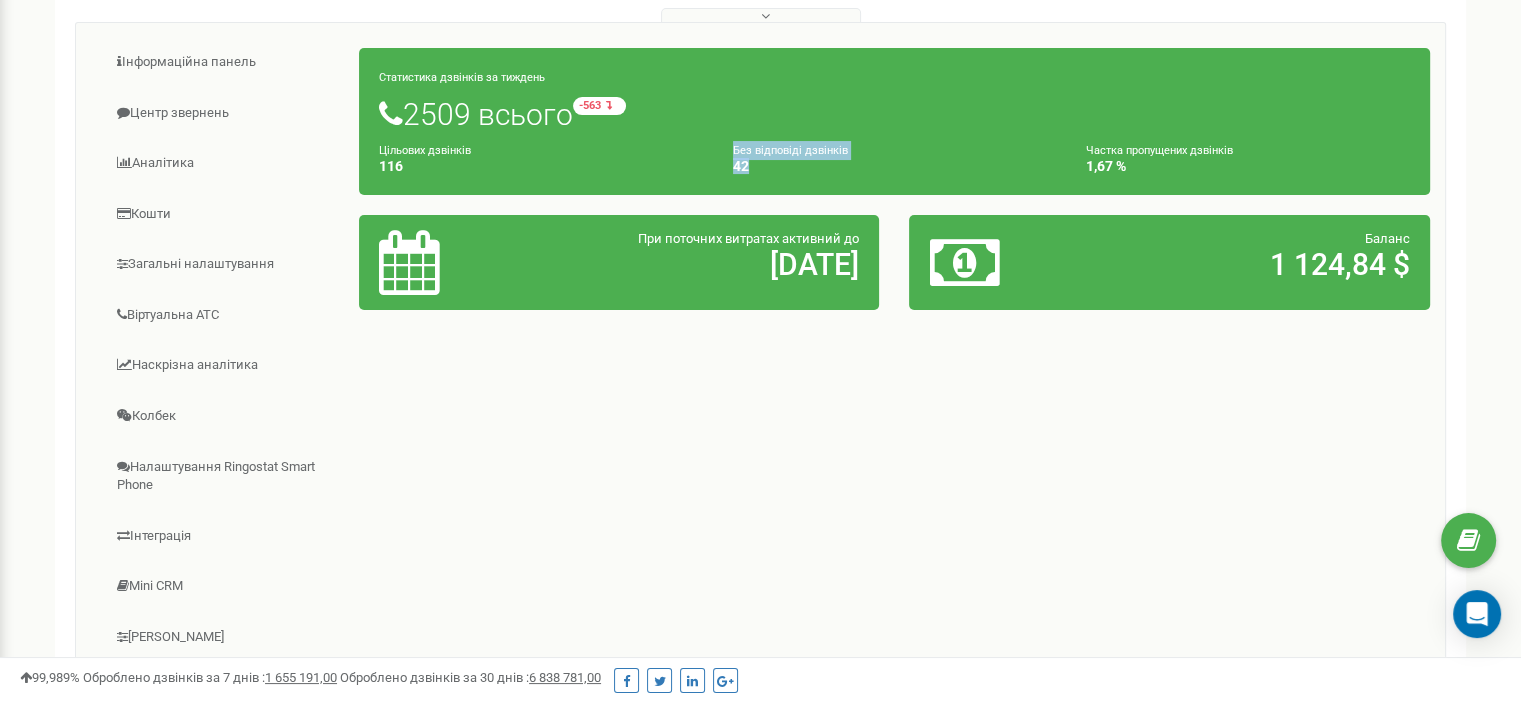 drag, startPoint x: 726, startPoint y: 149, endPoint x: 787, endPoint y: 165, distance: 63.06346 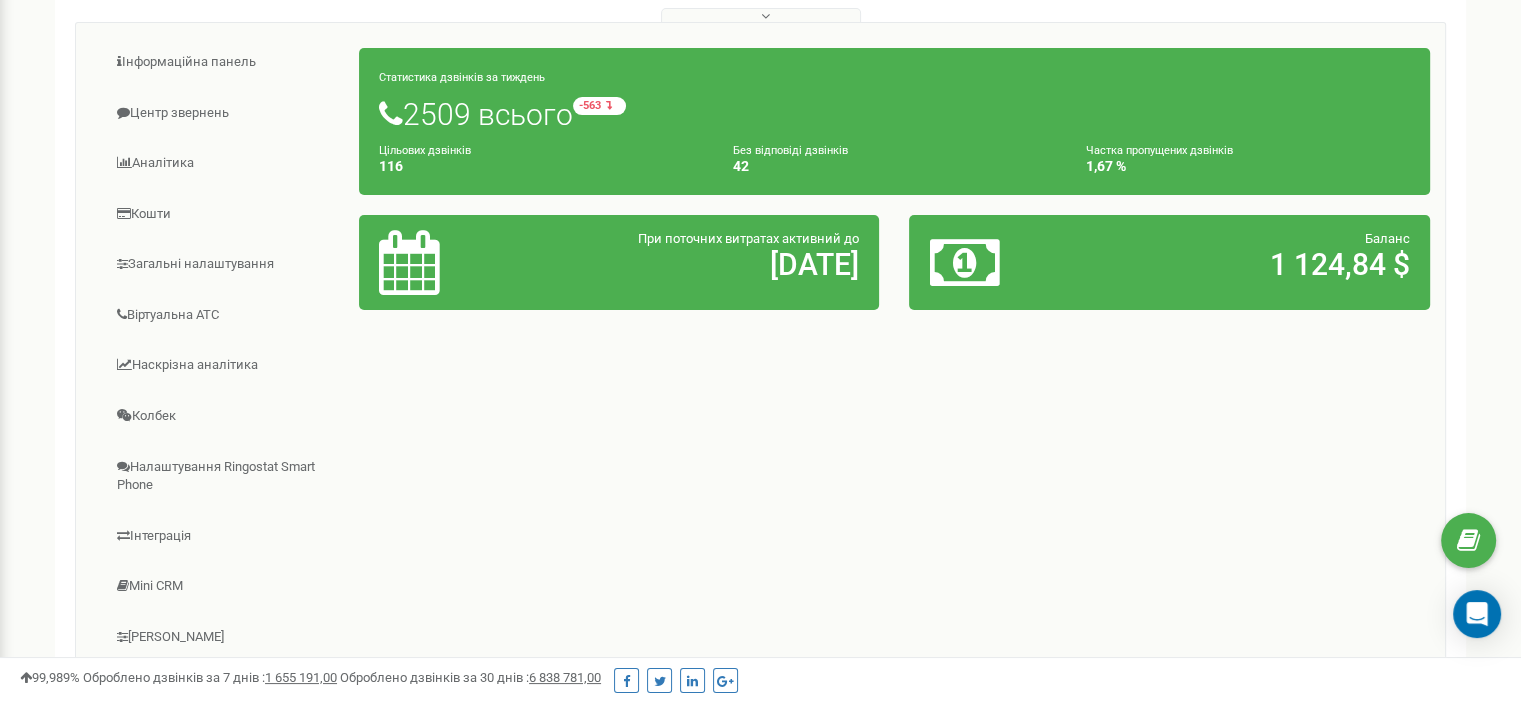click on "Цільових дзвінків
116" at bounding box center [541, 158] 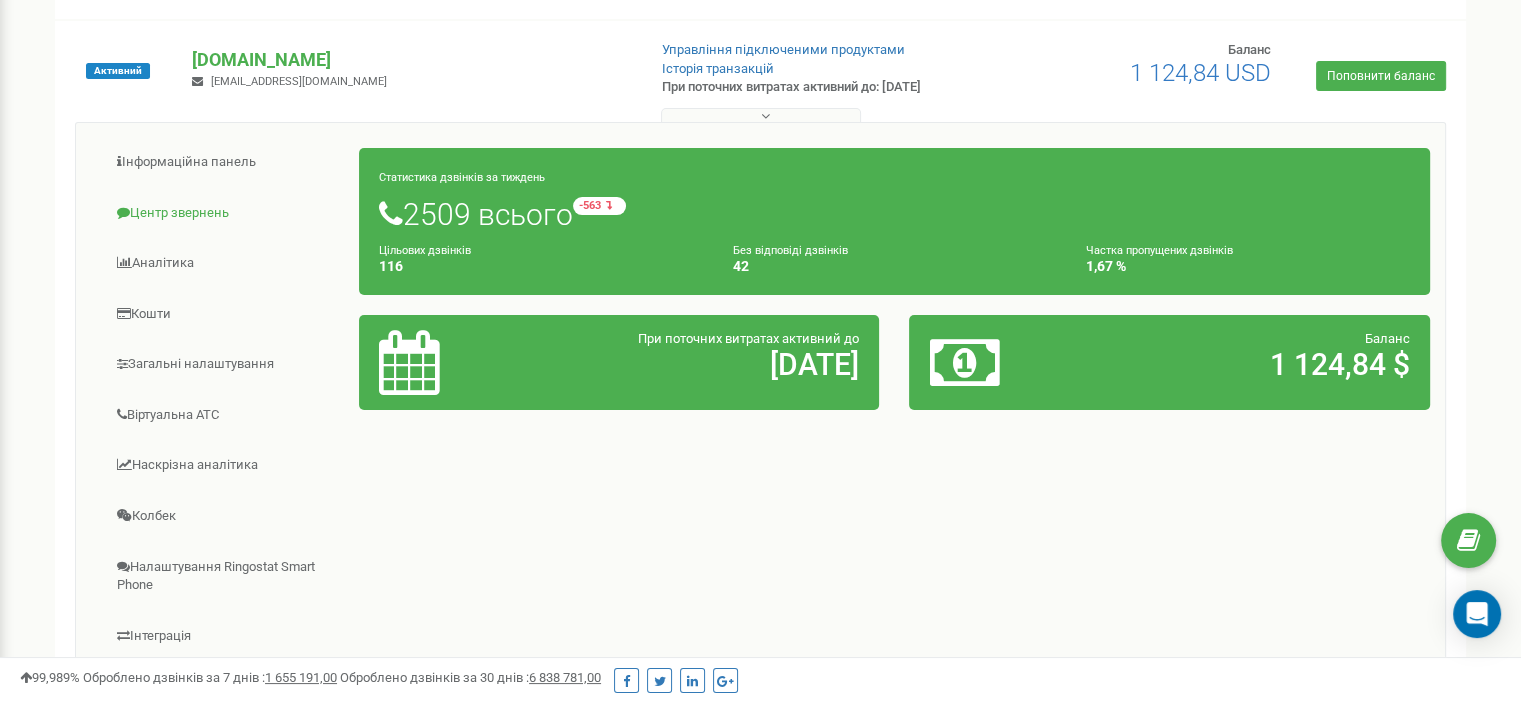 scroll, scrollTop: 300, scrollLeft: 0, axis: vertical 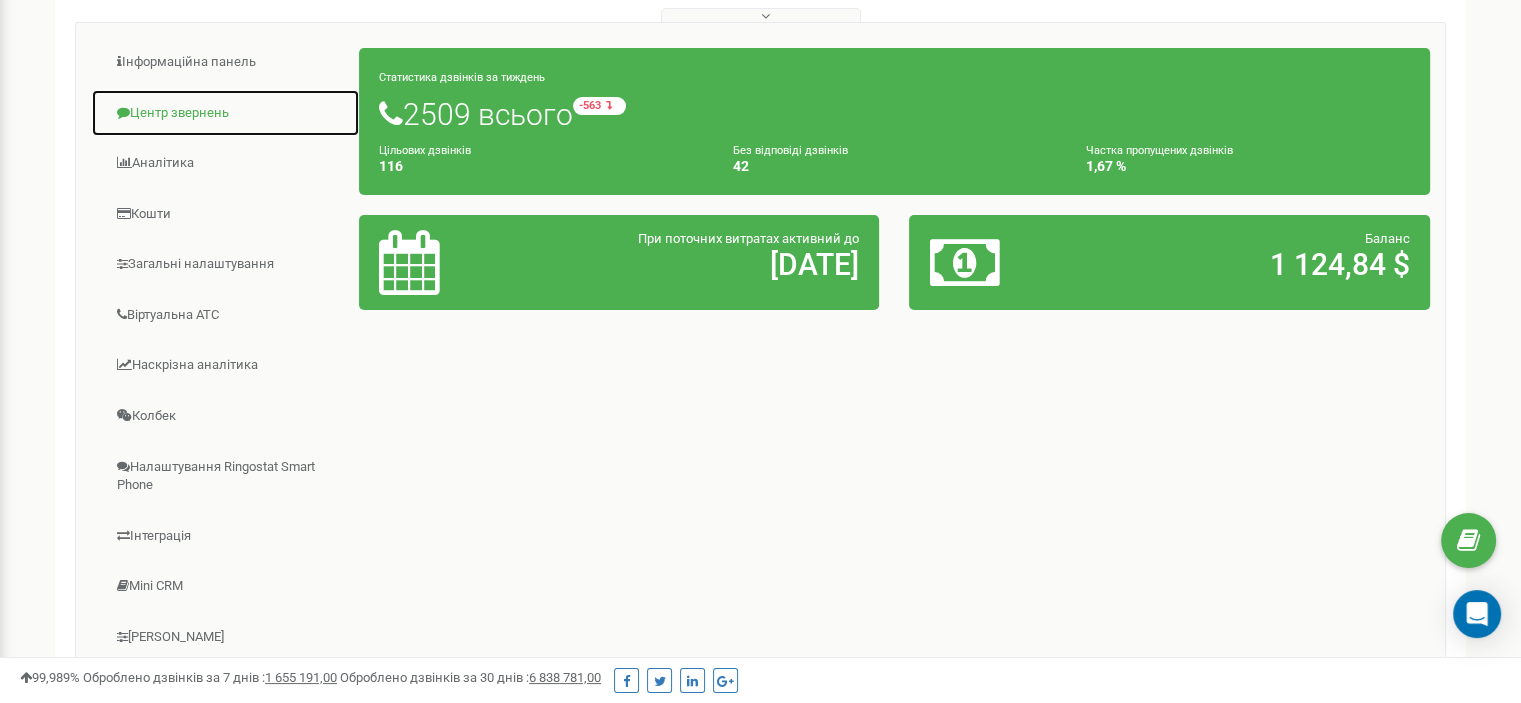 click on "Центр звернень" at bounding box center [225, 113] 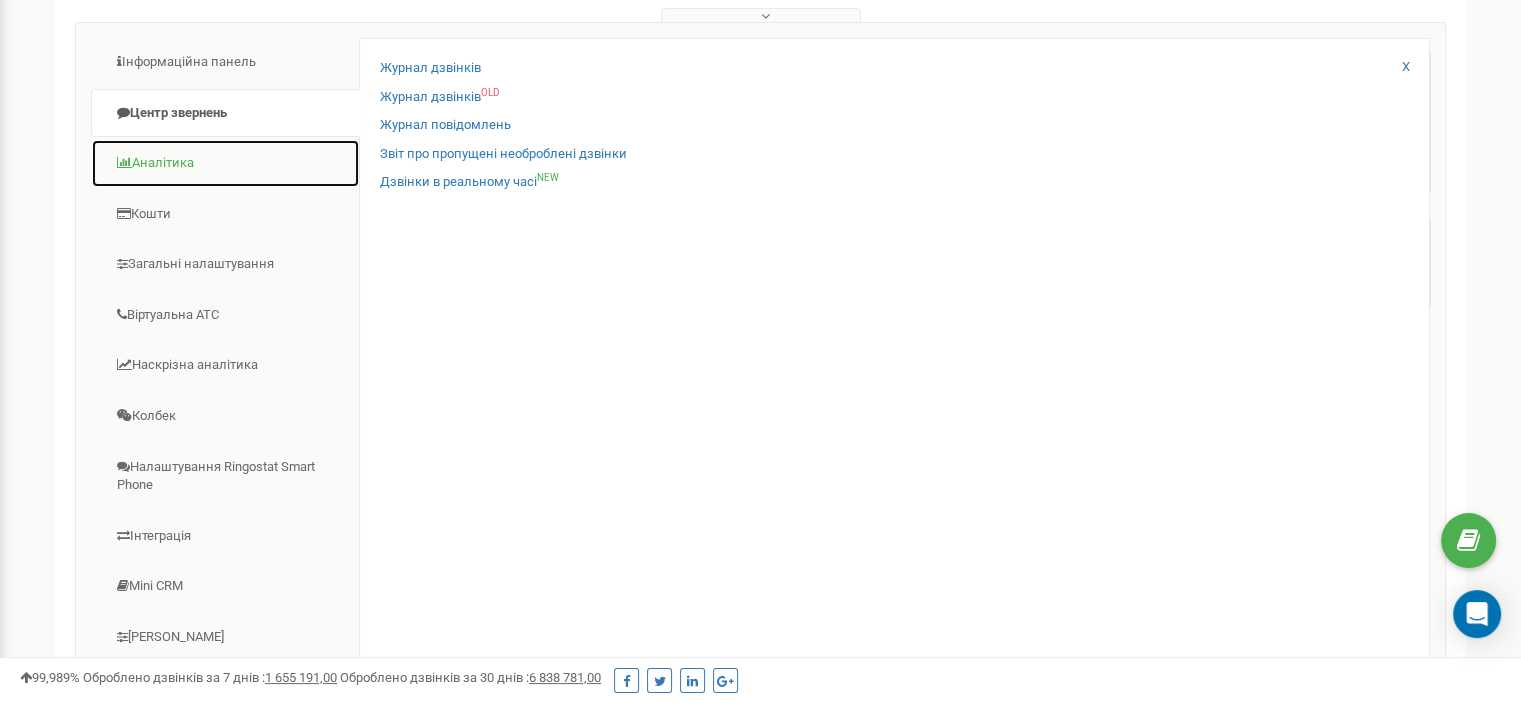 click on "Аналiтика" at bounding box center [225, 163] 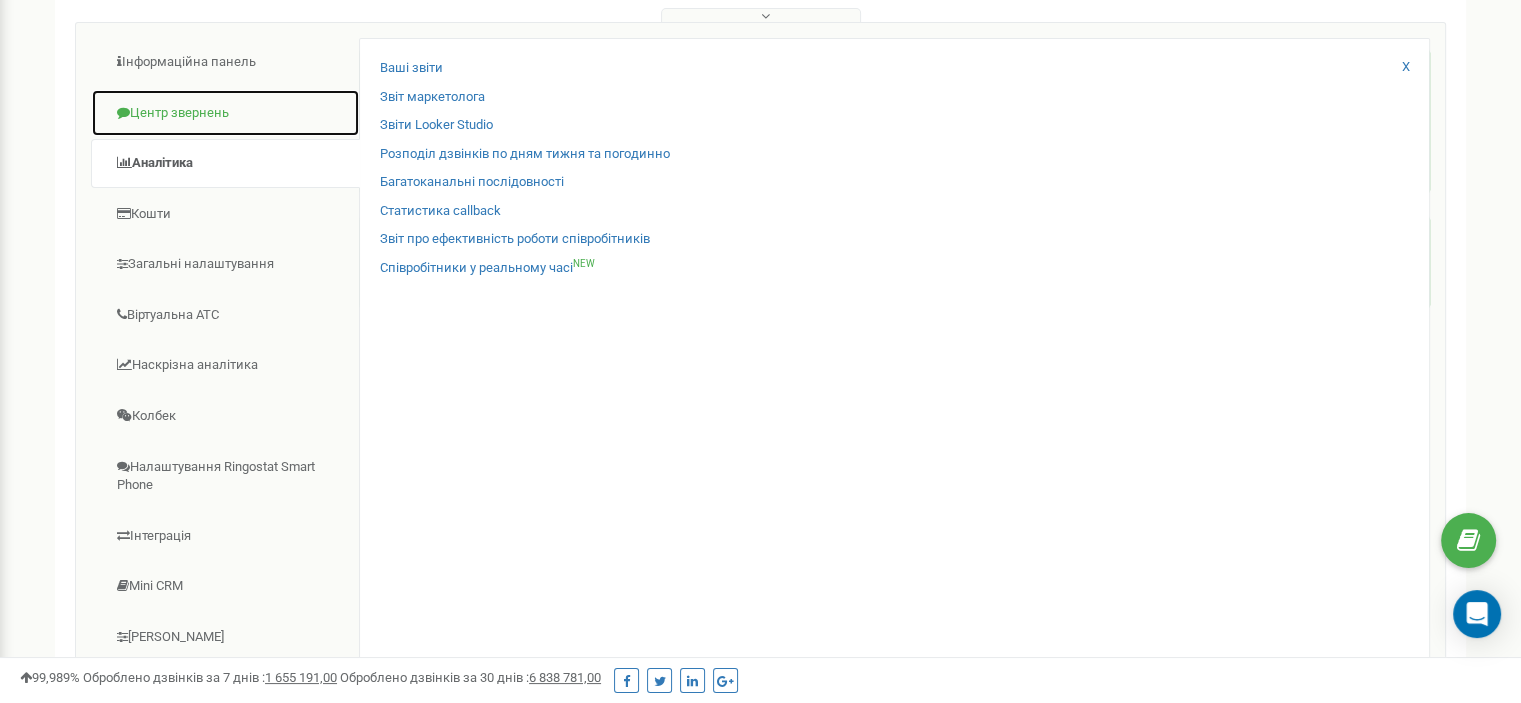 click on "Центр звернень" at bounding box center [225, 113] 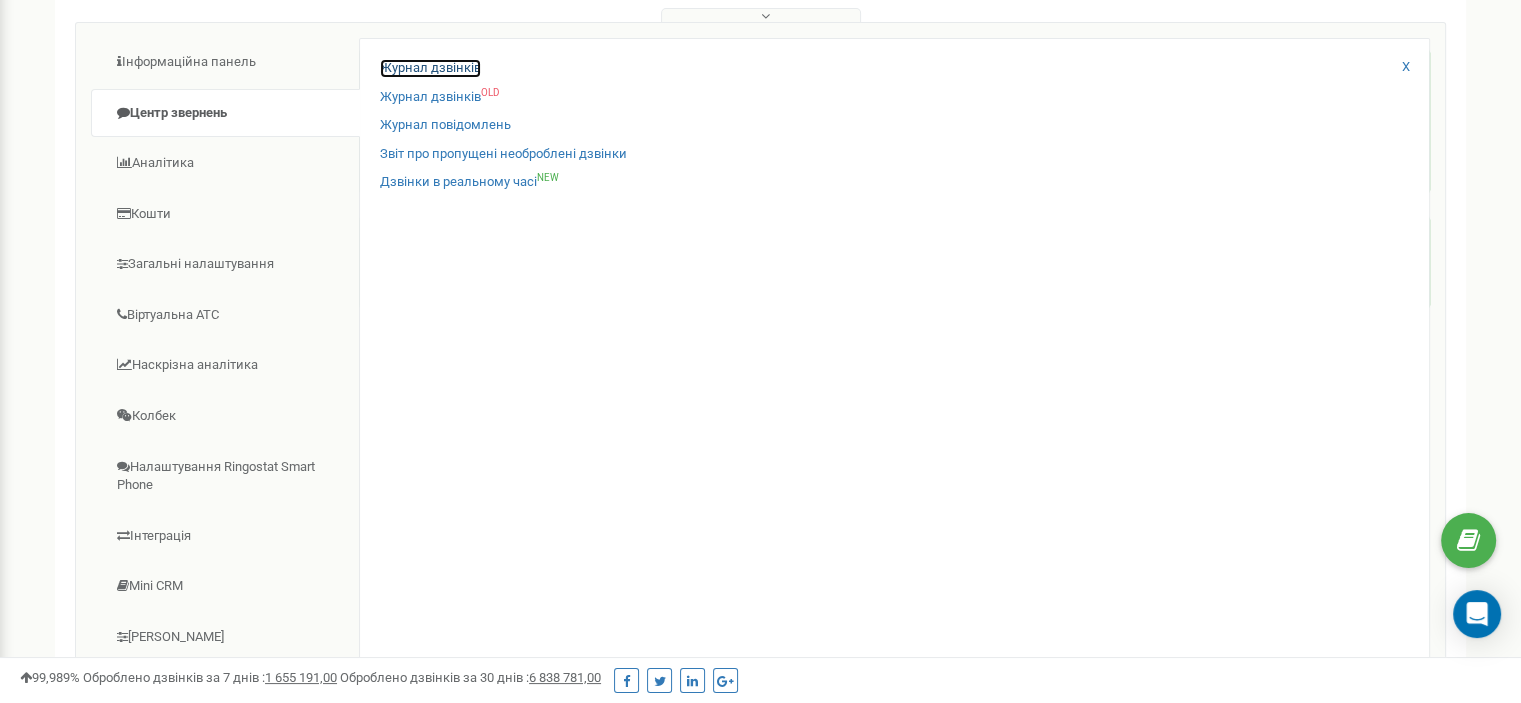 click on "Журнал дзвінків" at bounding box center [430, 68] 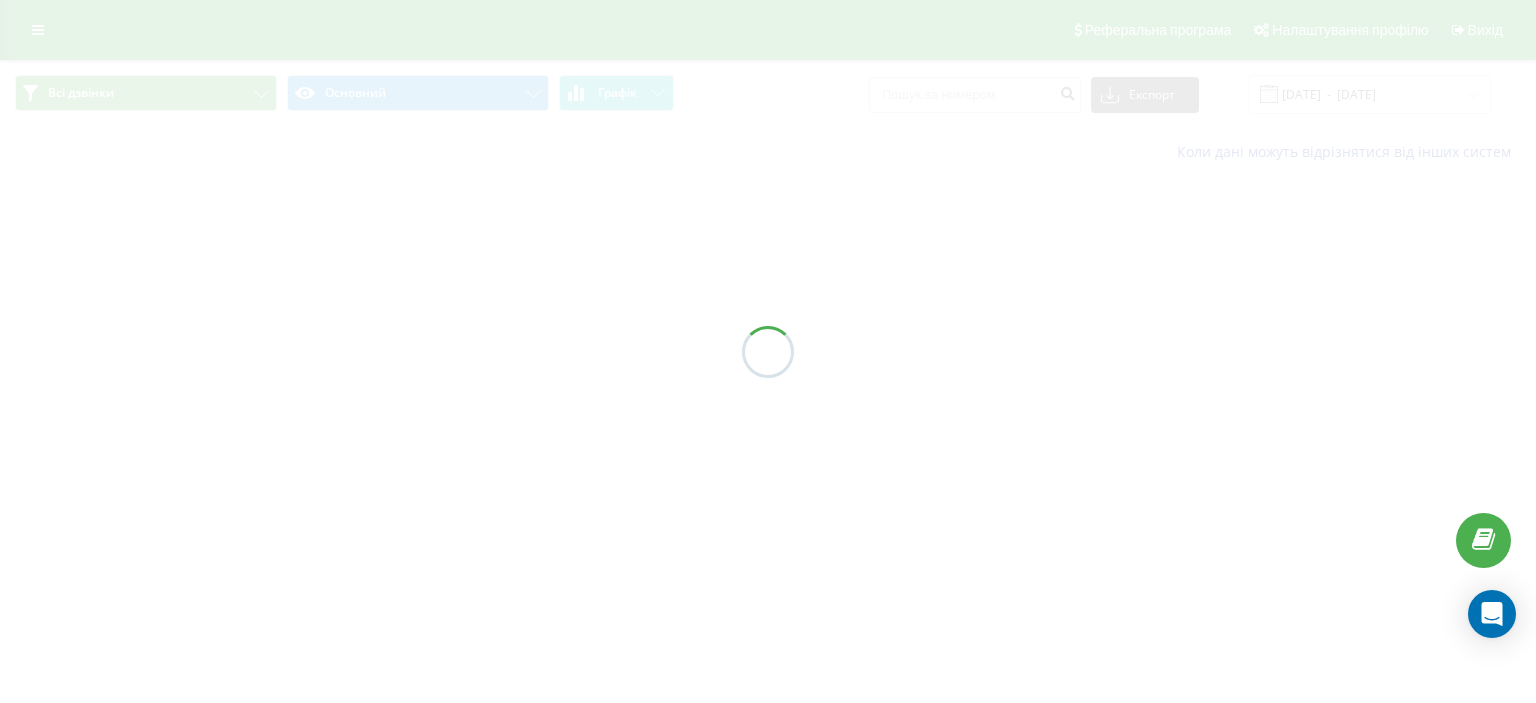 scroll, scrollTop: 0, scrollLeft: 0, axis: both 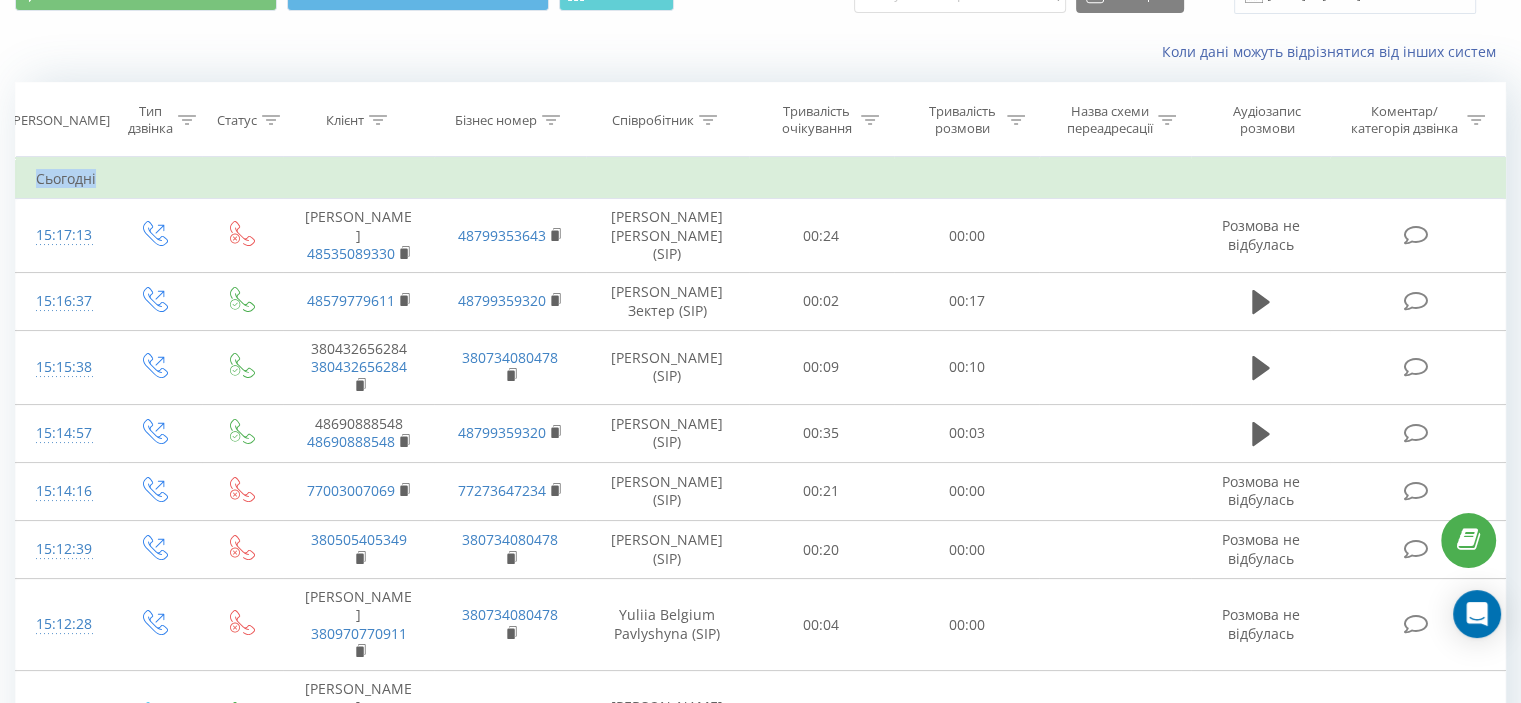 drag, startPoint x: 30, startPoint y: 177, endPoint x: 151, endPoint y: 178, distance: 121.004135 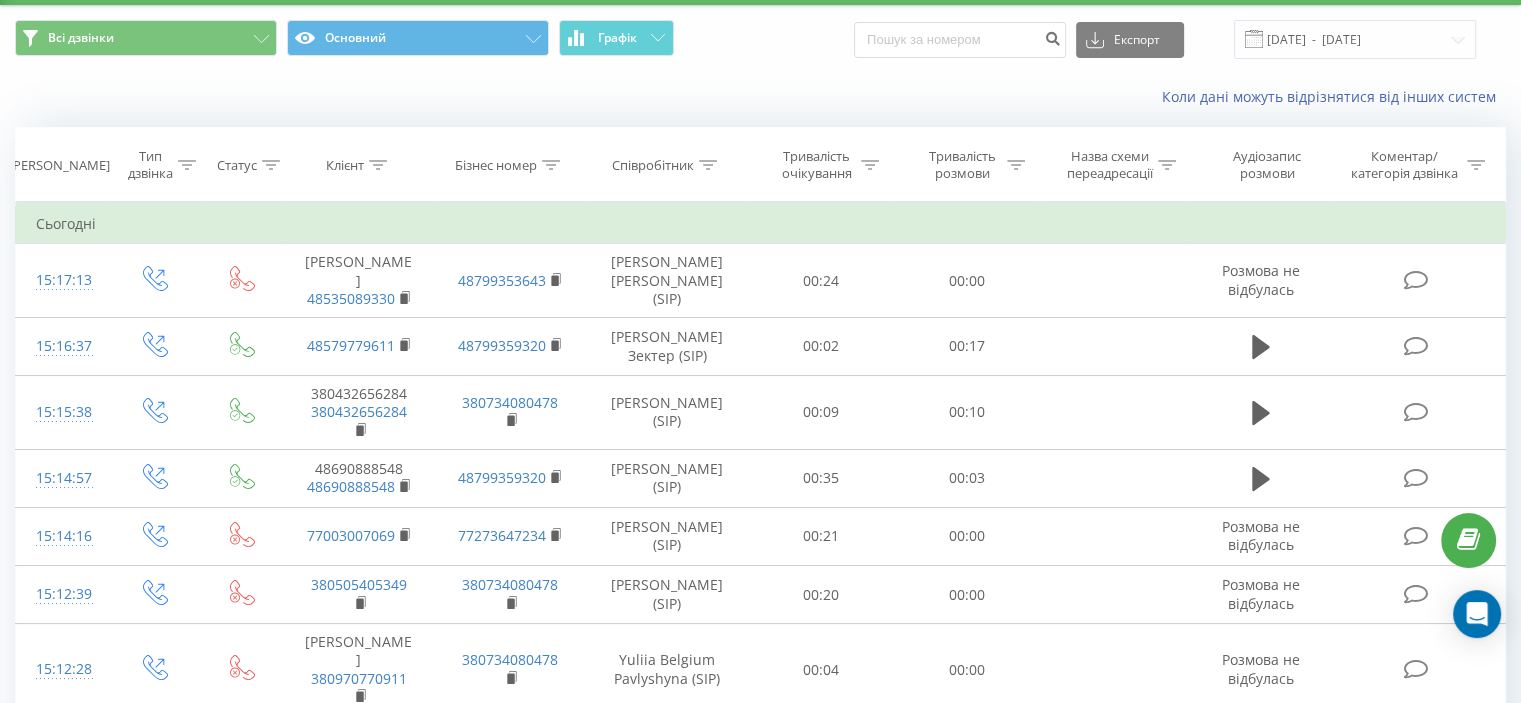 scroll, scrollTop: 100, scrollLeft: 0, axis: vertical 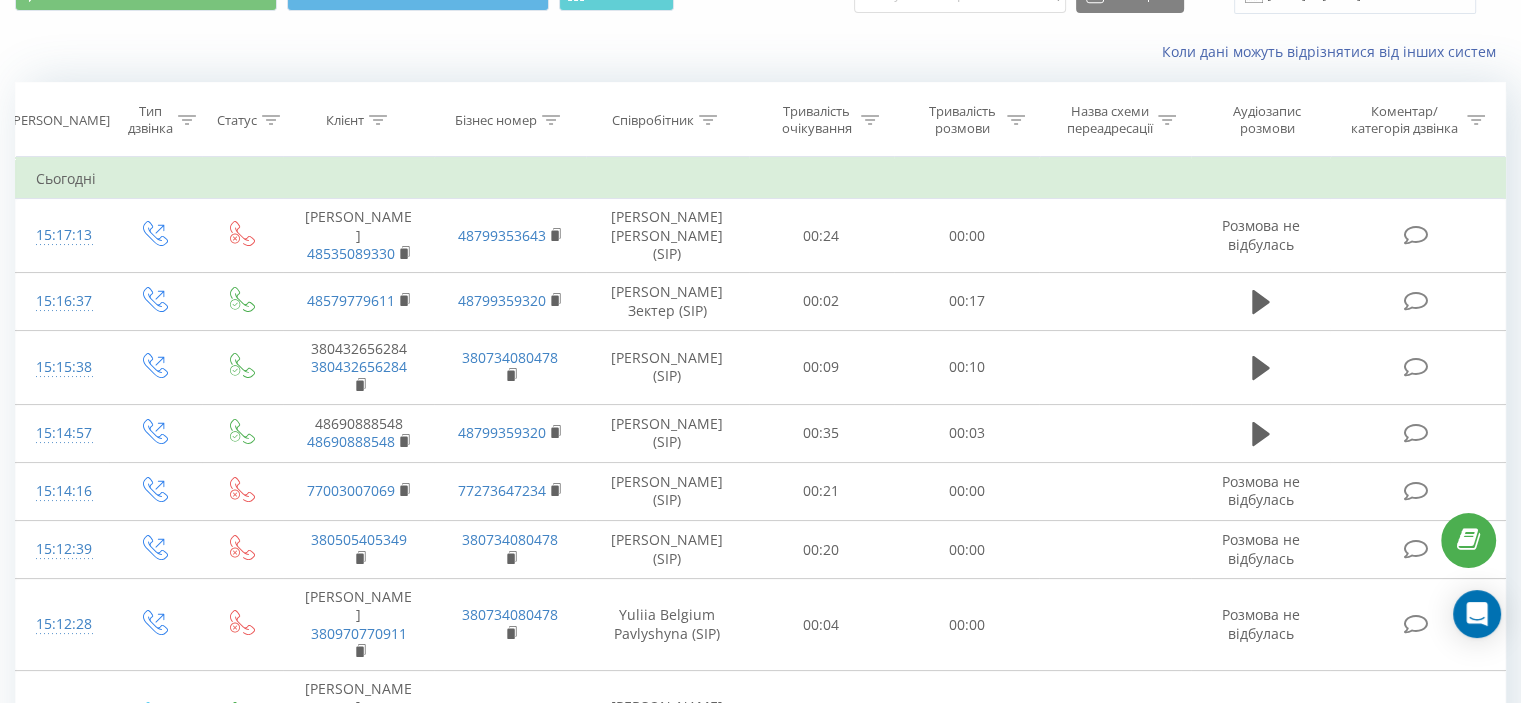 click 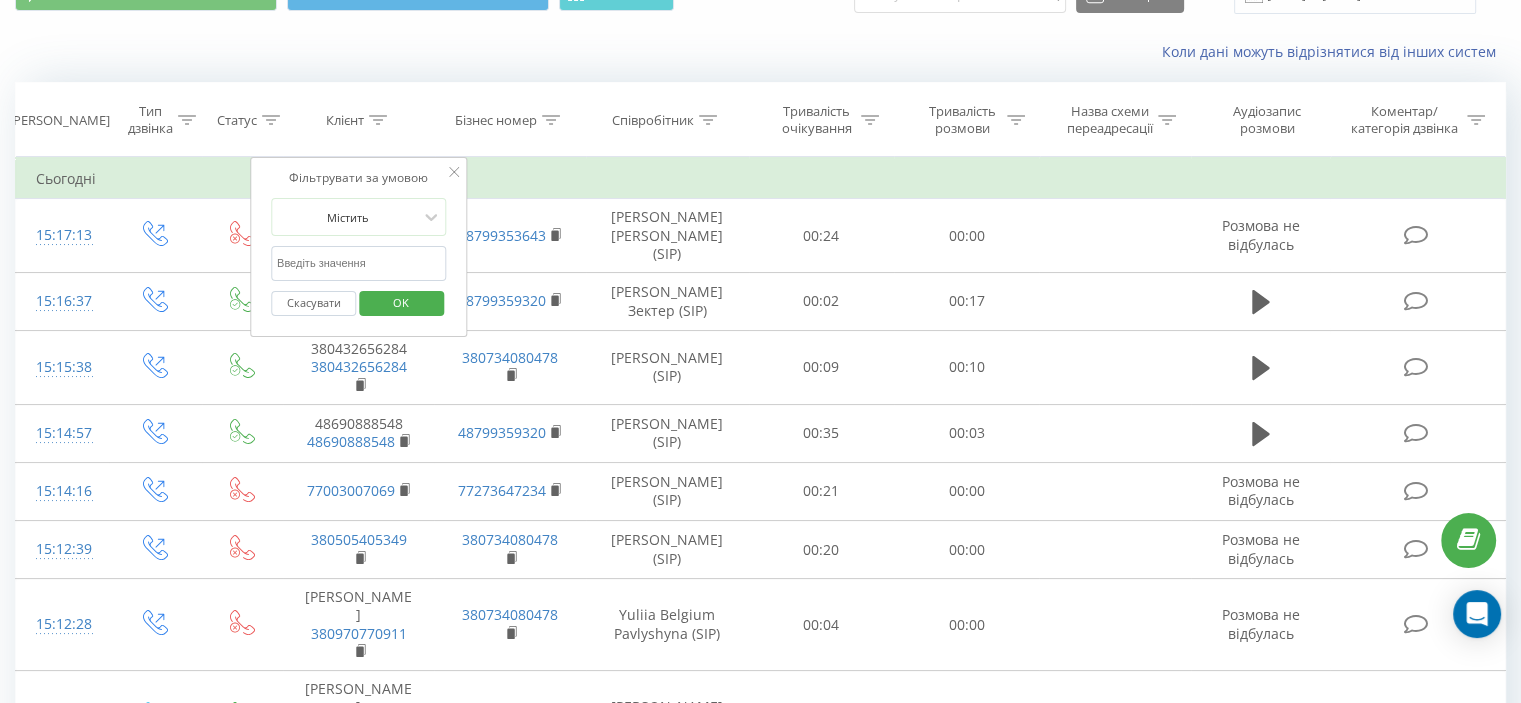 click at bounding box center (359, 263) 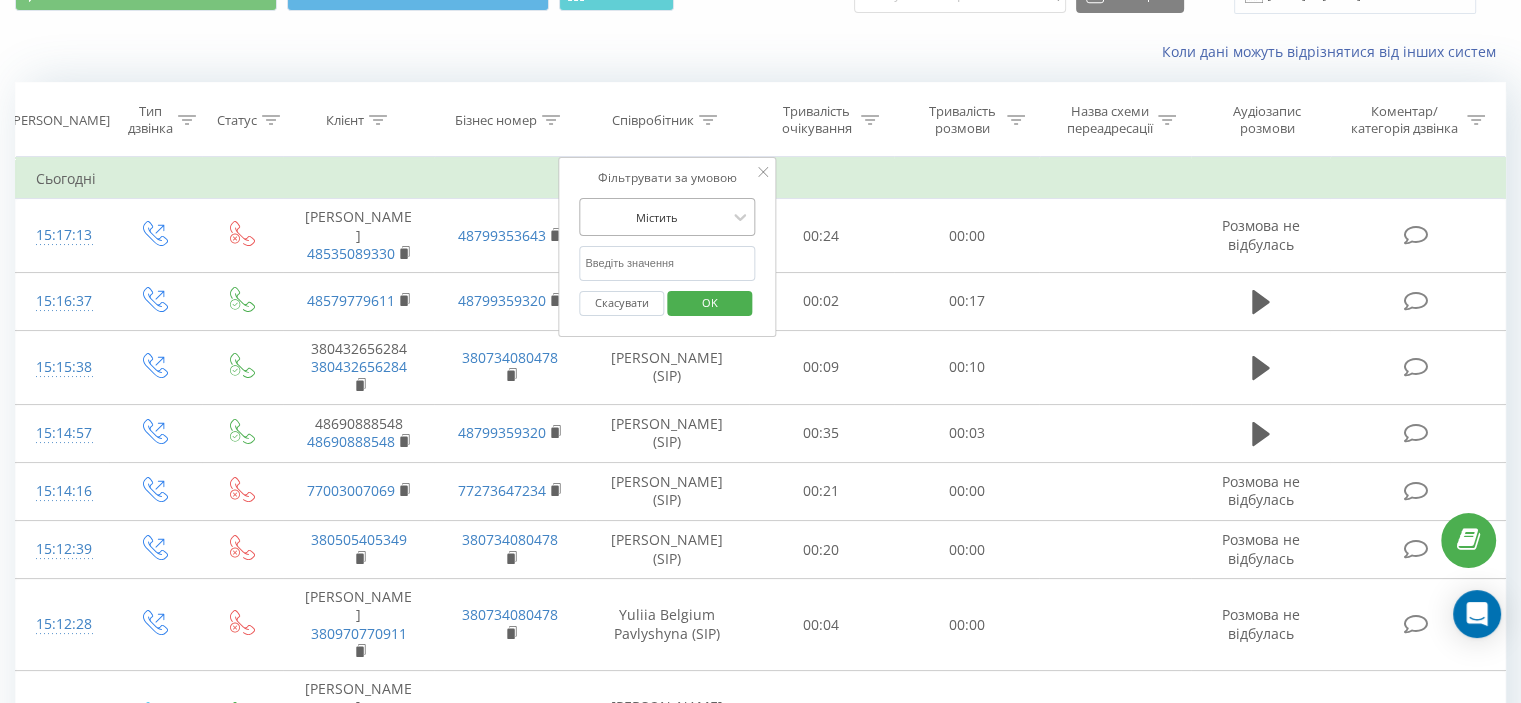 click on "Містить" at bounding box center (656, 217) 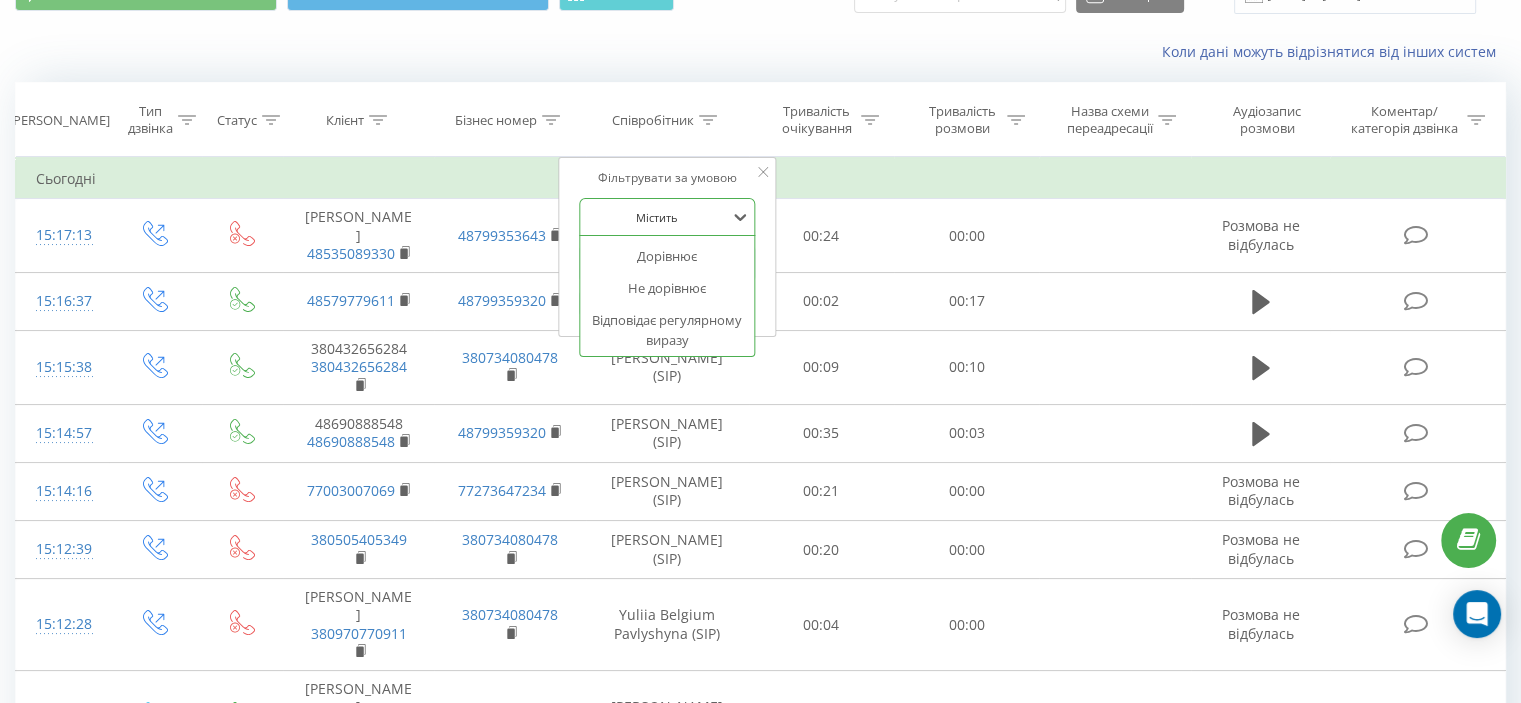 scroll, scrollTop: 106, scrollLeft: 0, axis: vertical 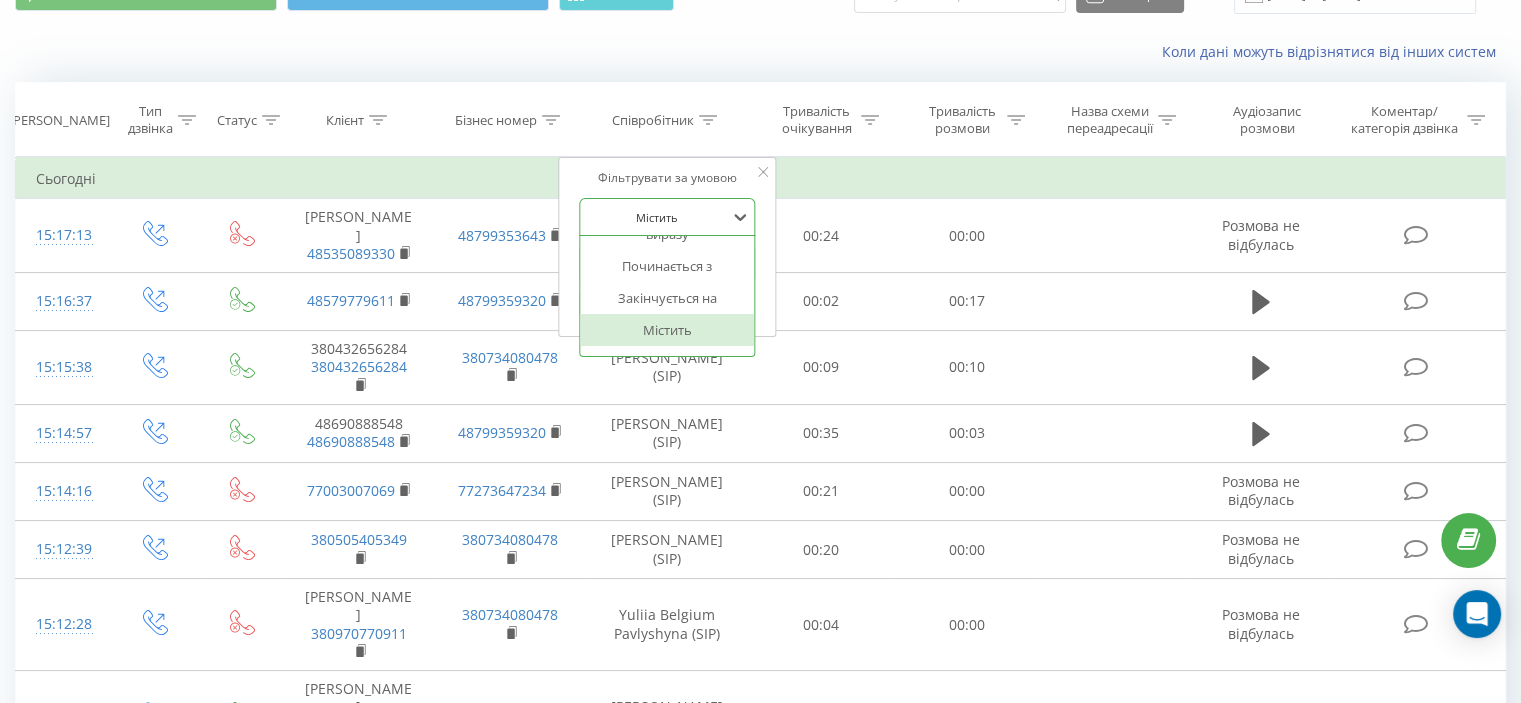 click on "Співробітник" at bounding box center [667, 120] 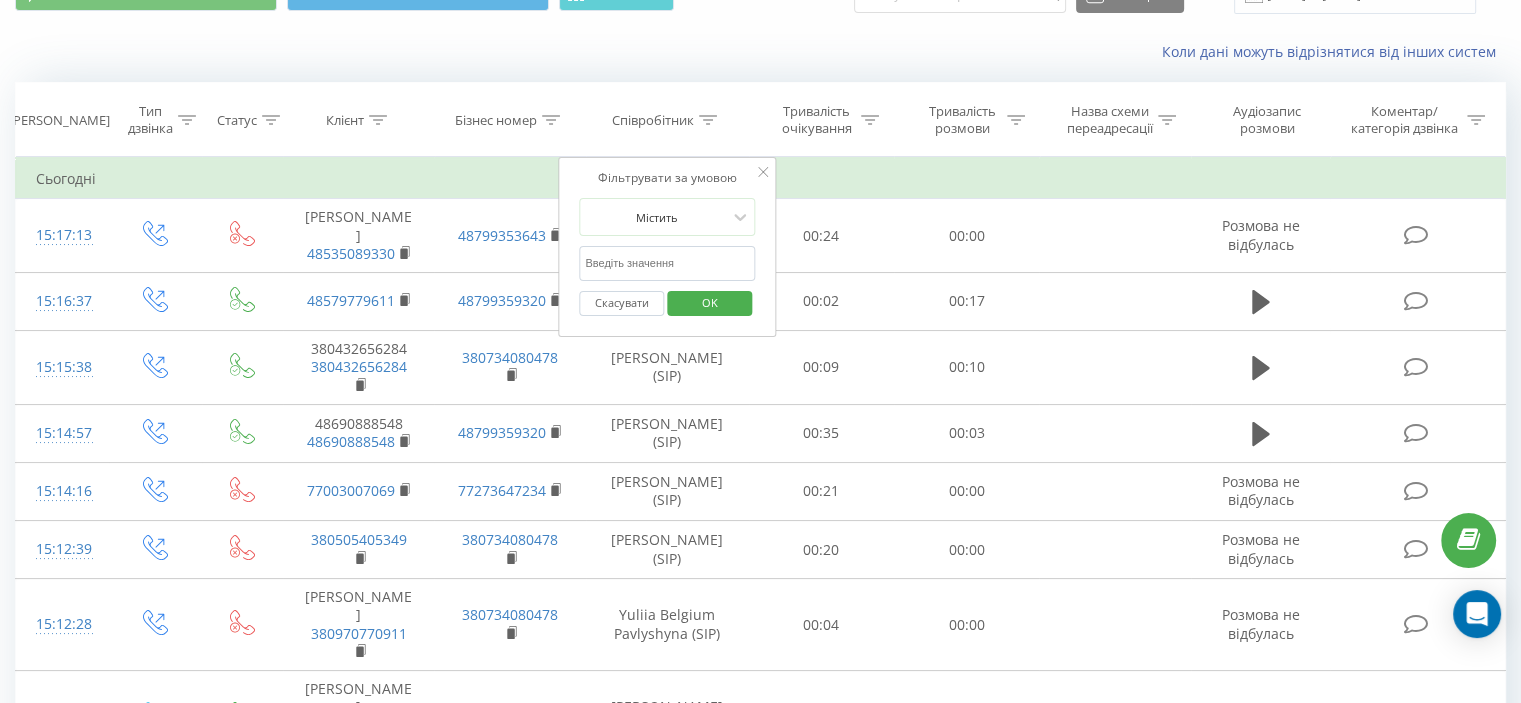click at bounding box center [667, 263] 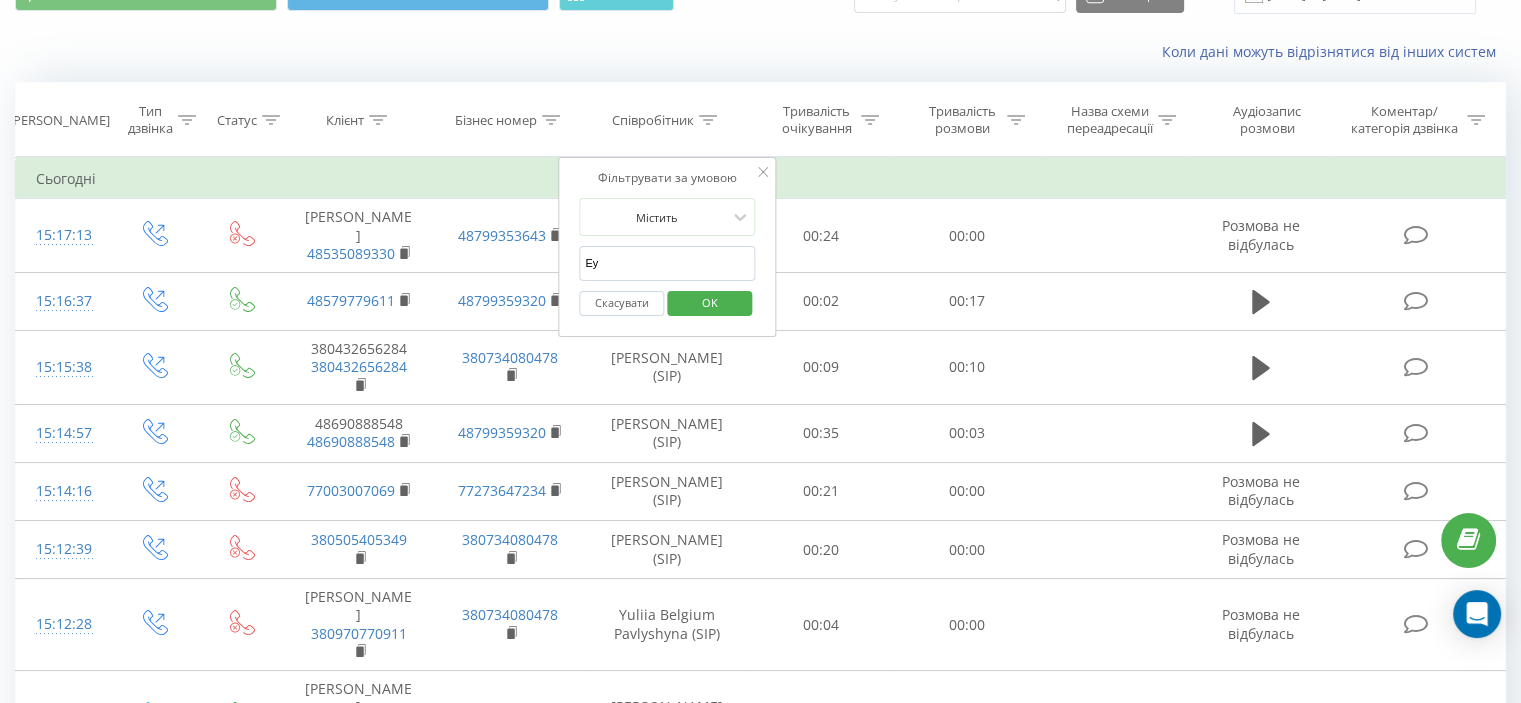 type on "Е" 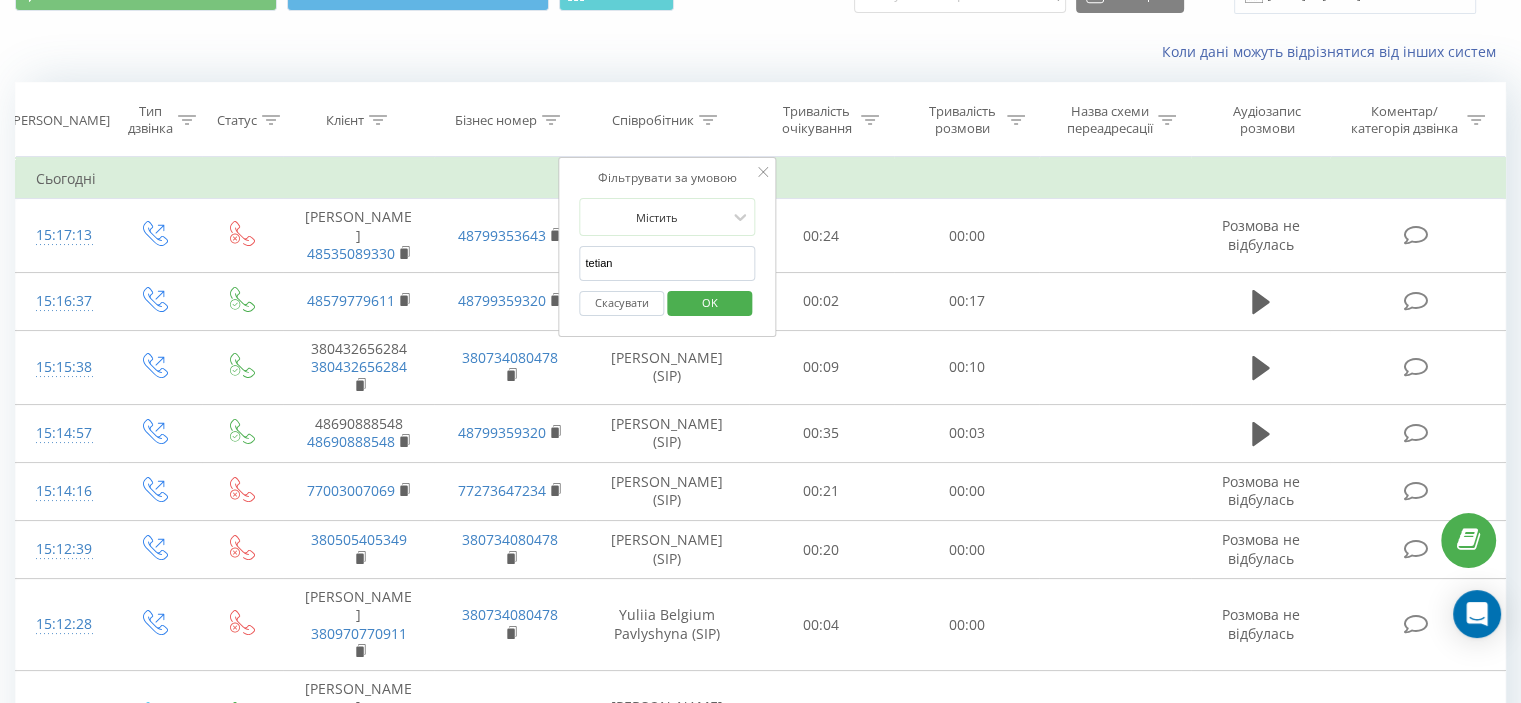 type on "tetiana" 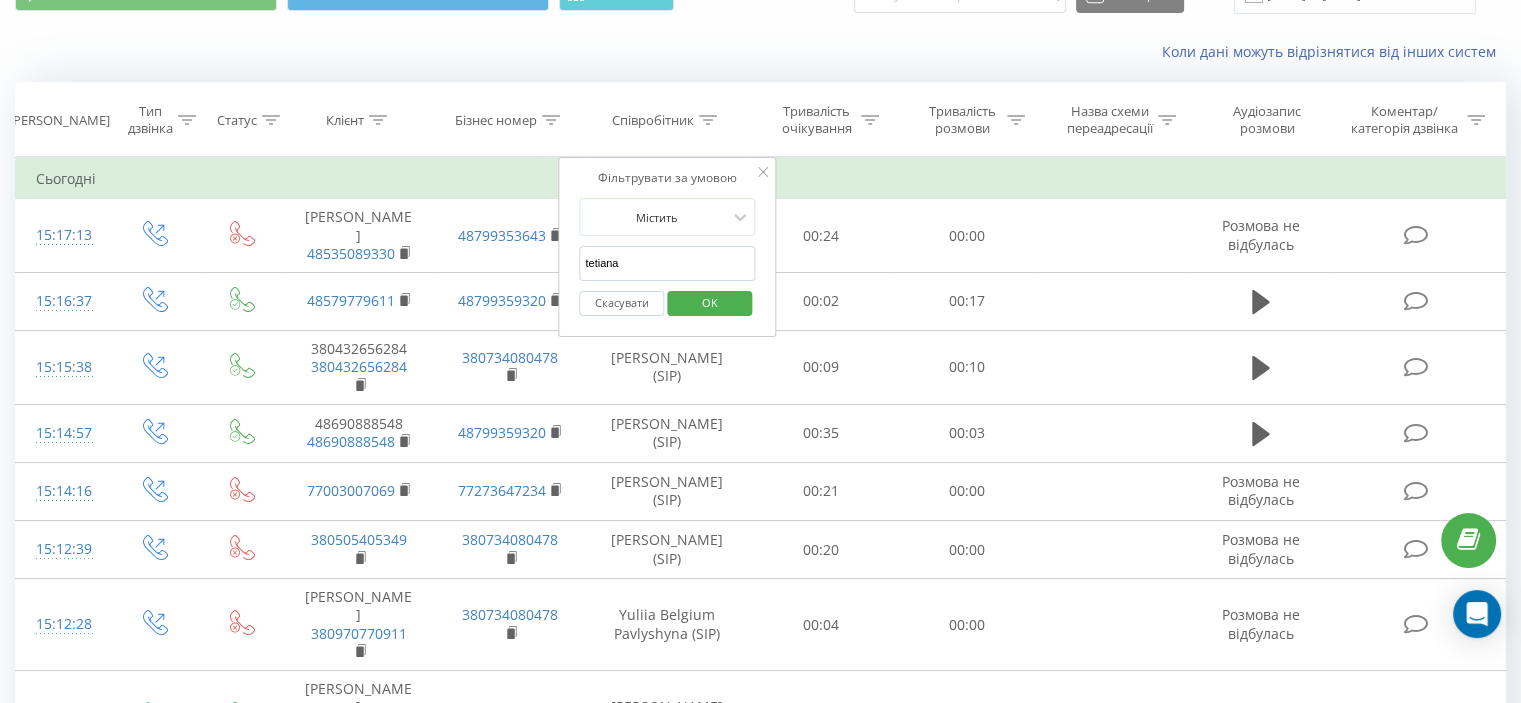click on "OK" at bounding box center [709, 303] 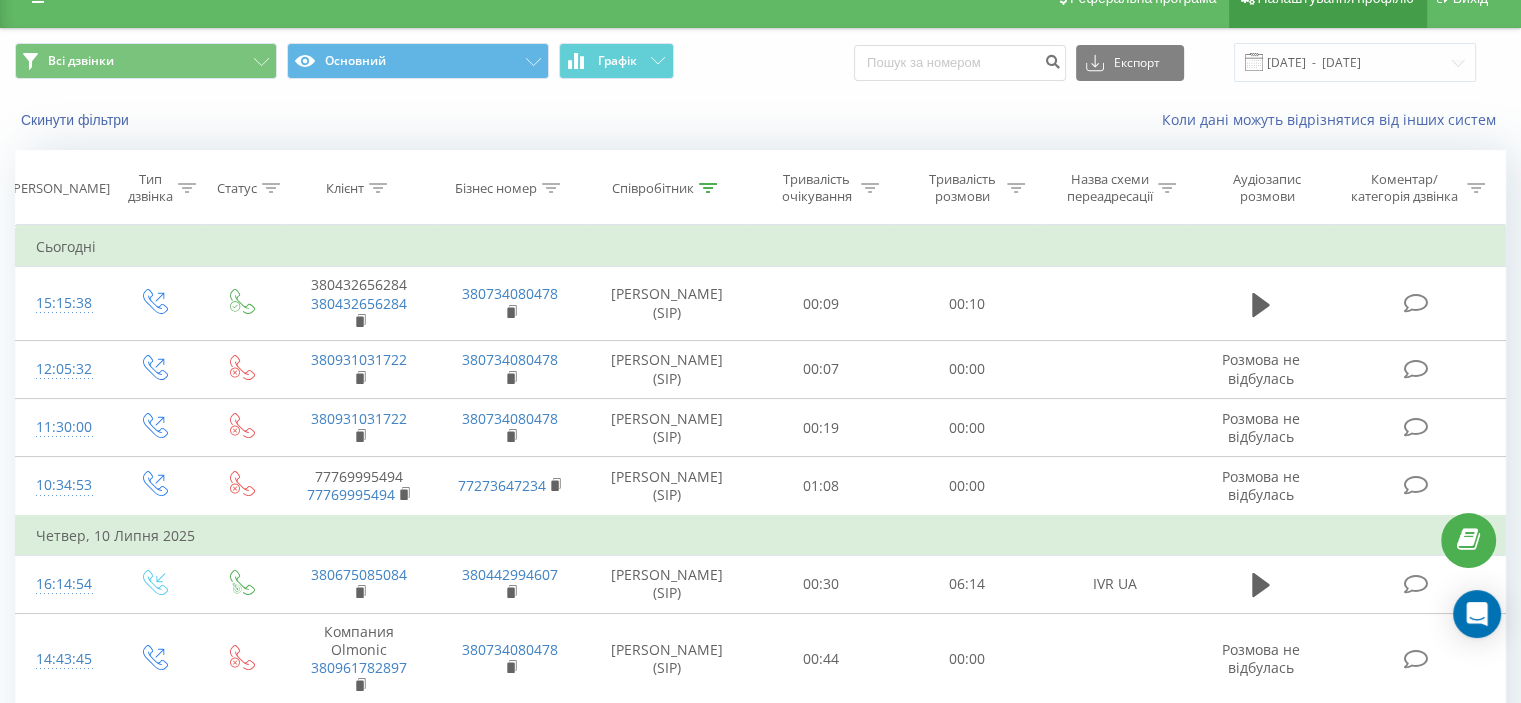 scroll, scrollTop: 0, scrollLeft: 0, axis: both 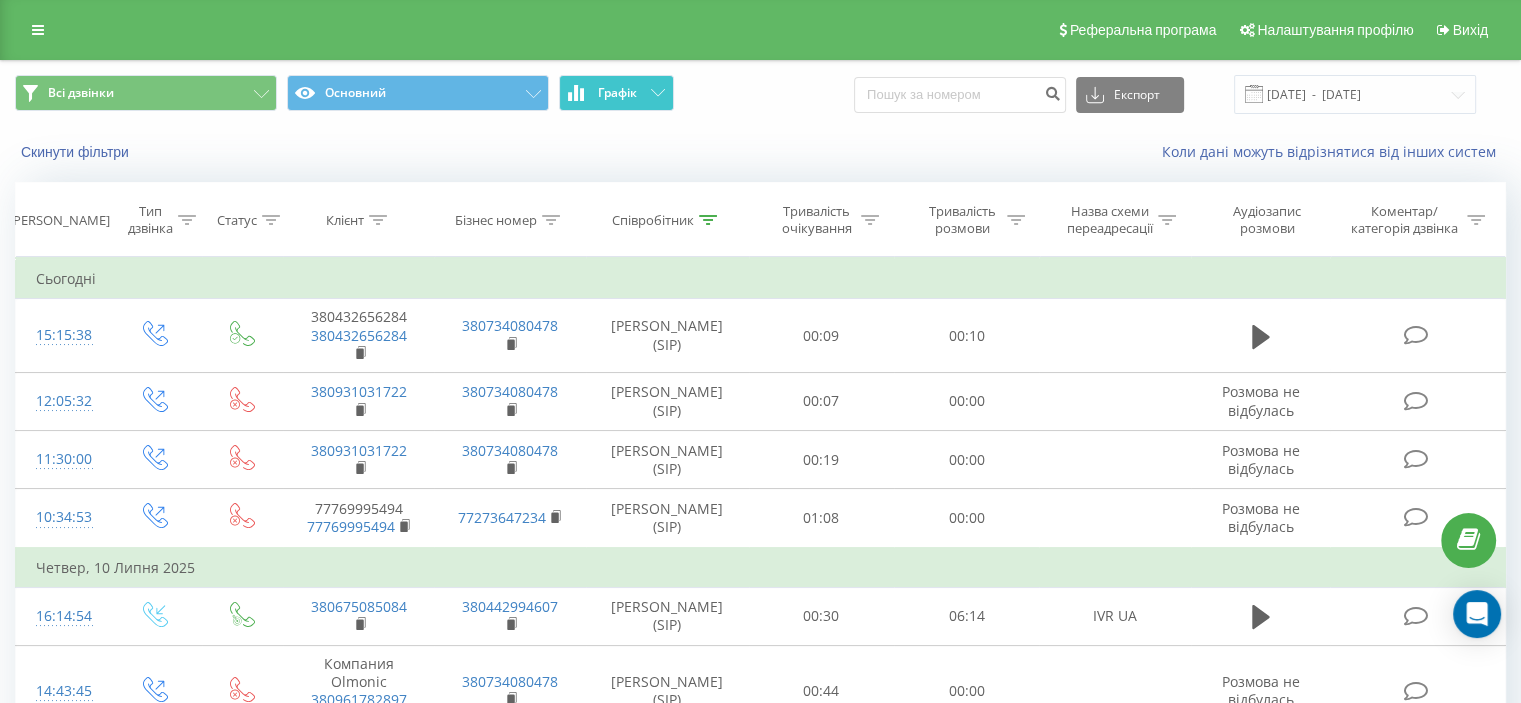 click on "Графік" at bounding box center [616, 93] 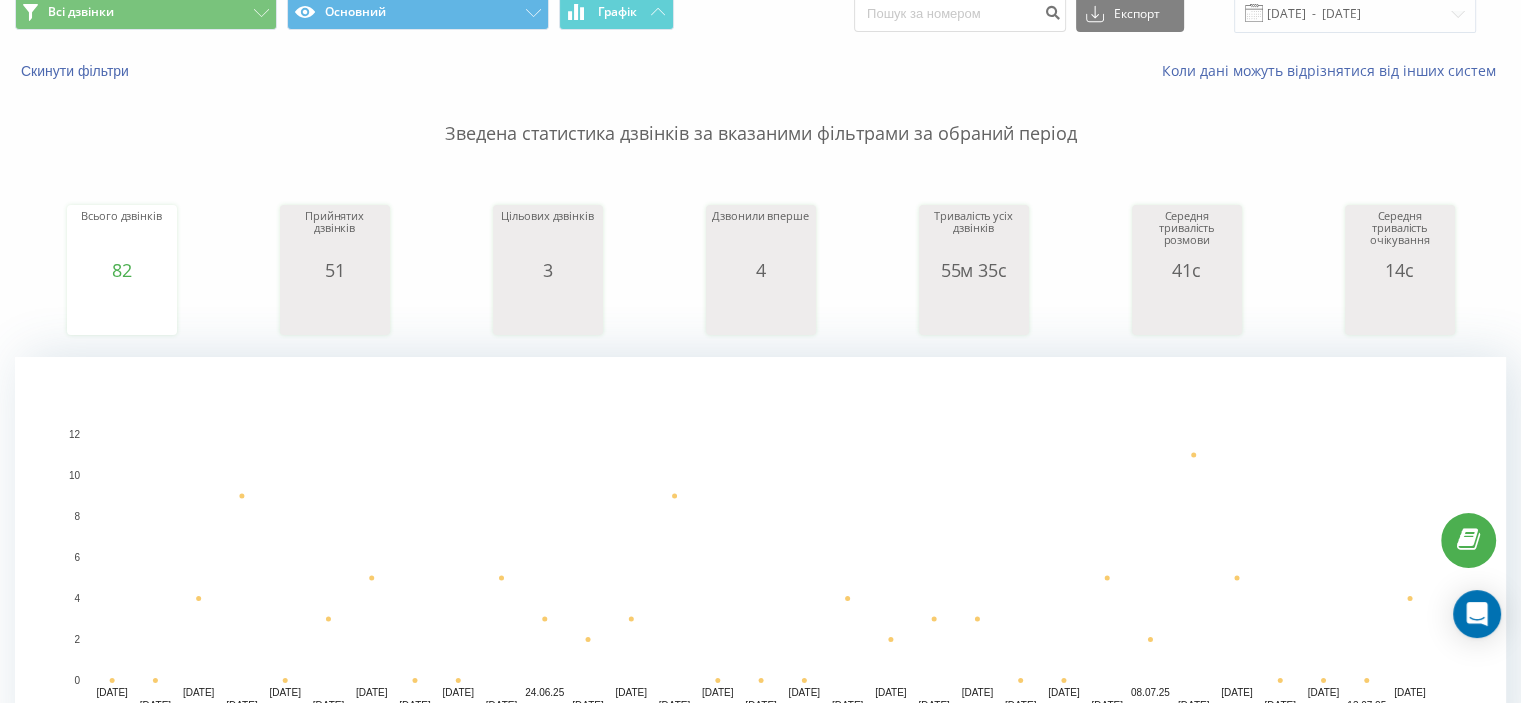 scroll, scrollTop: 0, scrollLeft: 0, axis: both 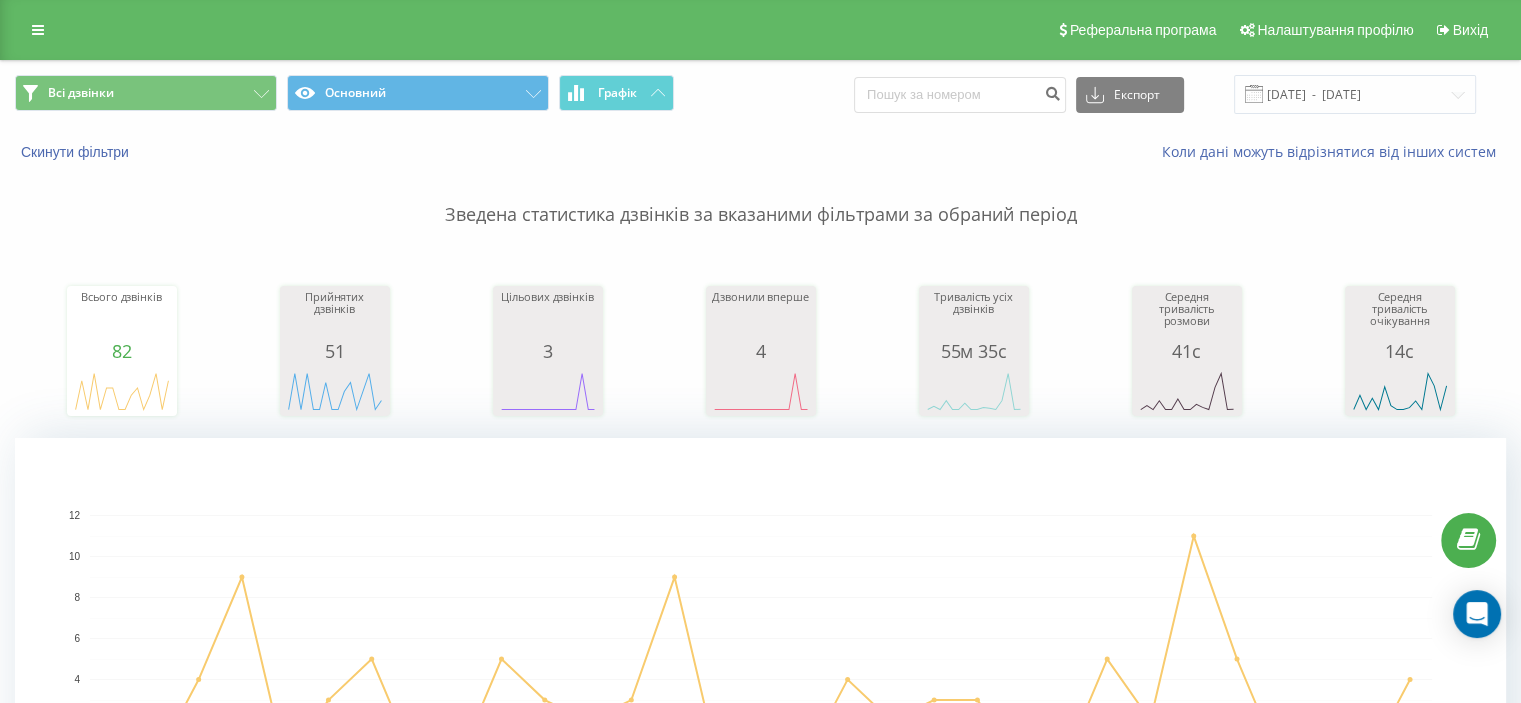 click on "Скинути фільтри" at bounding box center [286, 152] 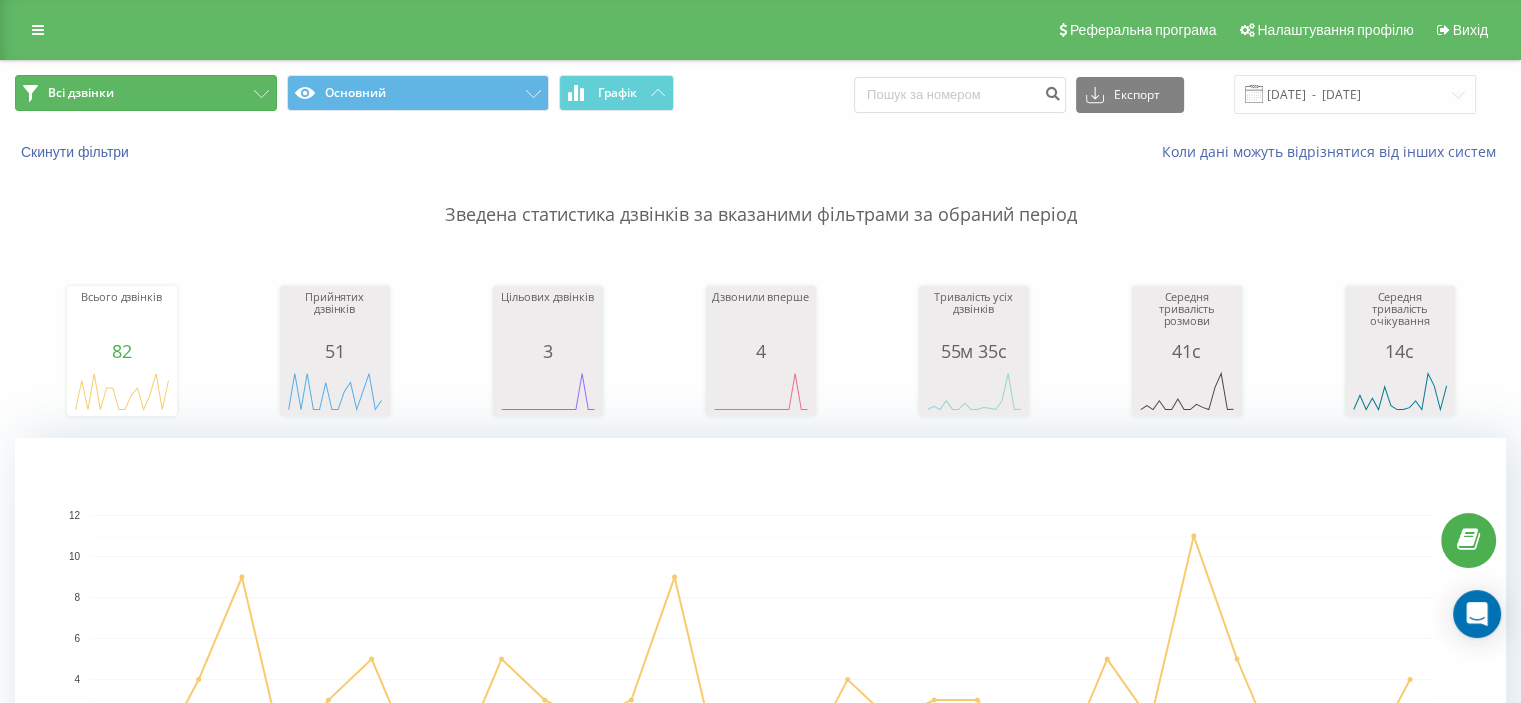 click on "Всі дзвінки" at bounding box center (146, 93) 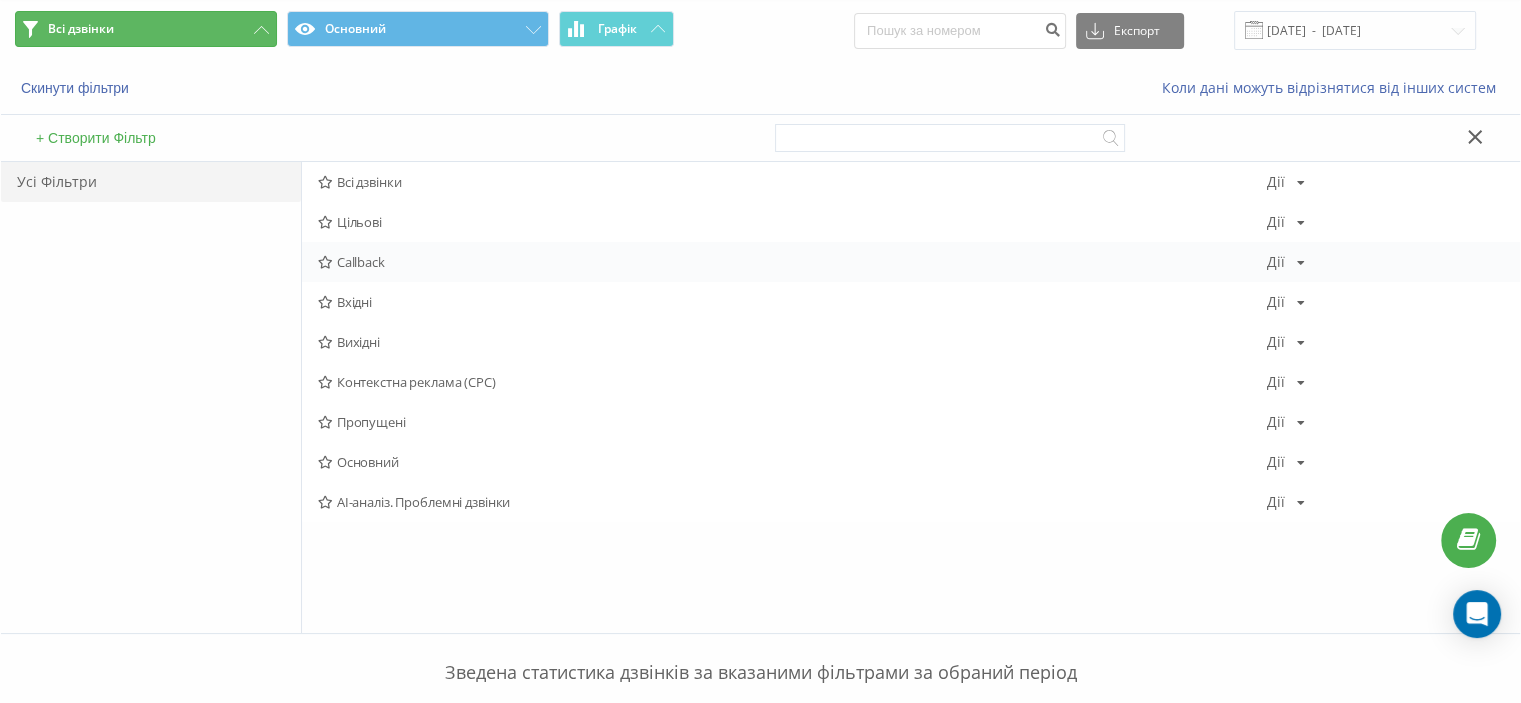 scroll, scrollTop: 100, scrollLeft: 0, axis: vertical 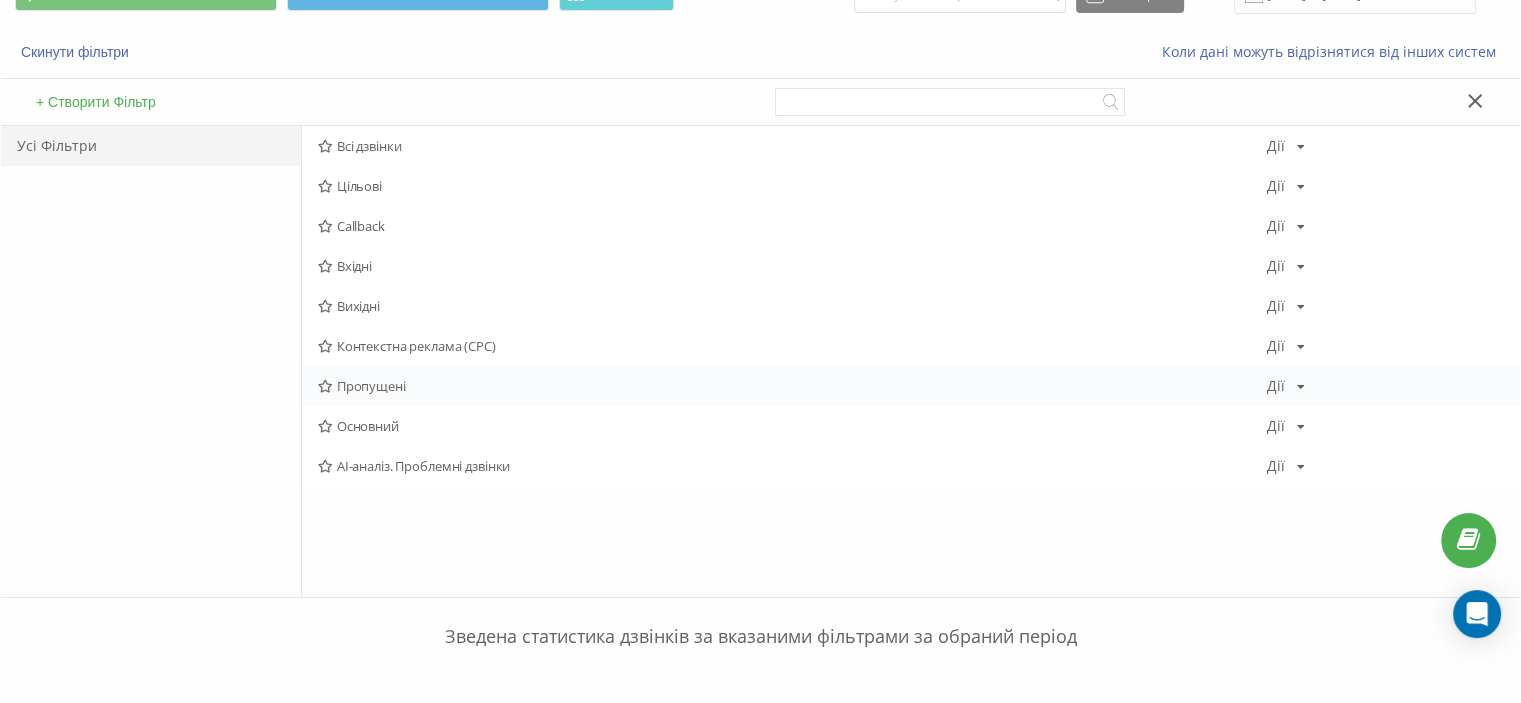 click on "Пропущені" at bounding box center [792, 386] 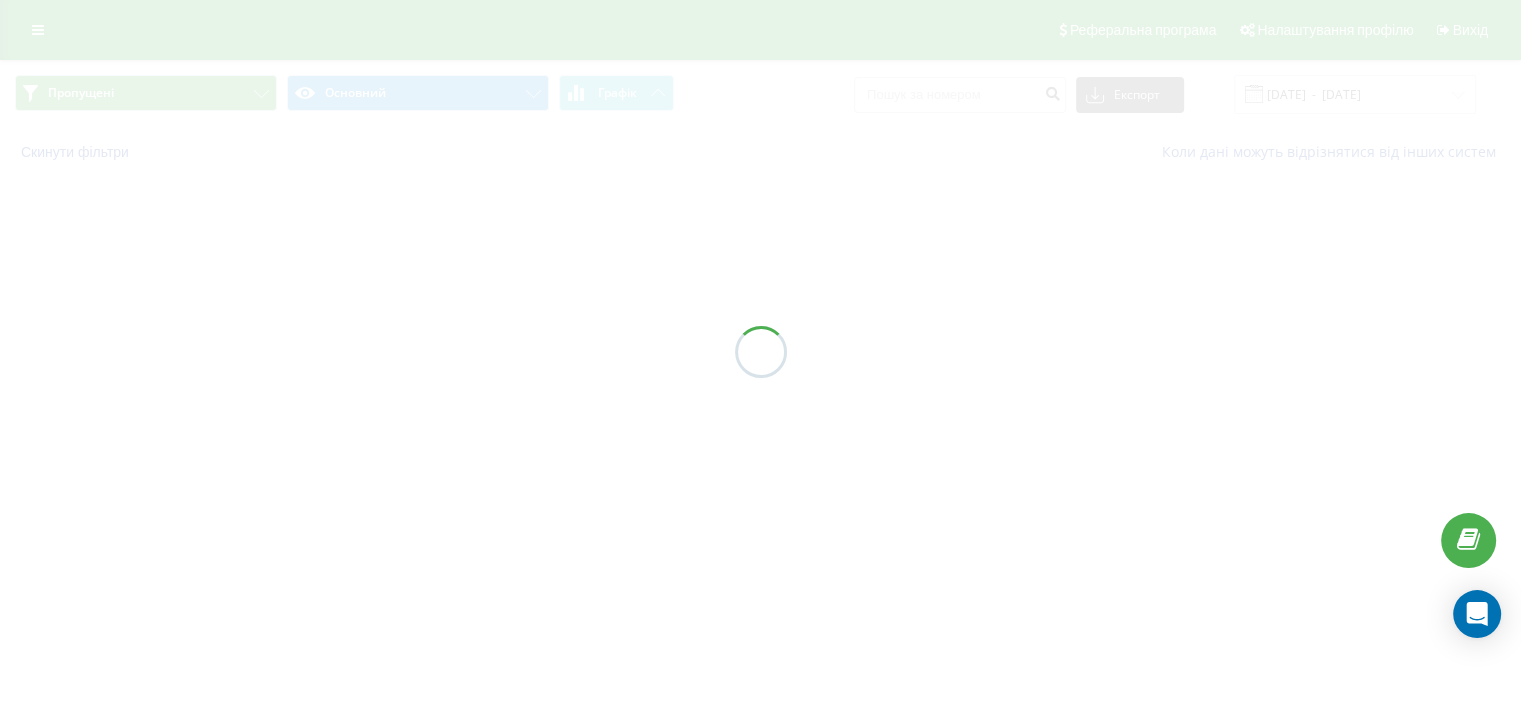 scroll, scrollTop: 0, scrollLeft: 0, axis: both 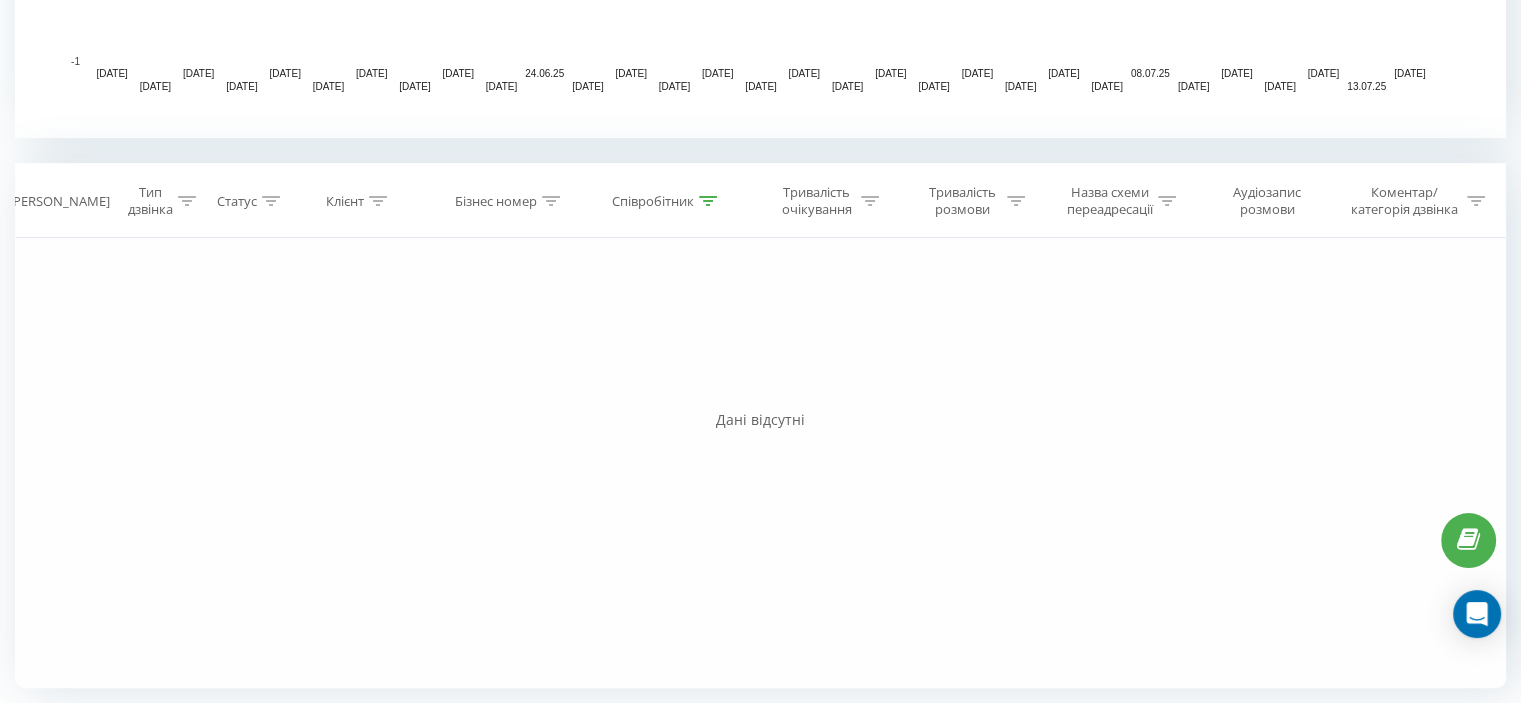 click on "Фільтрувати за умовою Дорівнює Введіть значення Скасувати OK Фільтрувати за умовою Дорівнює Введіть значення Скасувати OK Фільтрувати за умовою Містить Скасувати OK Фільтрувати за умовою Містить Скасувати OK Фільтрувати за умовою Містить tetiana Скасувати OK Фільтрувати за умовою Дорівнює Скасувати OK Фільтрувати за умовою Дорівнює Скасувати OK Фільтрувати за умовою Містить Скасувати OK Фільтрувати за умовою Дорівнює Введіть значення Скасувати OK" at bounding box center [760, 463] 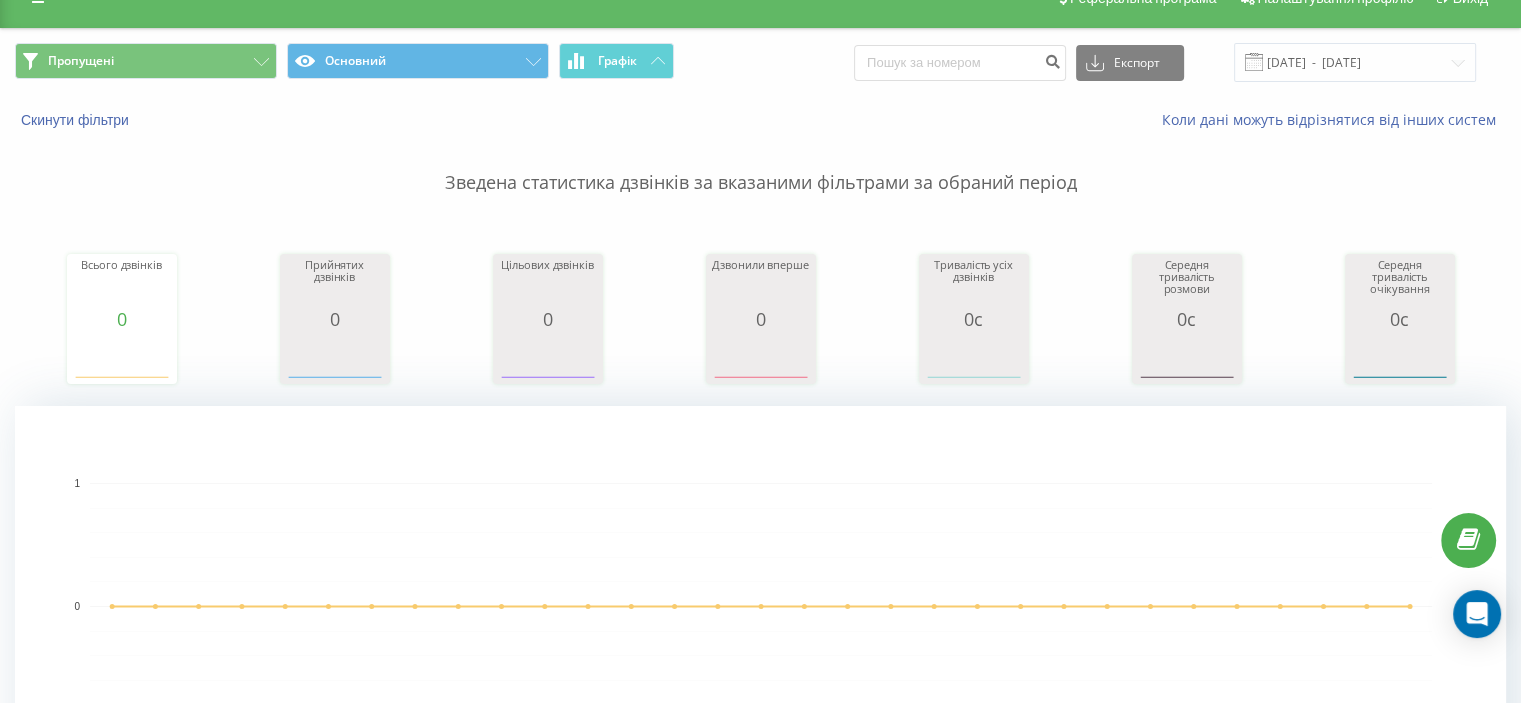 scroll, scrollTop: 0, scrollLeft: 0, axis: both 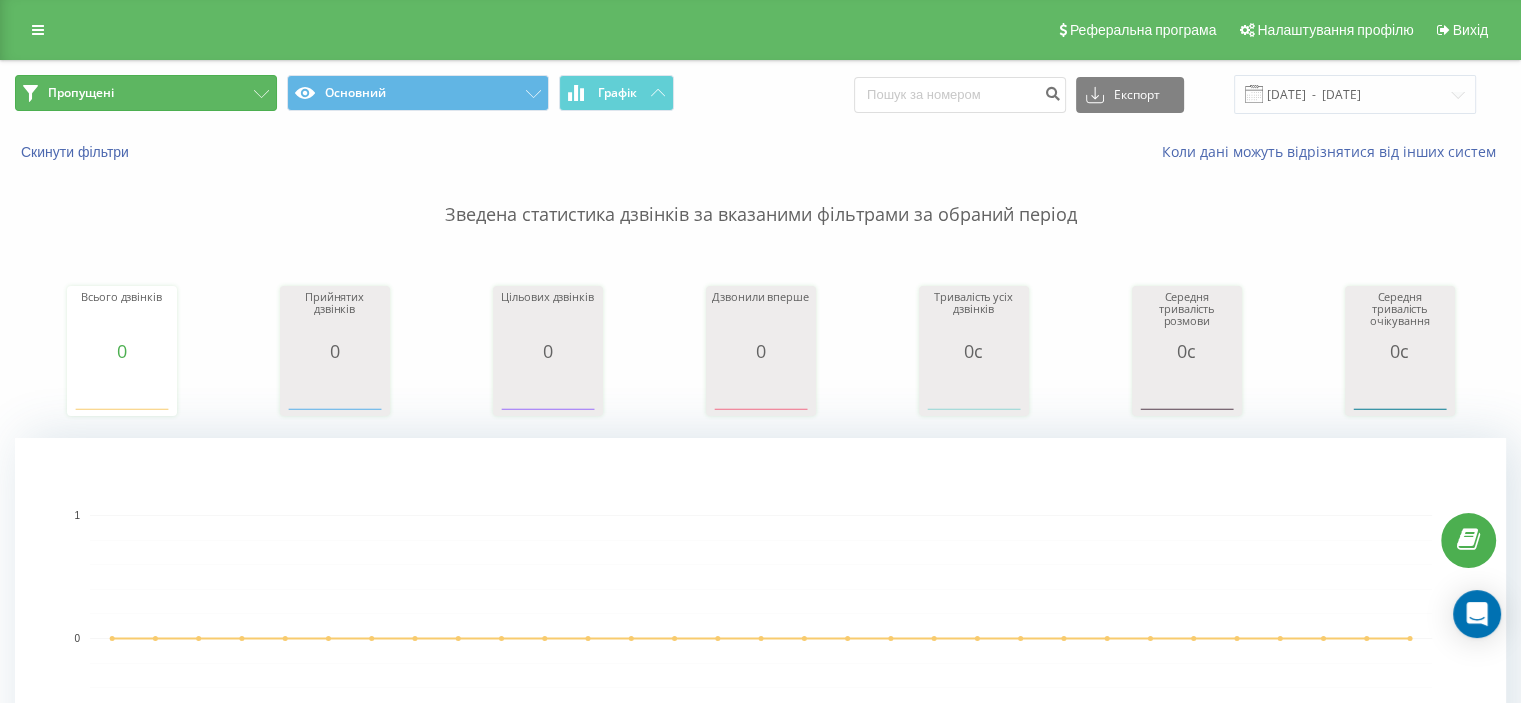 click on "Пропущені" at bounding box center (146, 93) 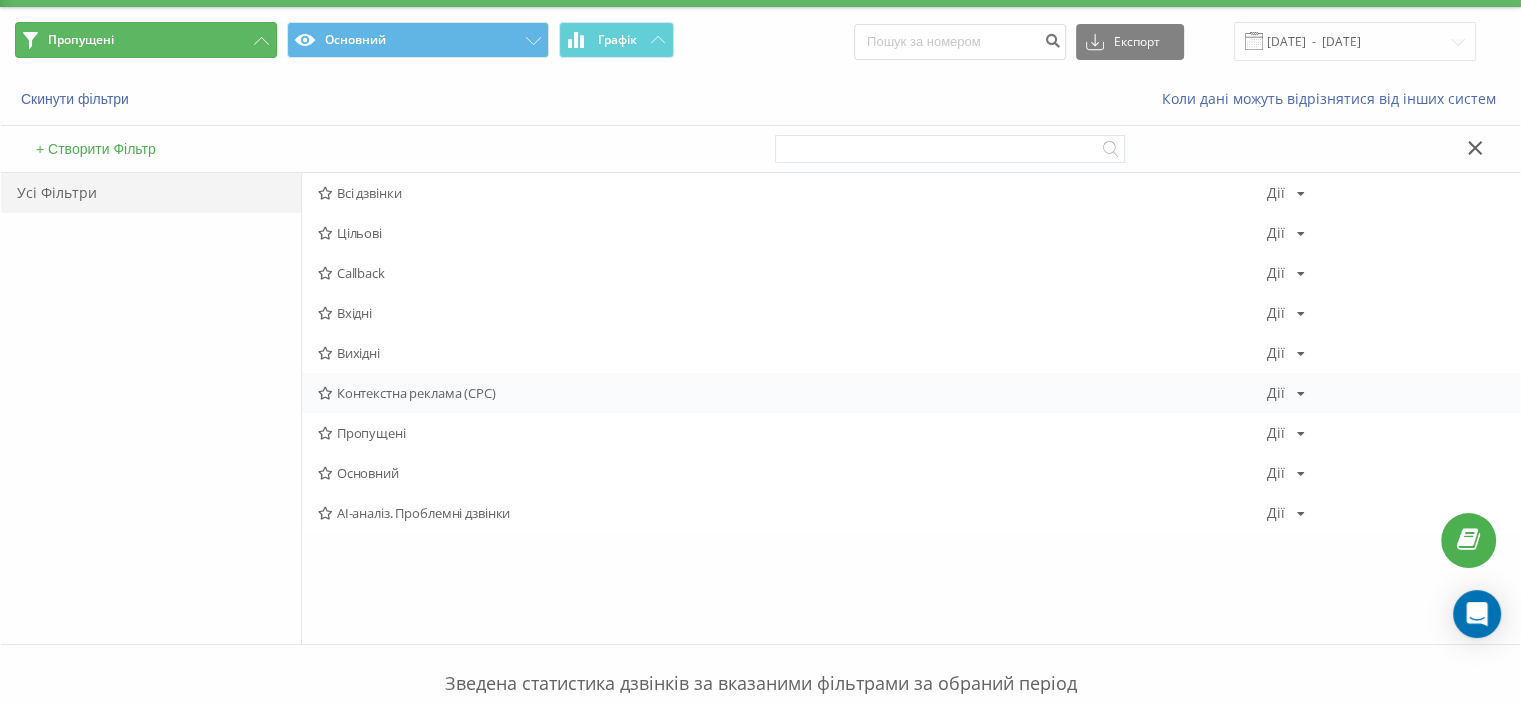 scroll, scrollTop: 100, scrollLeft: 0, axis: vertical 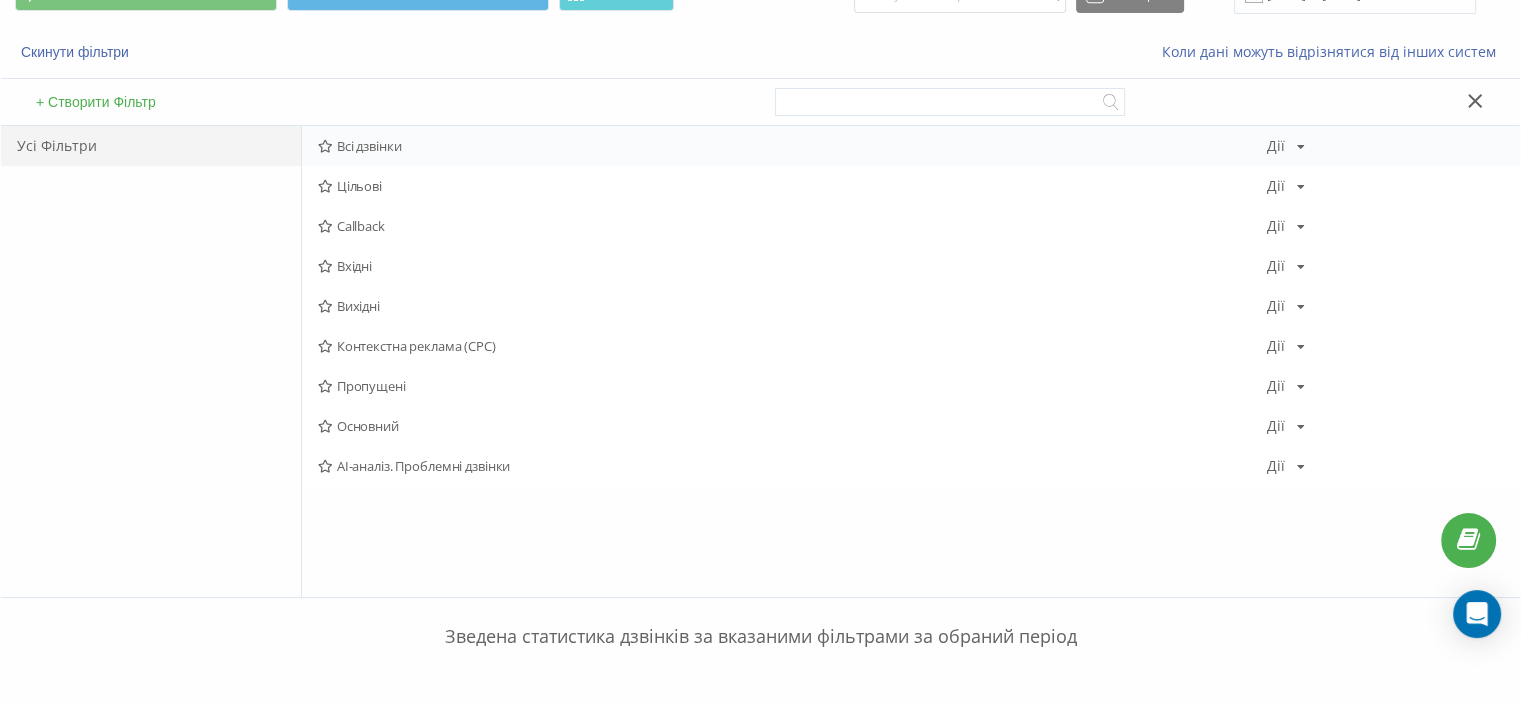 click on "Всі дзвінки" at bounding box center [792, 146] 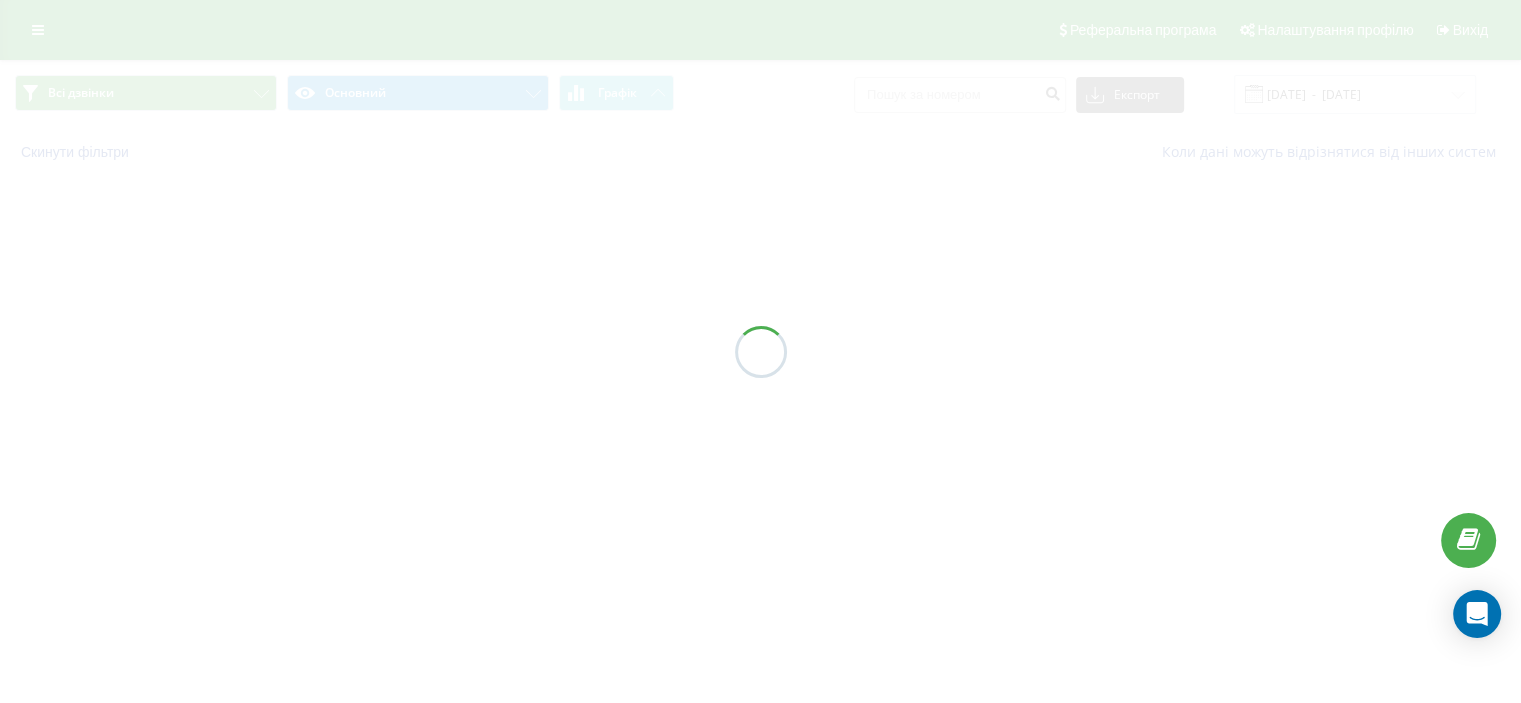 scroll, scrollTop: 0, scrollLeft: 0, axis: both 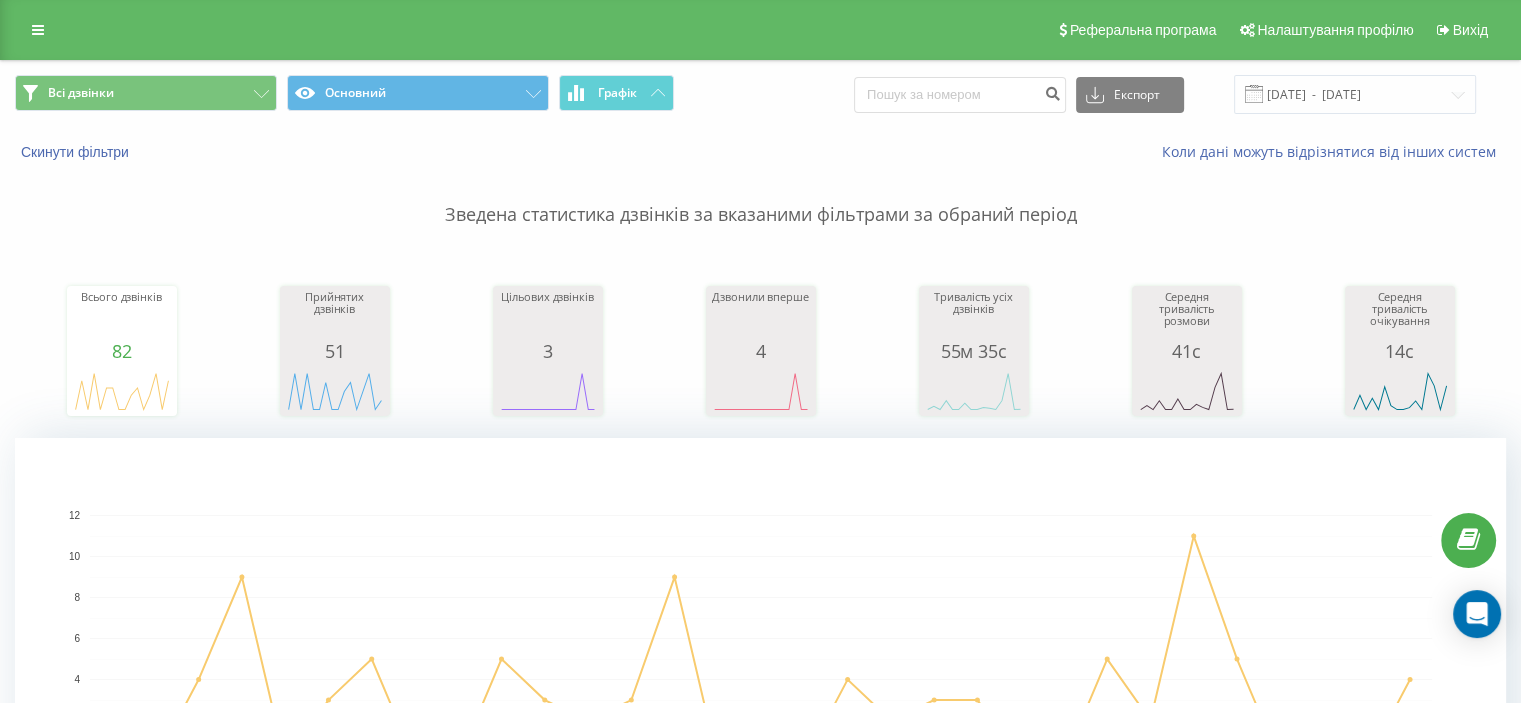 click on "Реферальна програма Налаштування профілю Вихід" at bounding box center (760, 30) 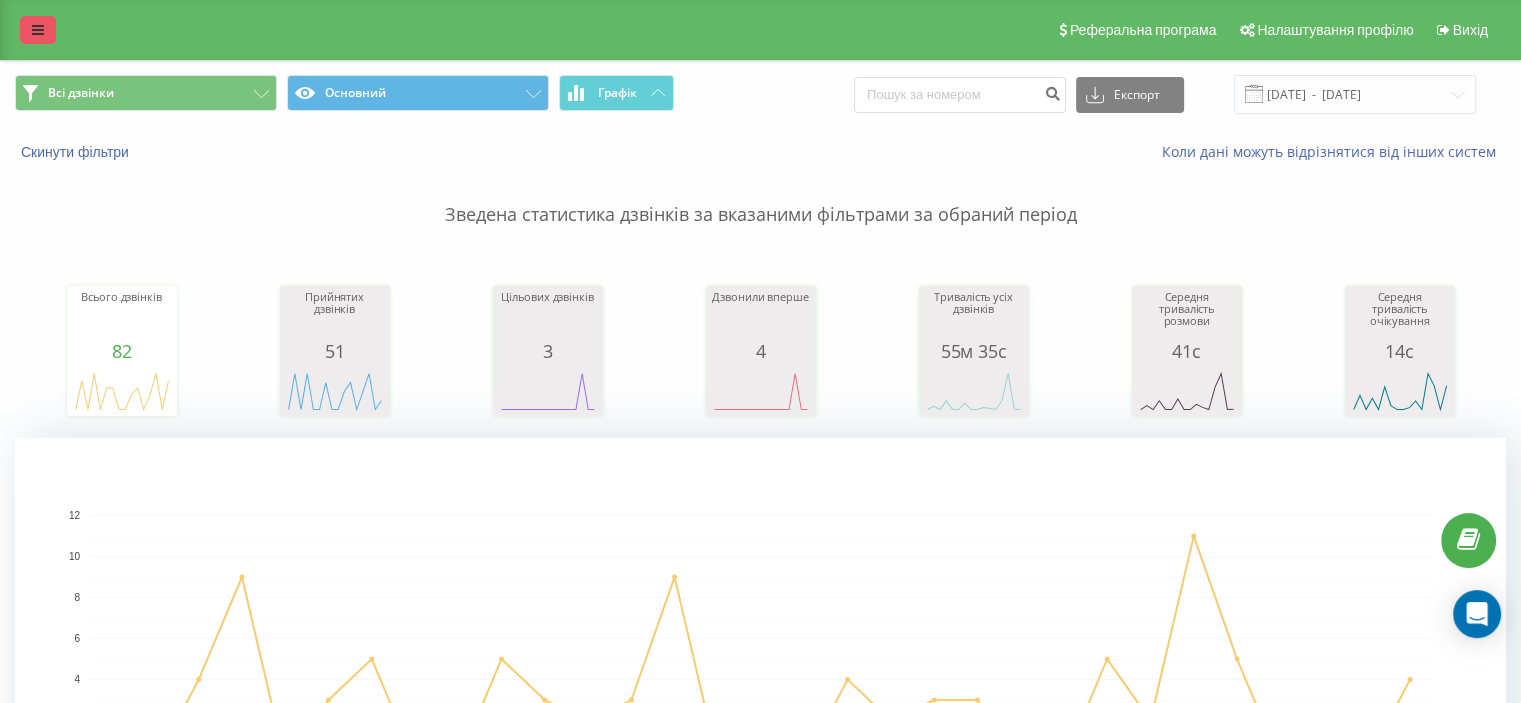 click at bounding box center (38, 30) 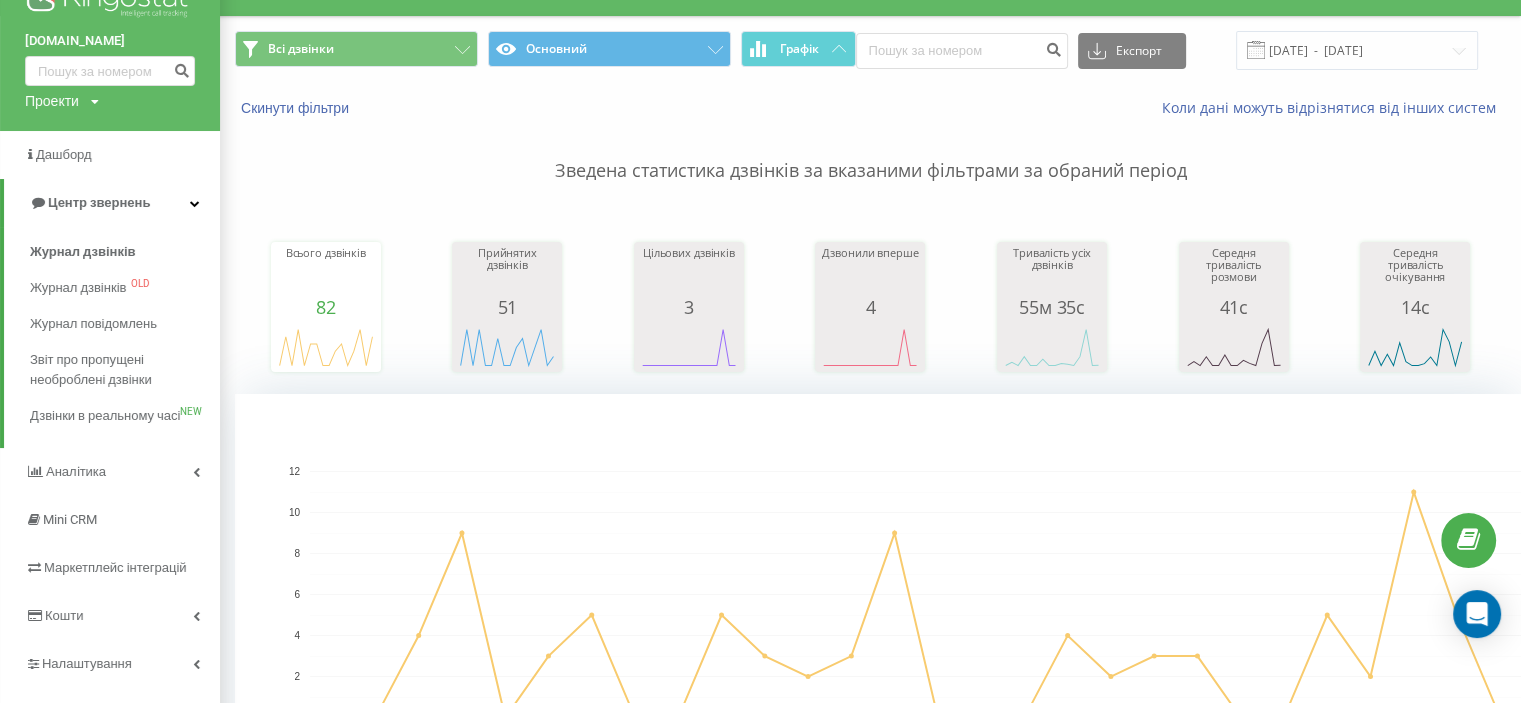 scroll, scrollTop: 0, scrollLeft: 0, axis: both 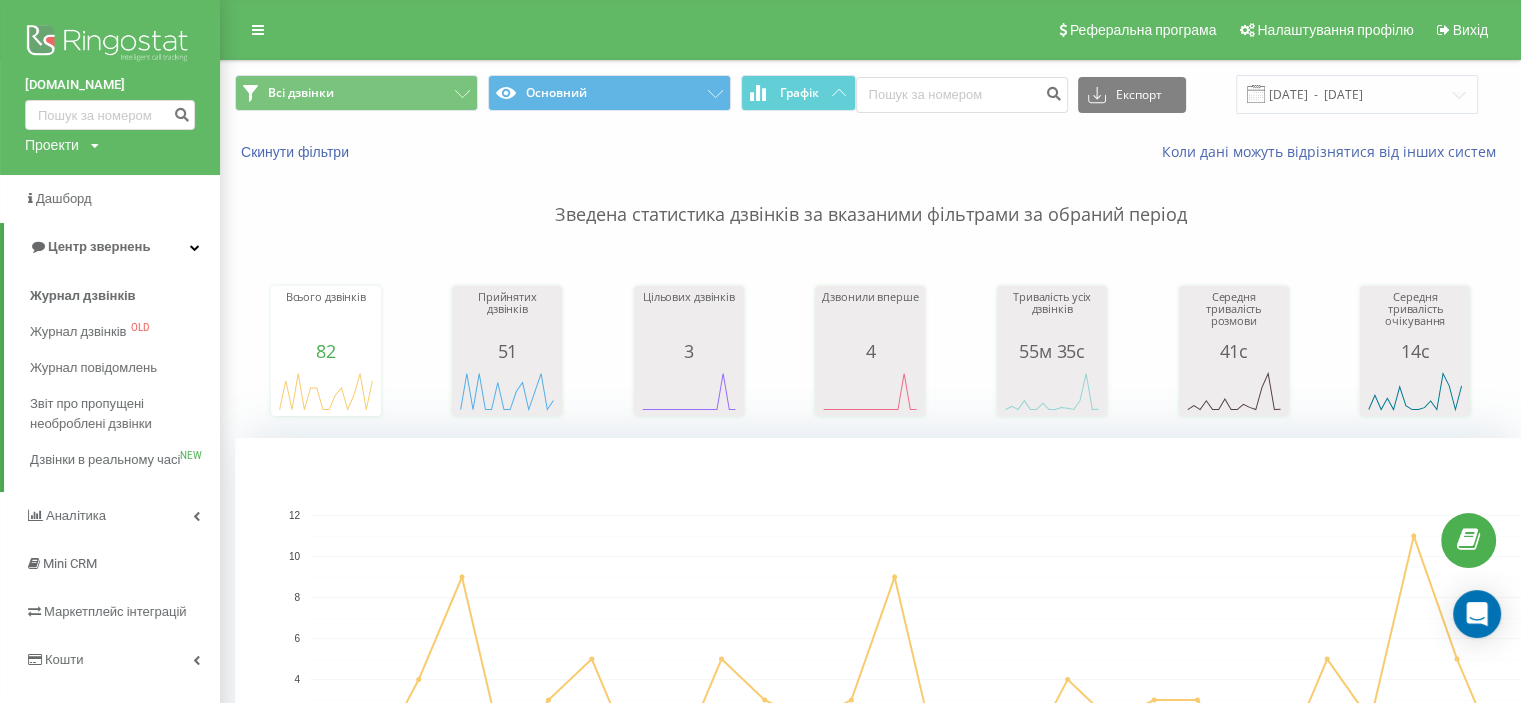 click on "Скинути фільтри" at bounding box center (464, 152) 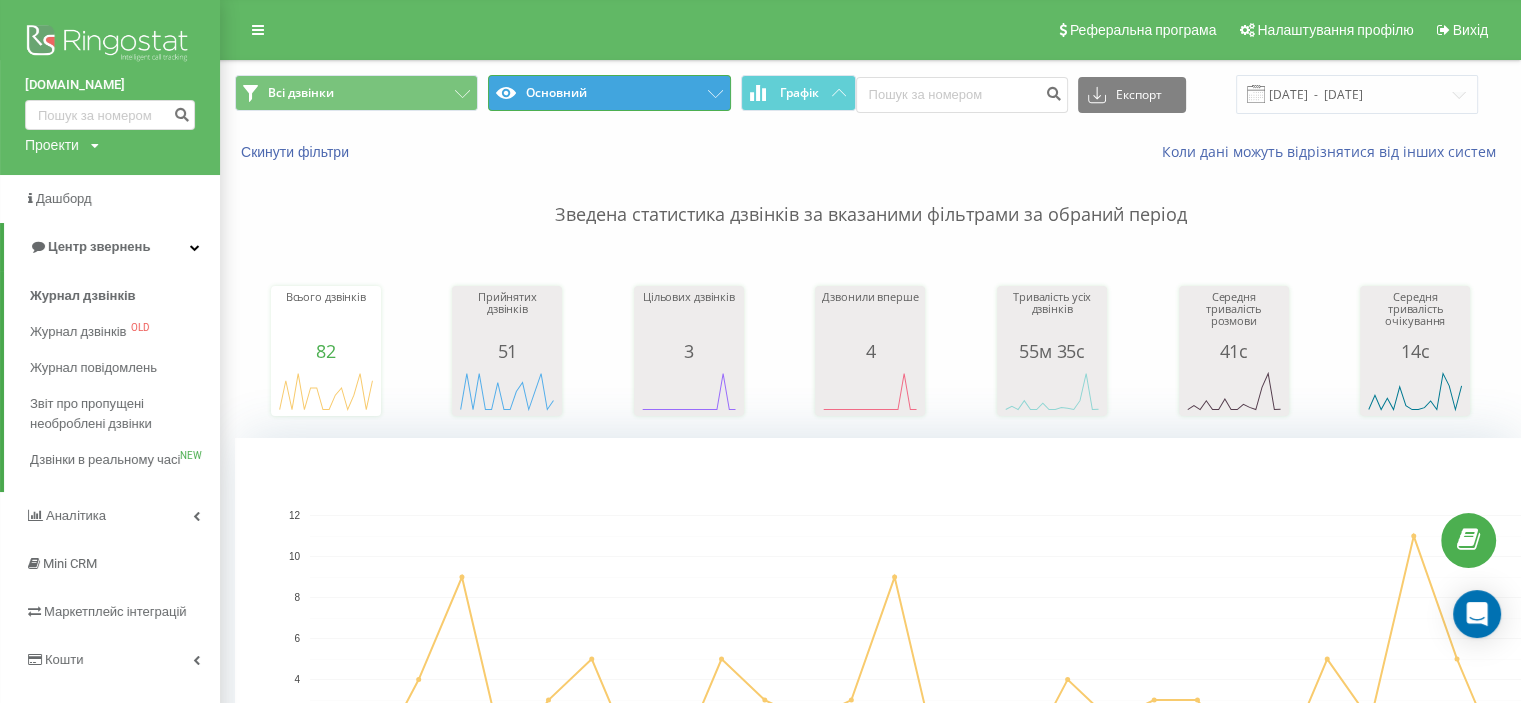 click on "Основний" at bounding box center (609, 93) 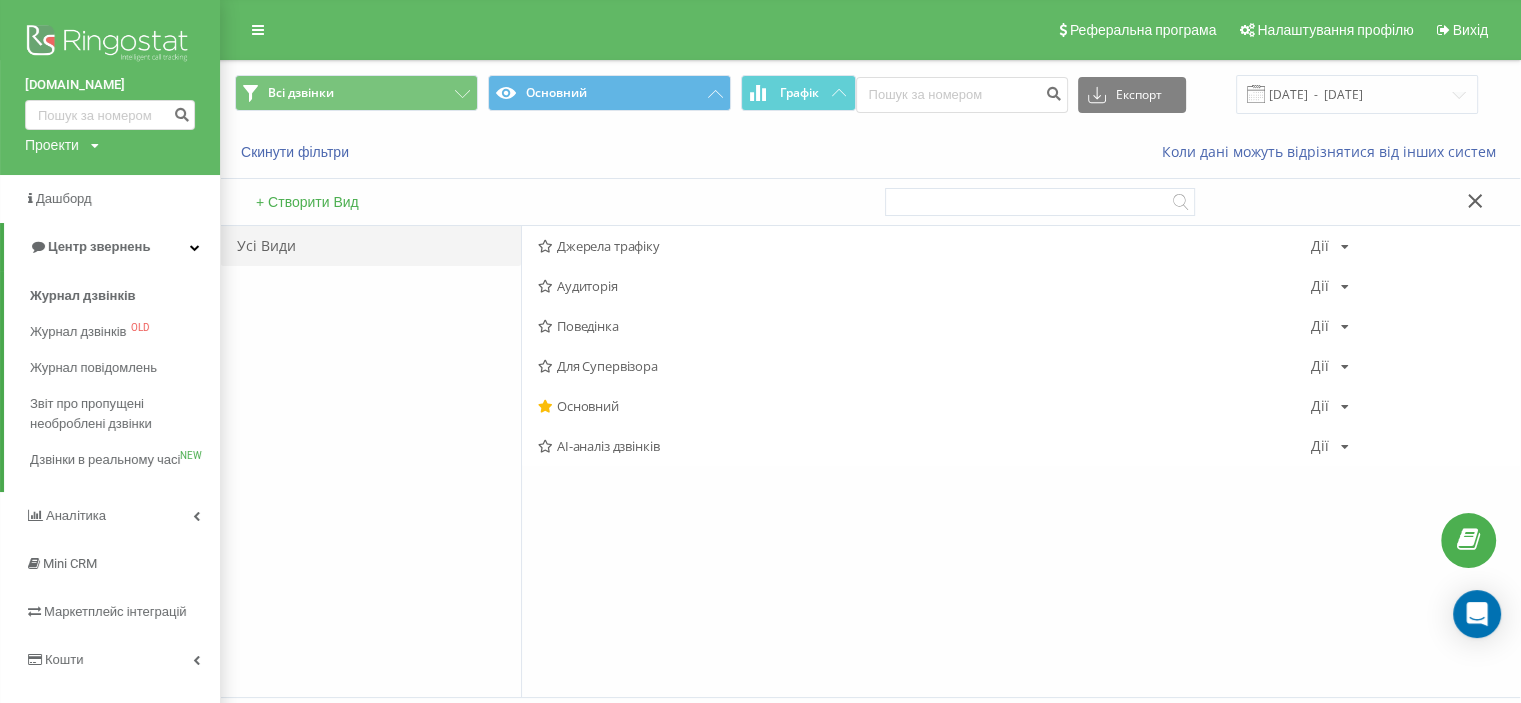 click on "Всі дзвінки Основний Графік" at bounding box center (545, 94) 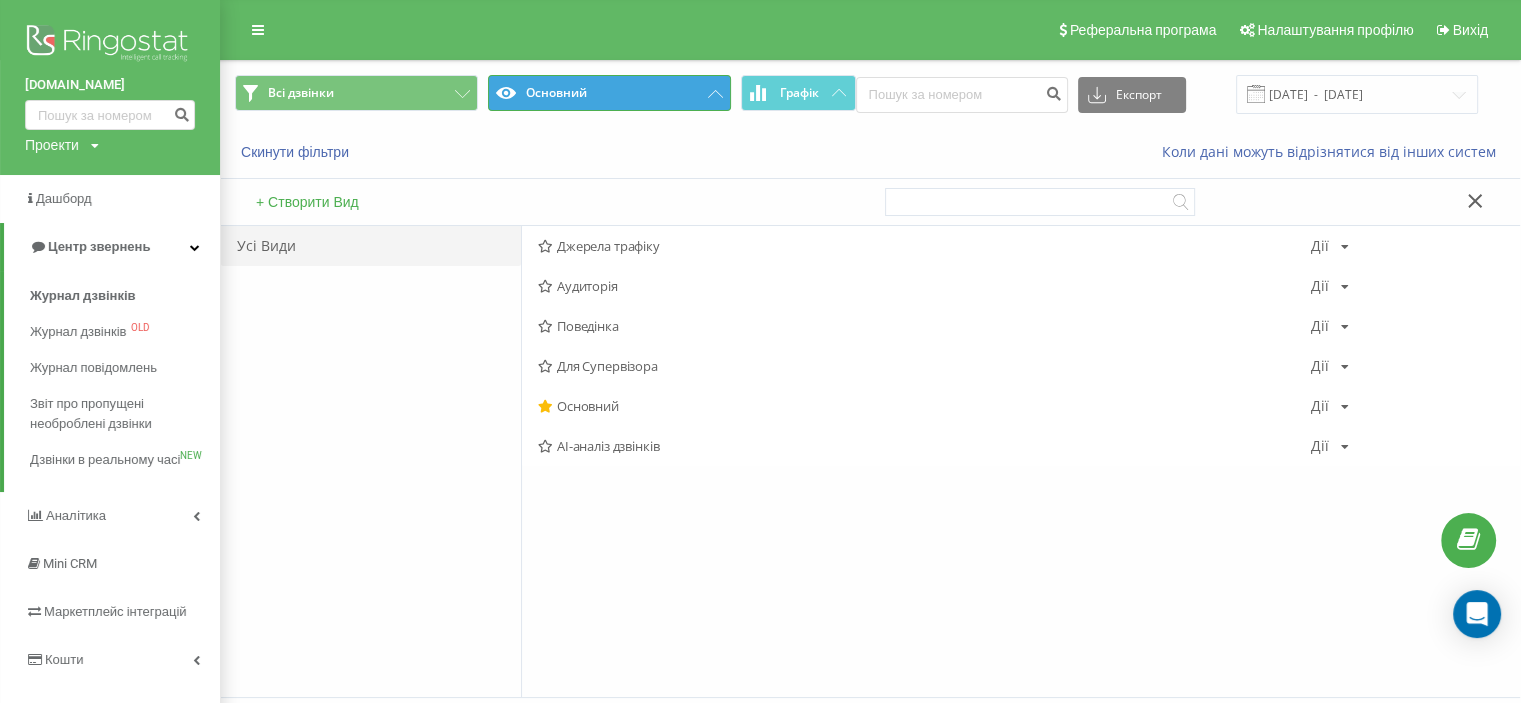 click on "Основний" at bounding box center [609, 93] 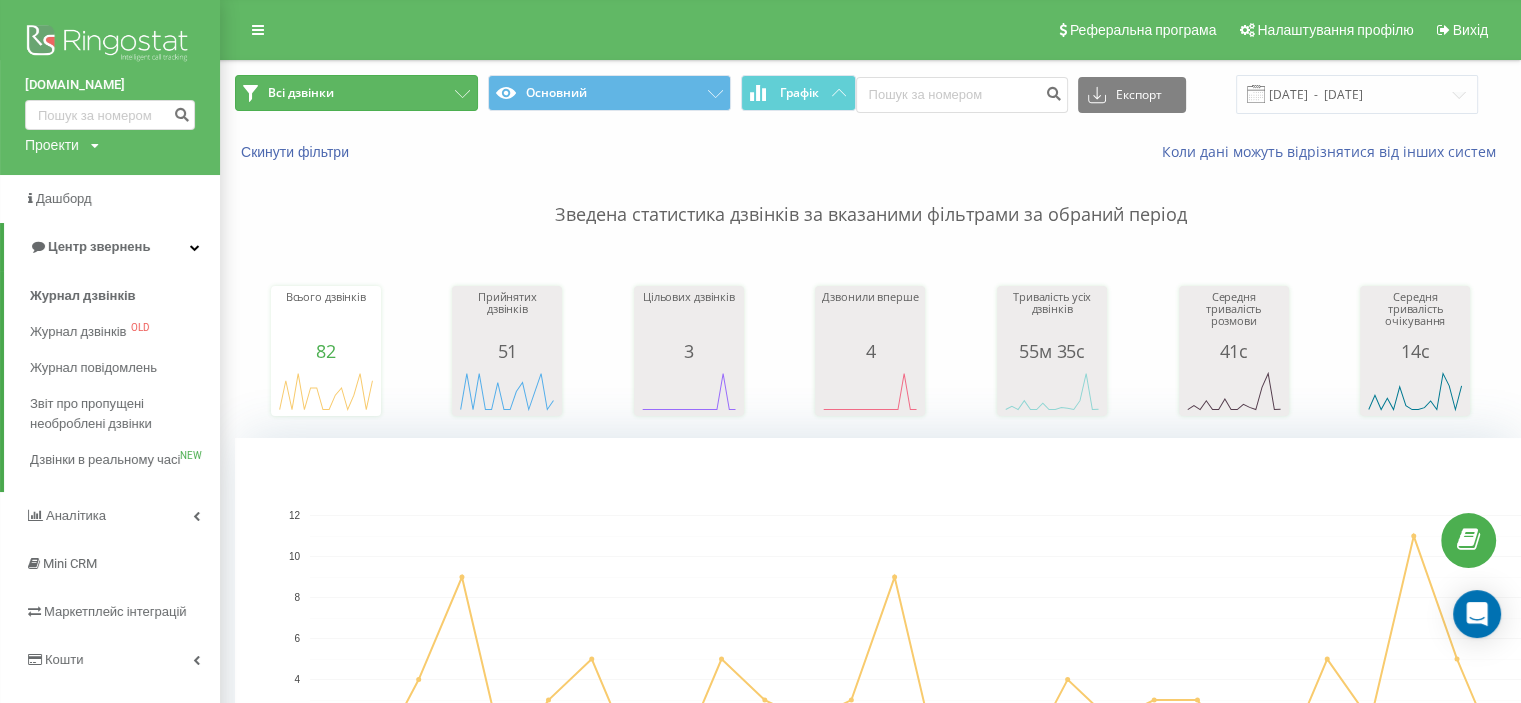 click on "Всі дзвінки" at bounding box center [356, 93] 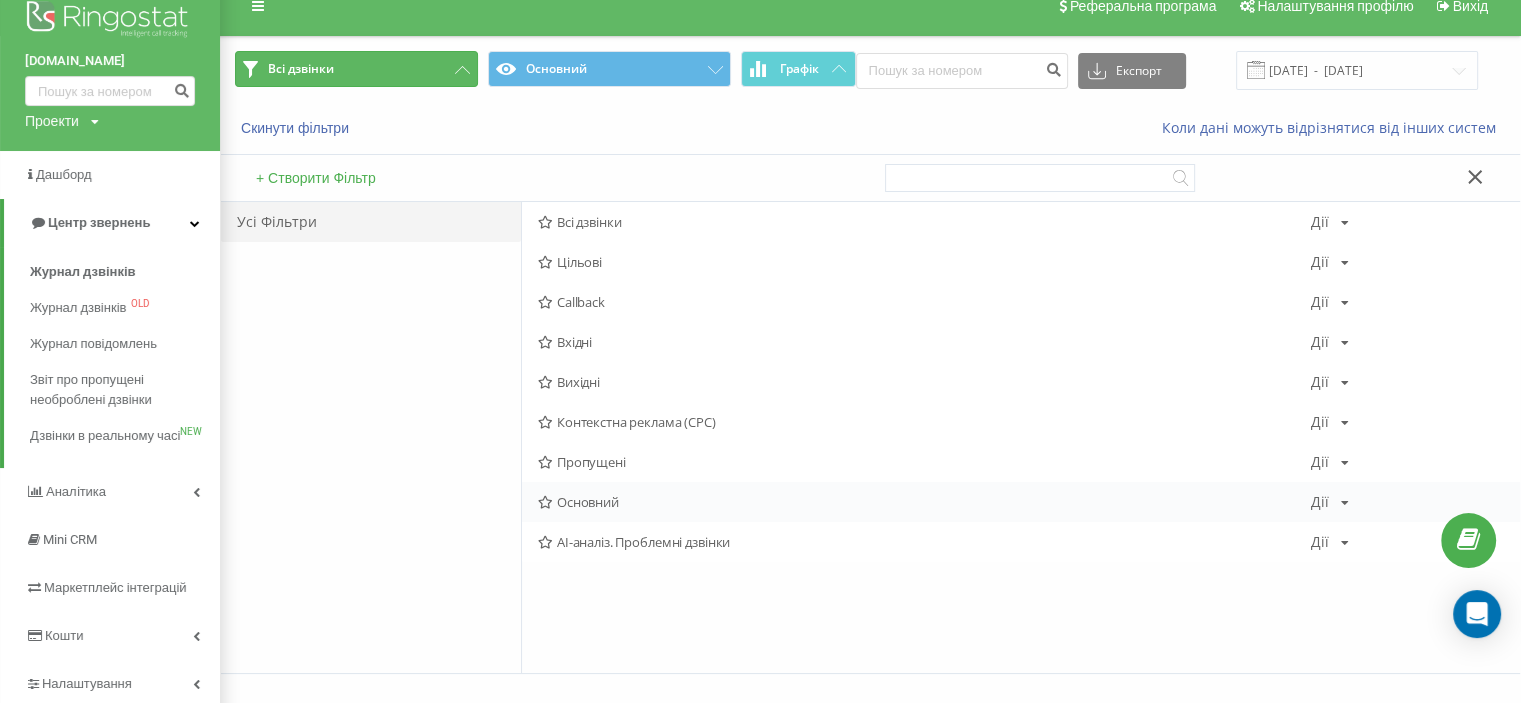 scroll, scrollTop: 0, scrollLeft: 0, axis: both 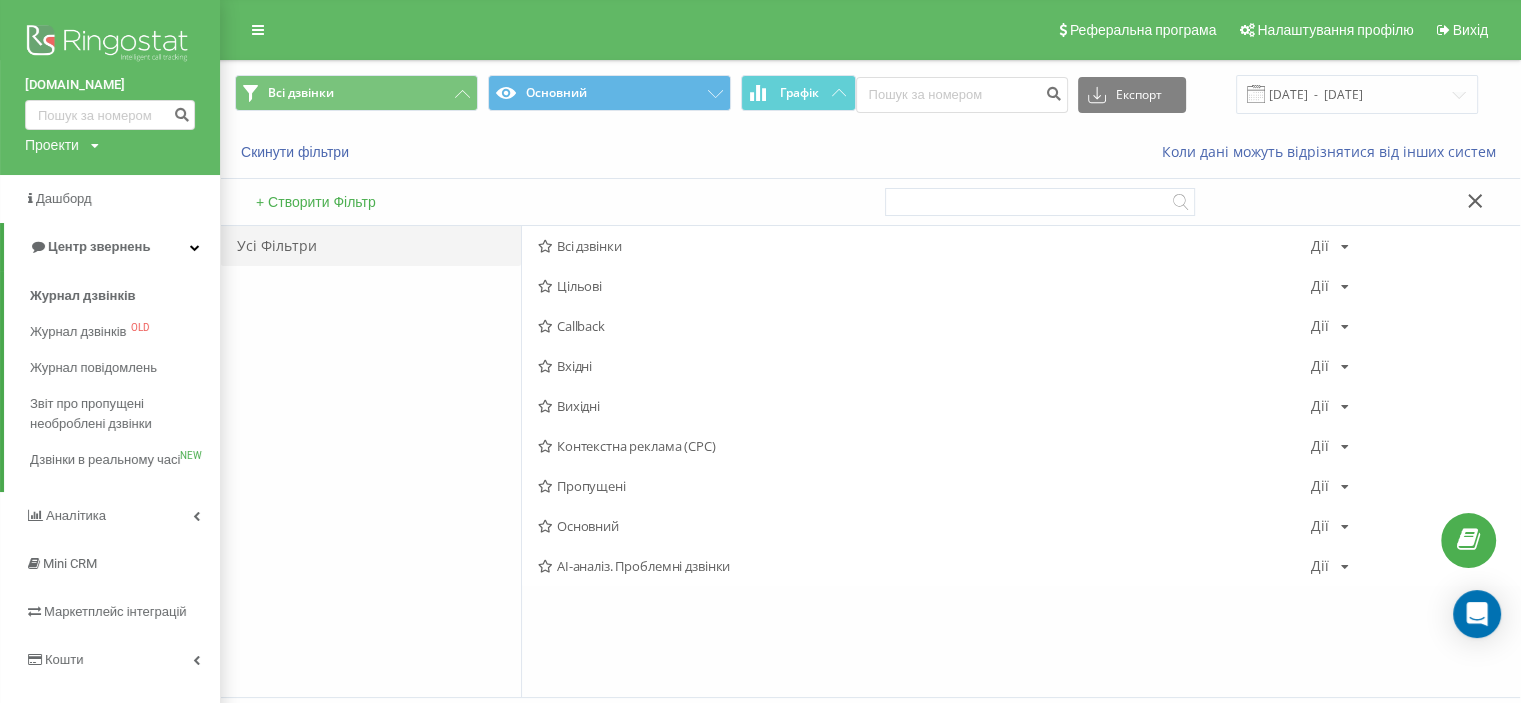 click on "Скинути фільтри" at bounding box center [464, 152] 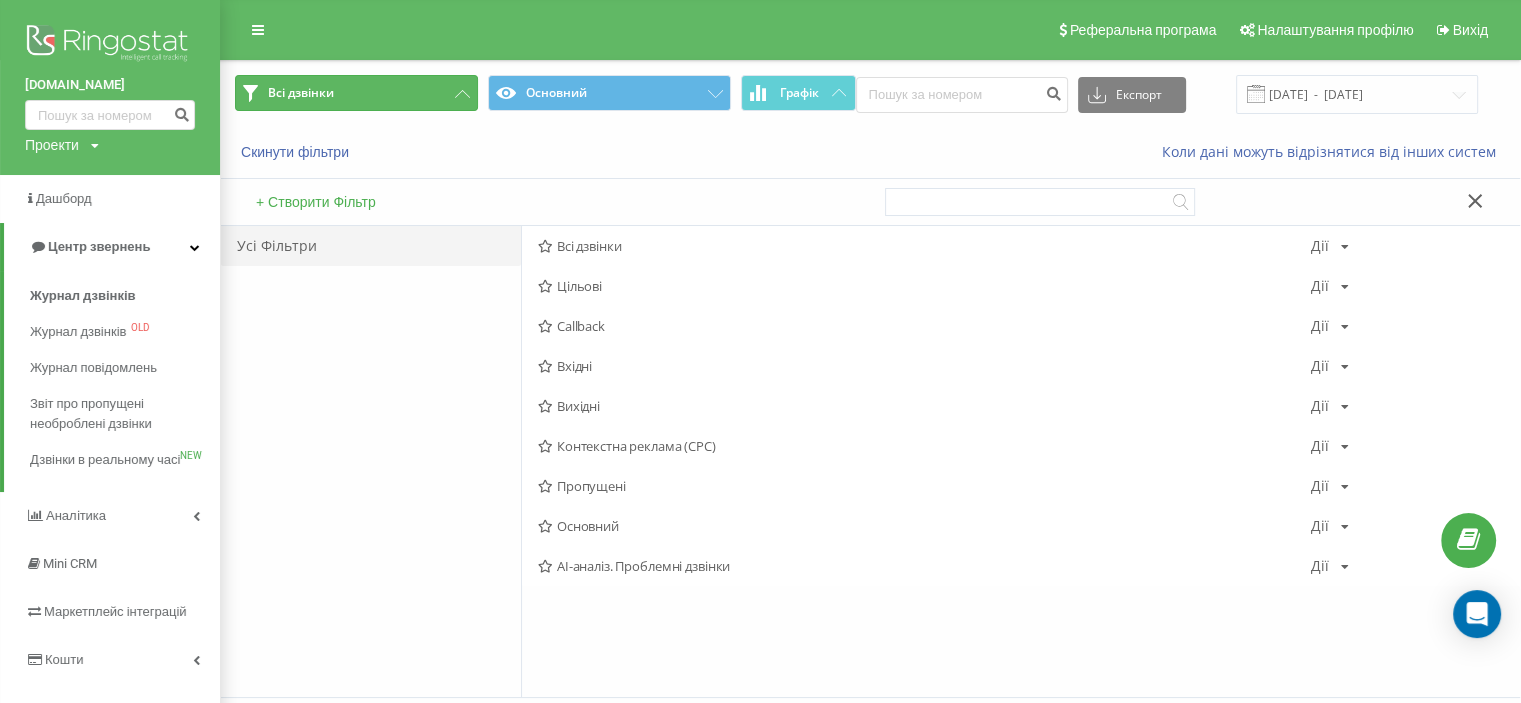click on "Всі дзвінки" at bounding box center [356, 93] 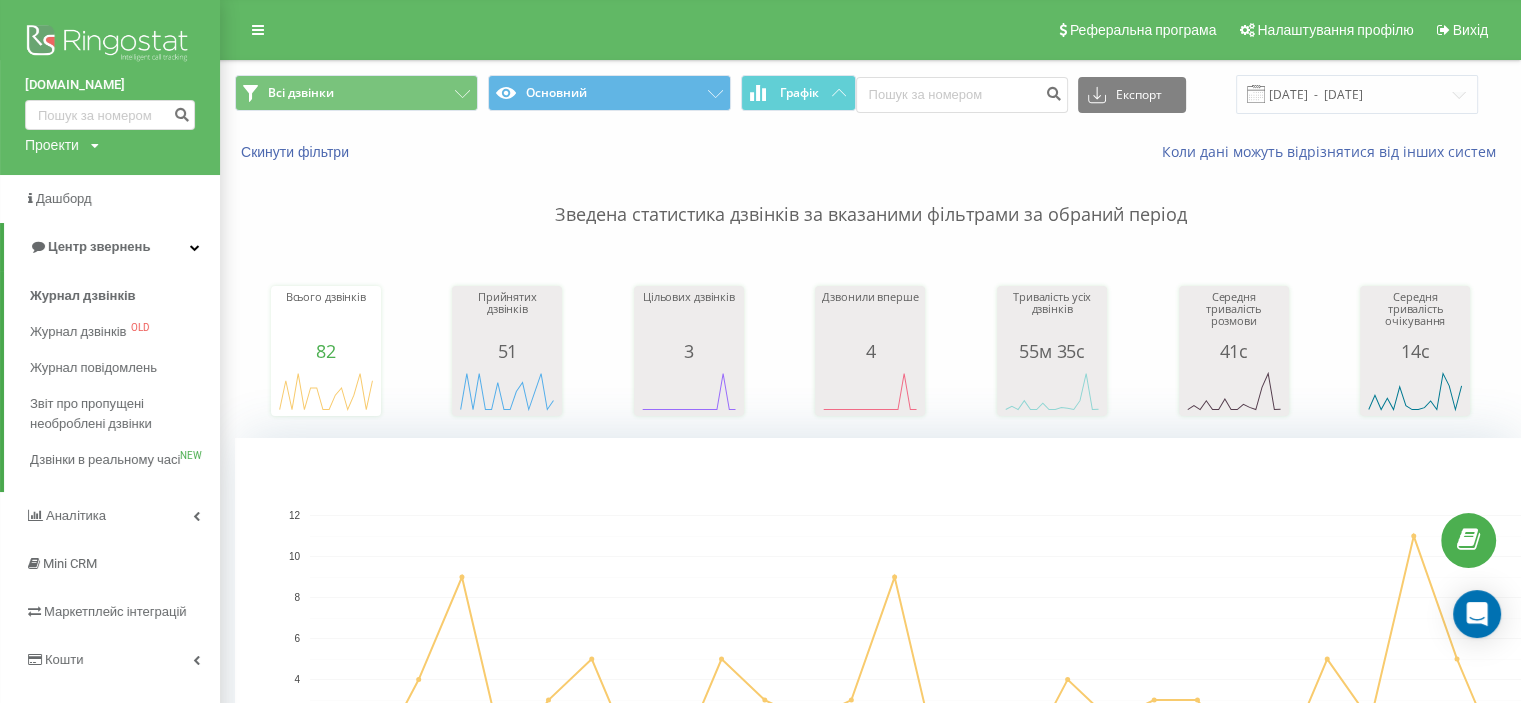 click on "Зведена статистика дзвінків за вказаними фільтрами за обраний період" at bounding box center (870, 195) 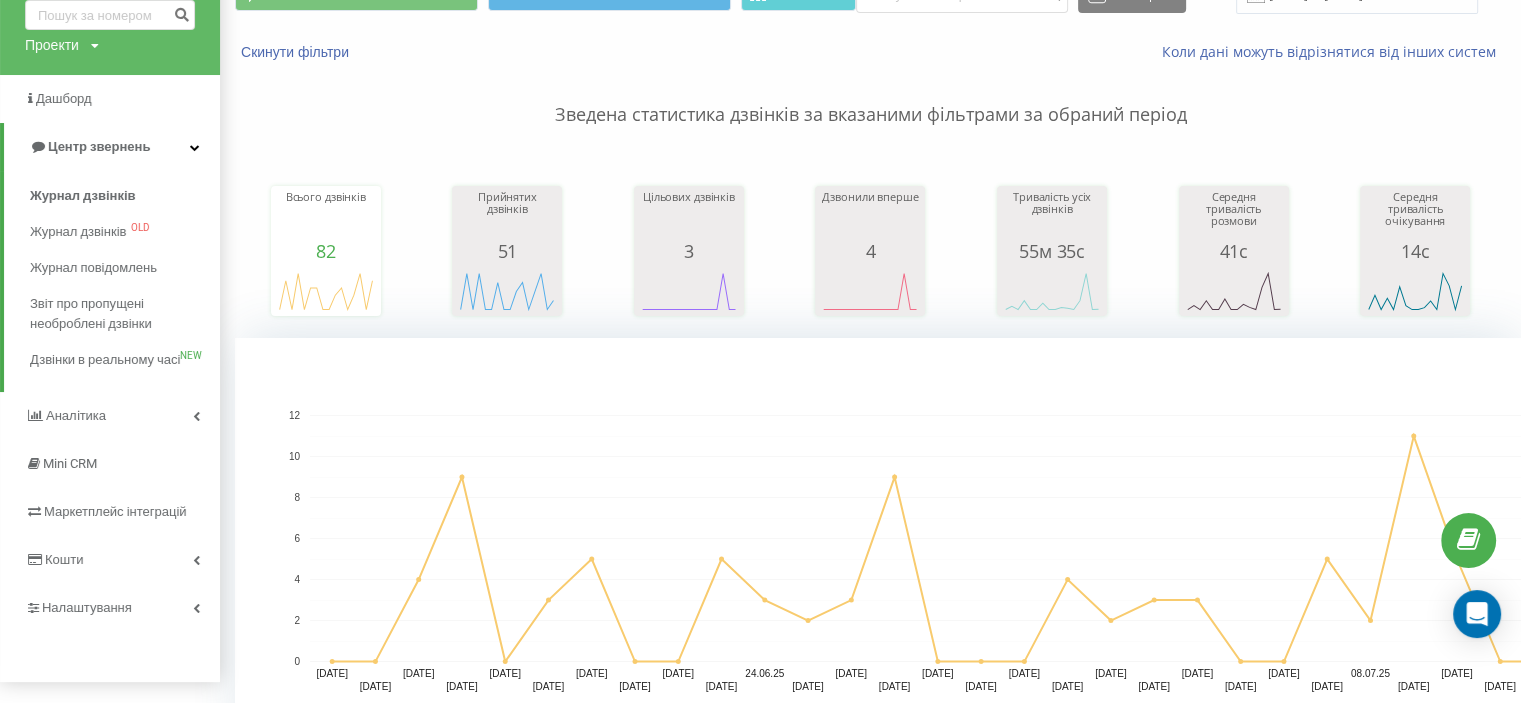scroll, scrollTop: 0, scrollLeft: 0, axis: both 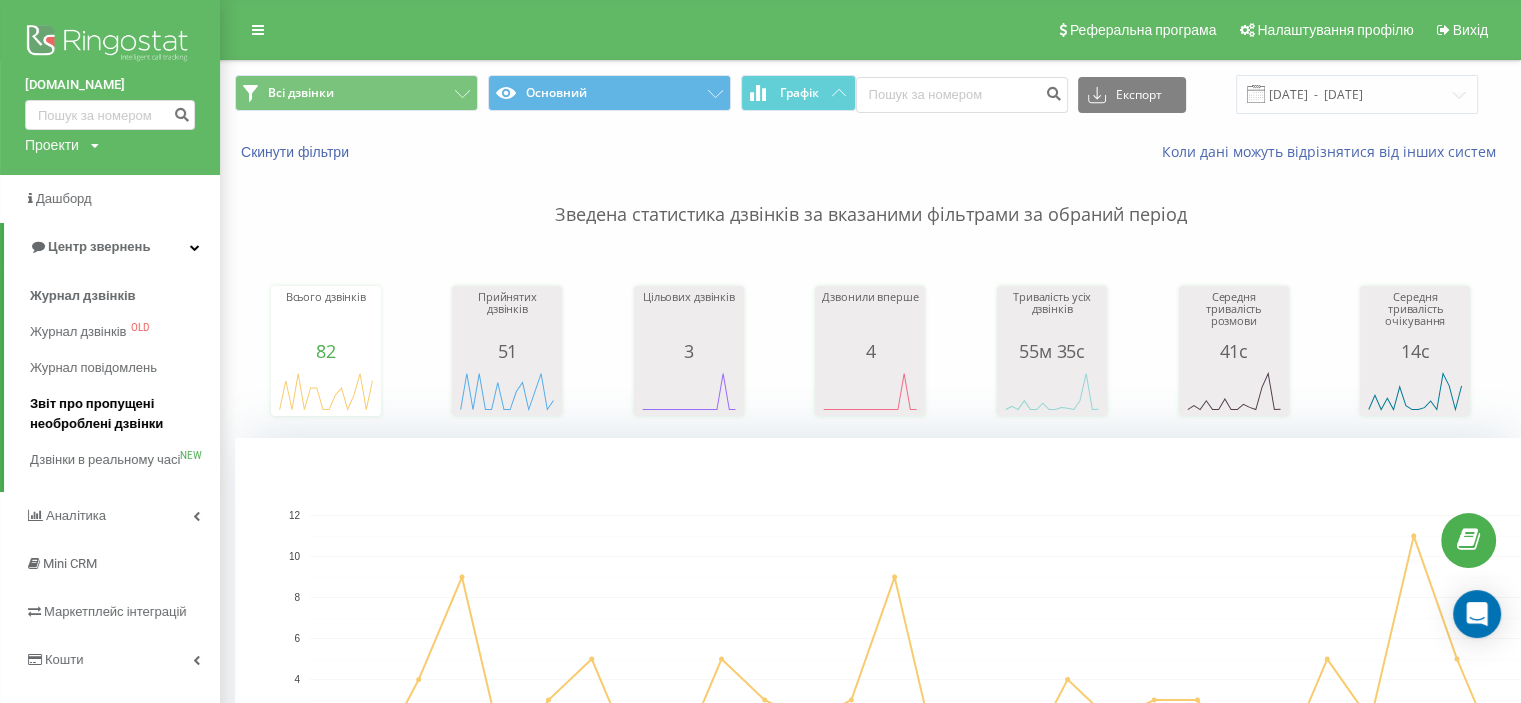 click on "Звіт про пропущені необроблені дзвінки" at bounding box center [120, 414] 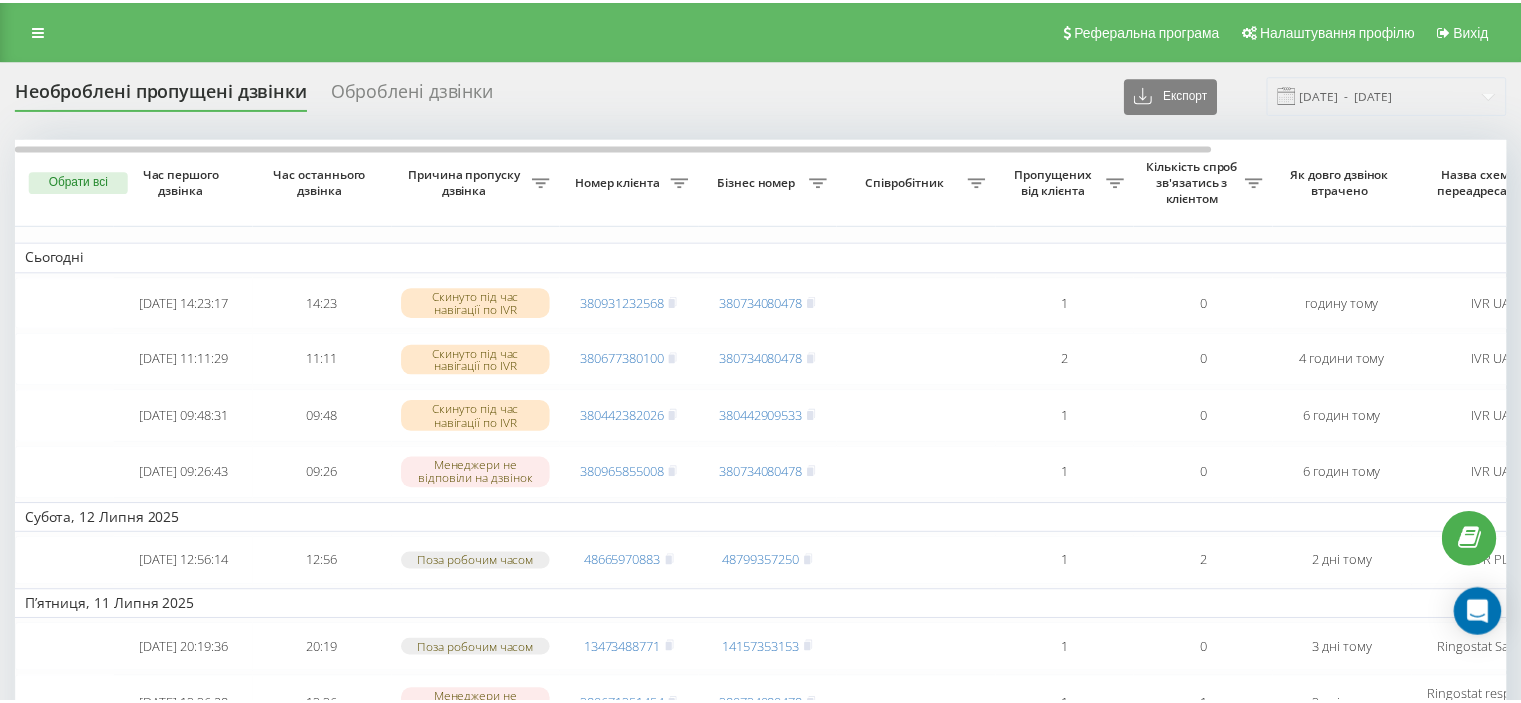scroll, scrollTop: 0, scrollLeft: 0, axis: both 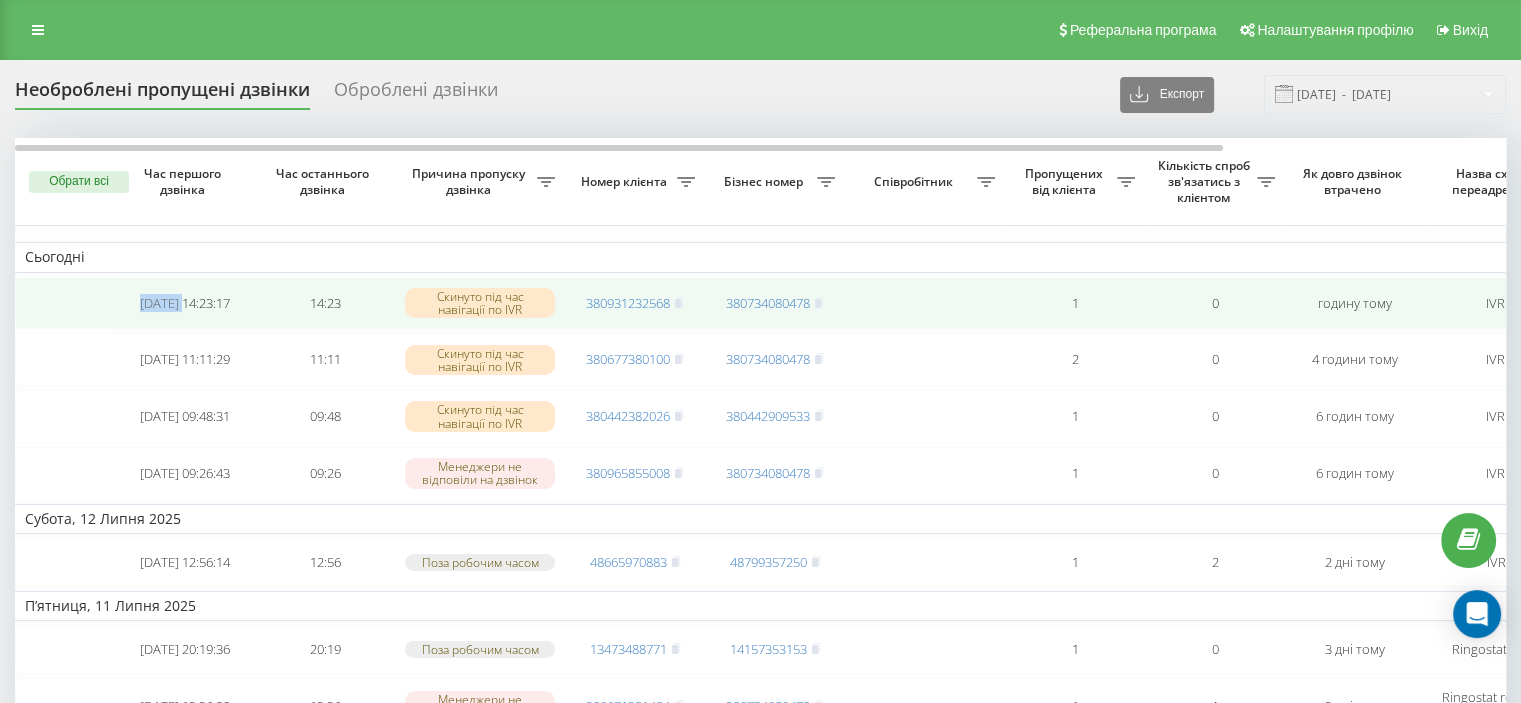 drag, startPoint x: 144, startPoint y: 293, endPoint x: 192, endPoint y: 279, distance: 50 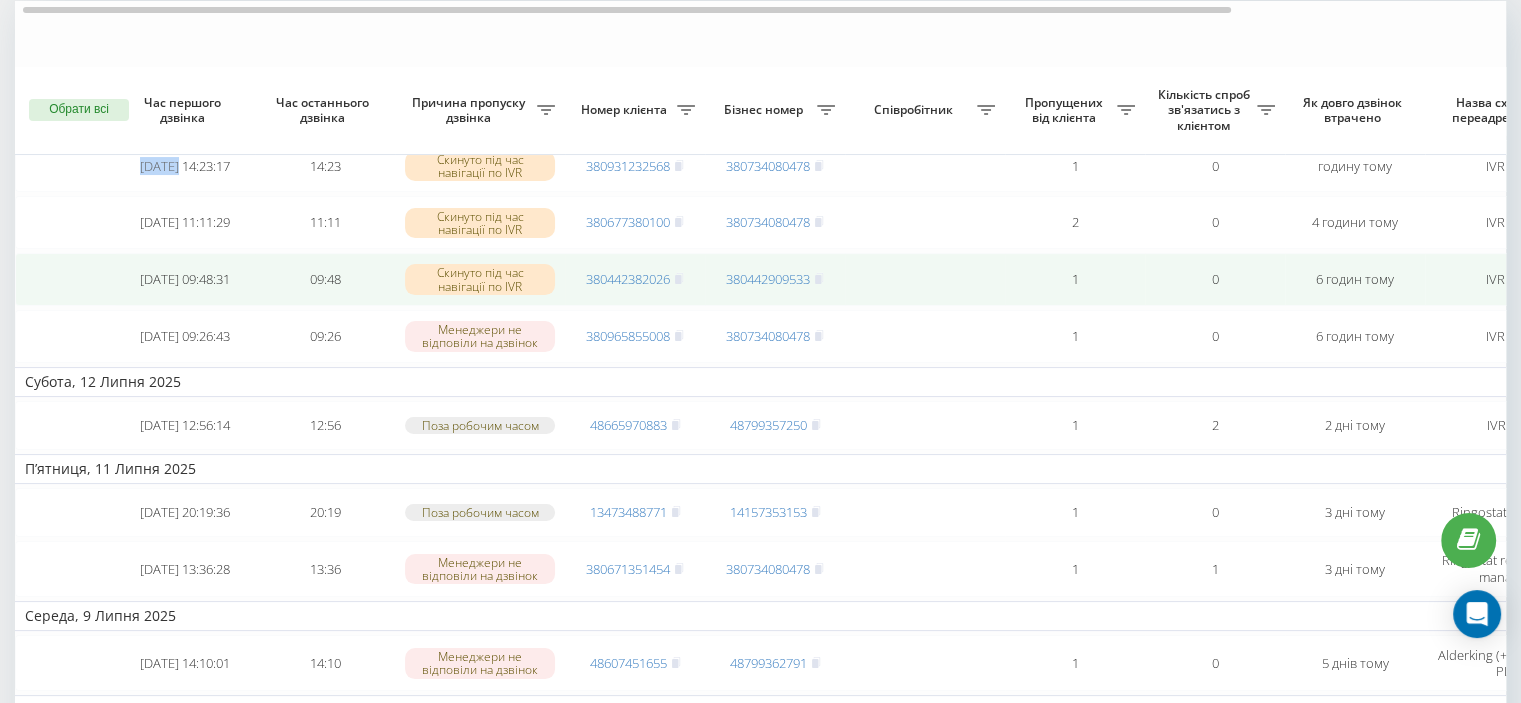 scroll, scrollTop: 0, scrollLeft: 0, axis: both 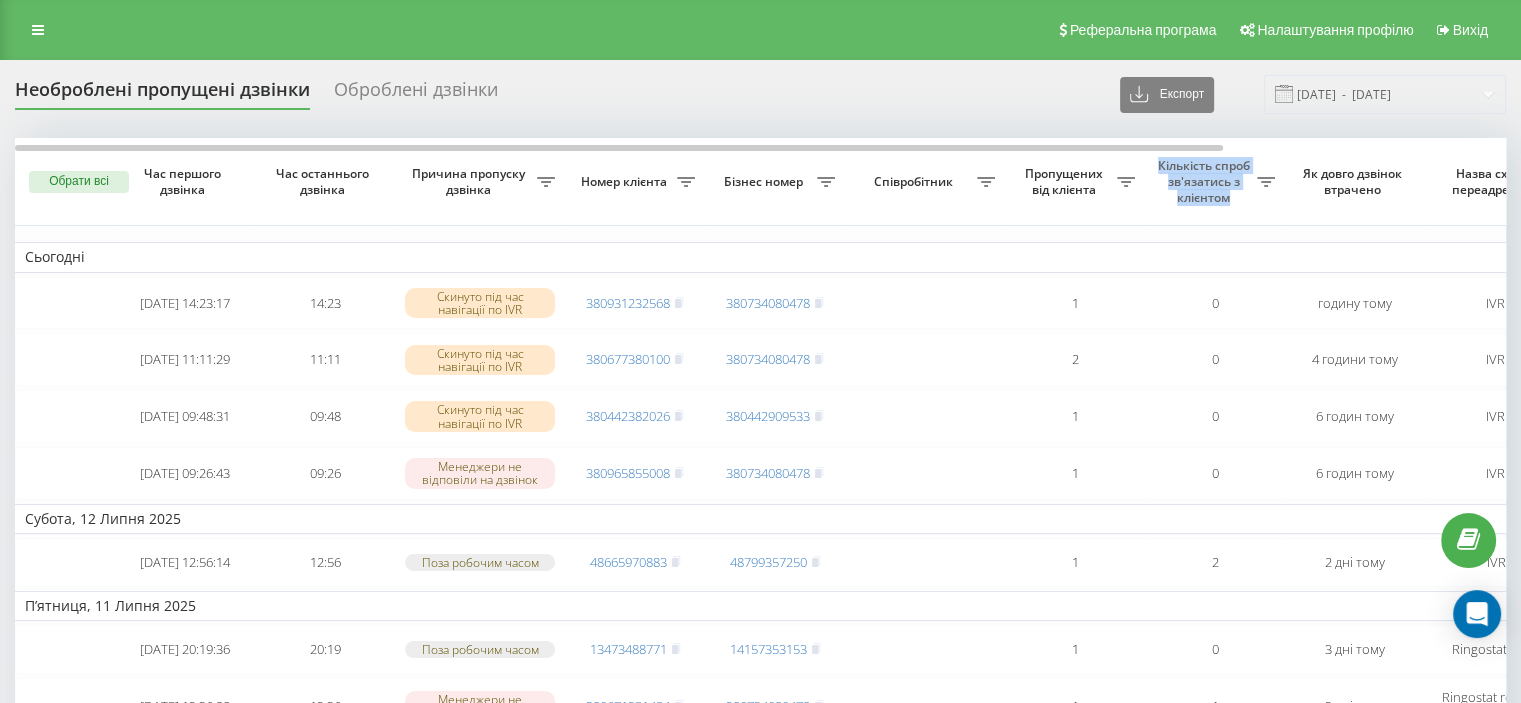 drag, startPoint x: 1151, startPoint y: 169, endPoint x: 1234, endPoint y: 201, distance: 88.95505 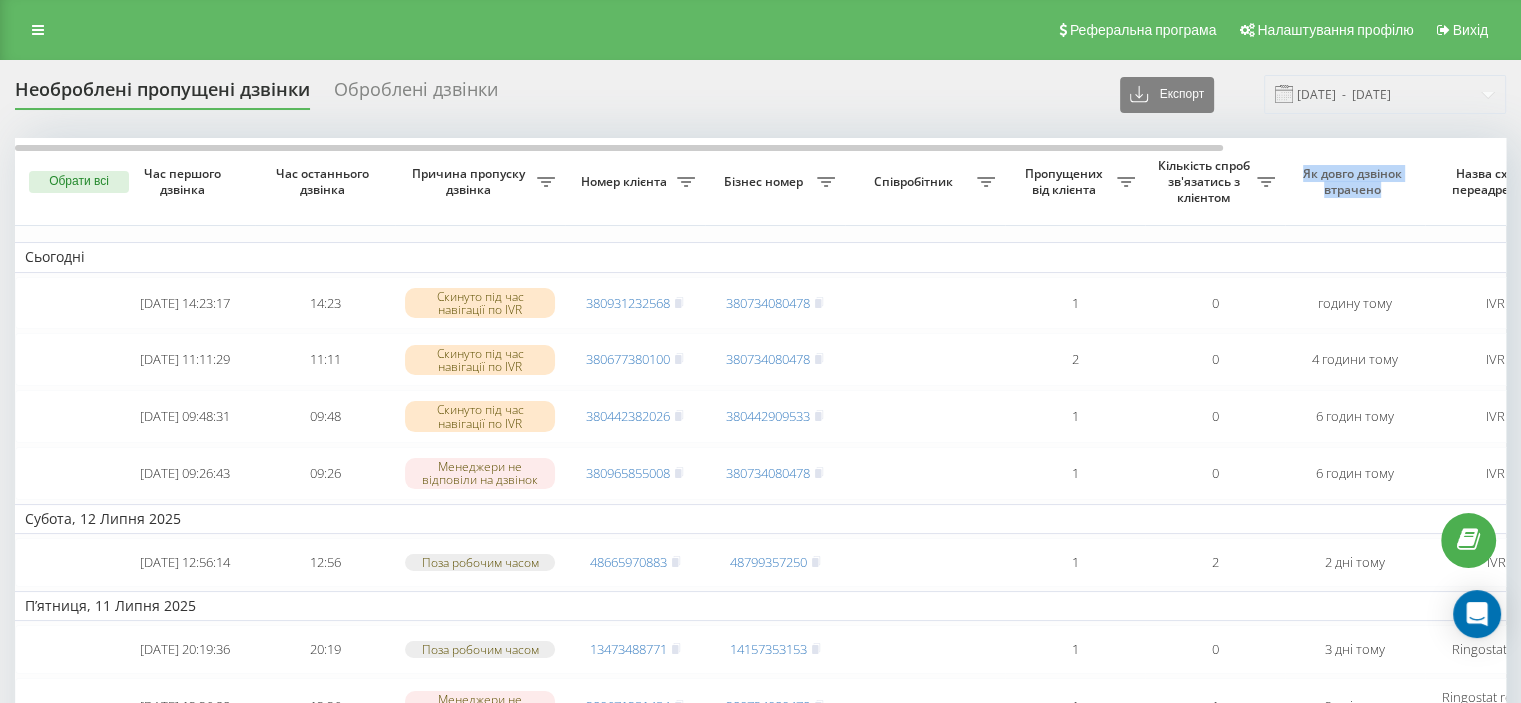 drag, startPoint x: 1305, startPoint y: 171, endPoint x: 1403, endPoint y: 183, distance: 98.731964 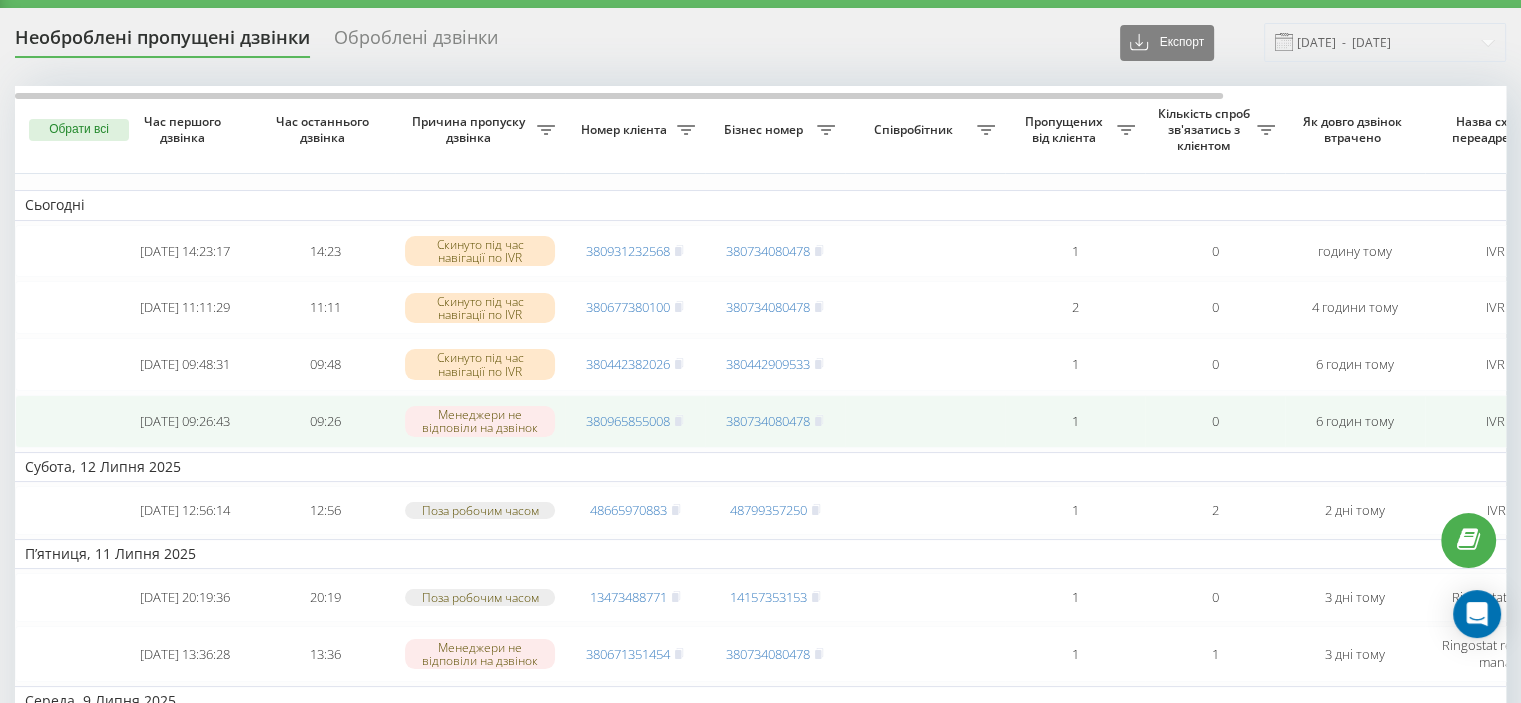scroll, scrollTop: 100, scrollLeft: 0, axis: vertical 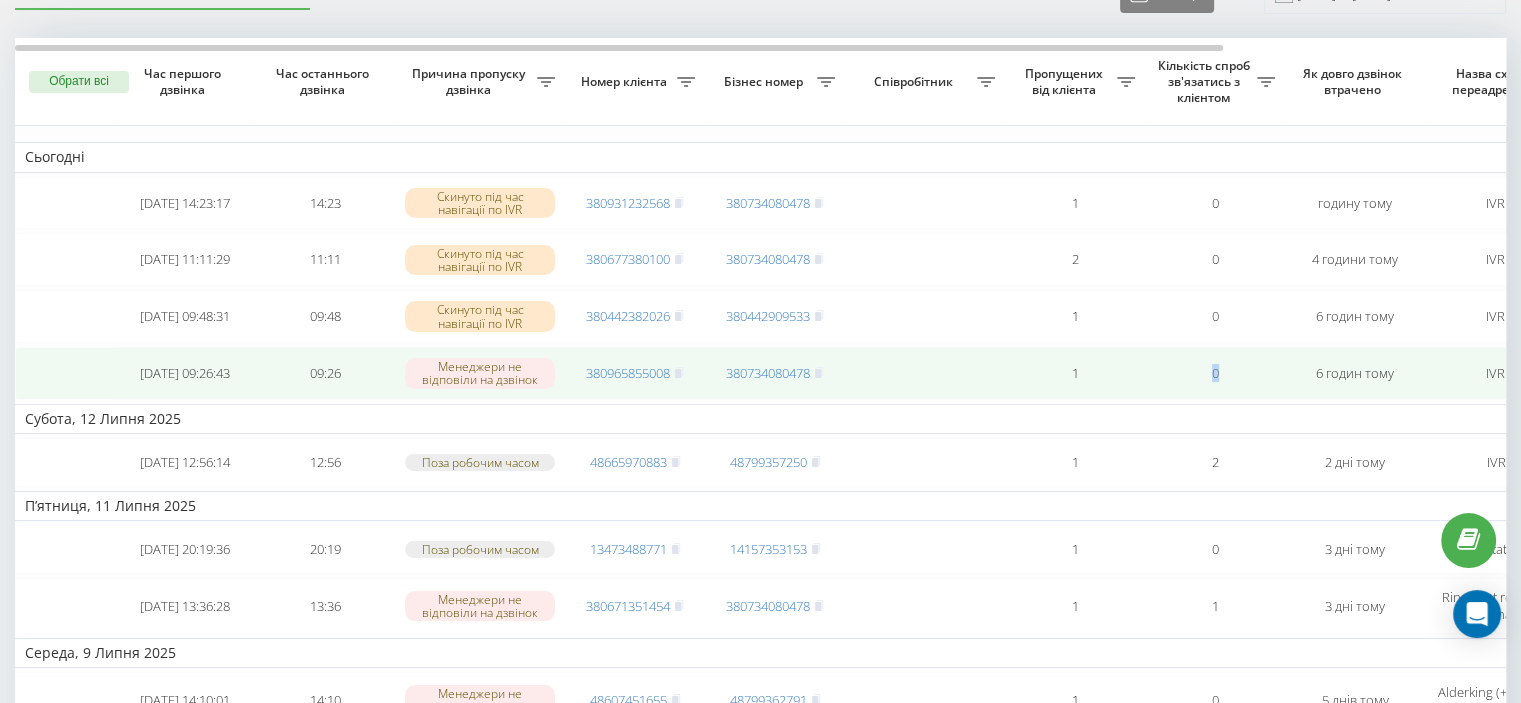 drag, startPoint x: 1199, startPoint y: 379, endPoint x: 1224, endPoint y: 380, distance: 25.019993 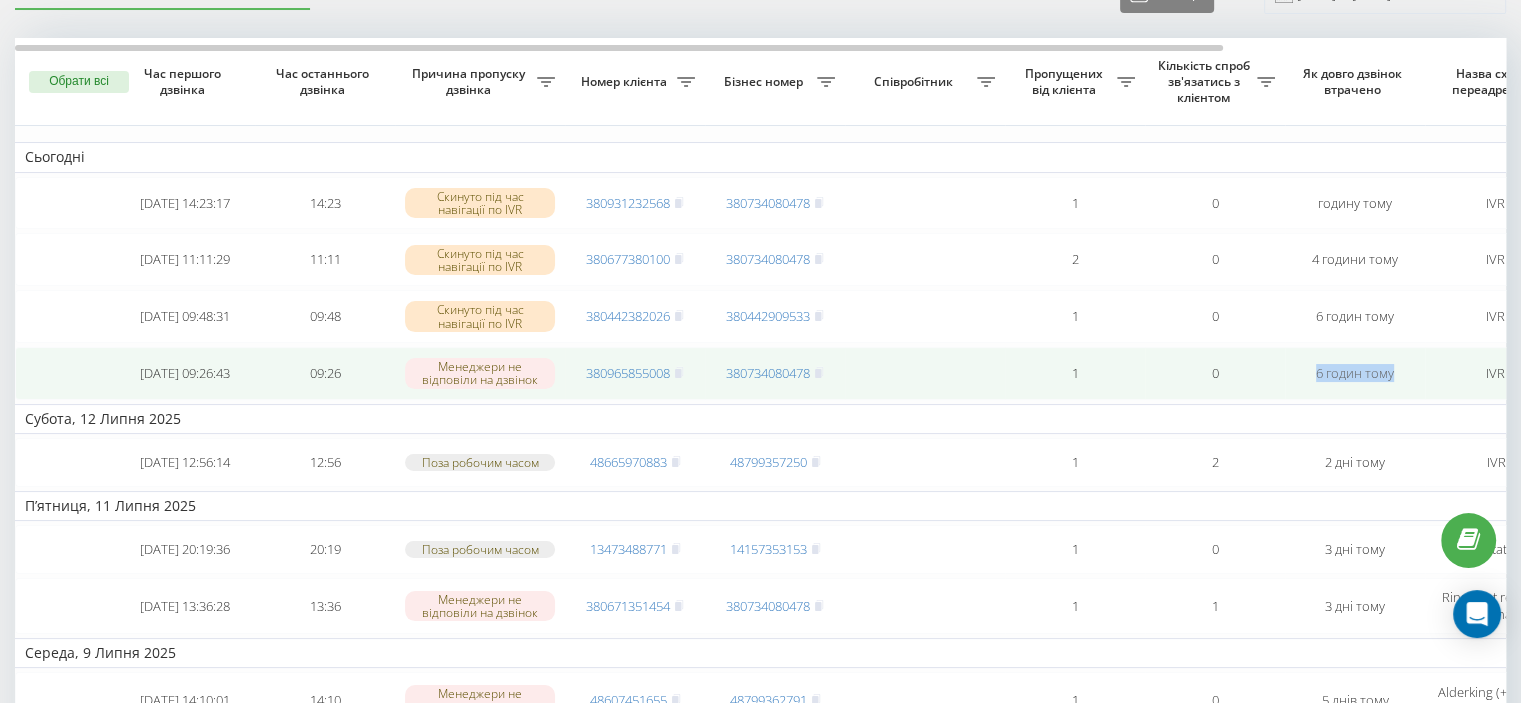 drag, startPoint x: 1282, startPoint y: 387, endPoint x: 1398, endPoint y: 383, distance: 116.06895 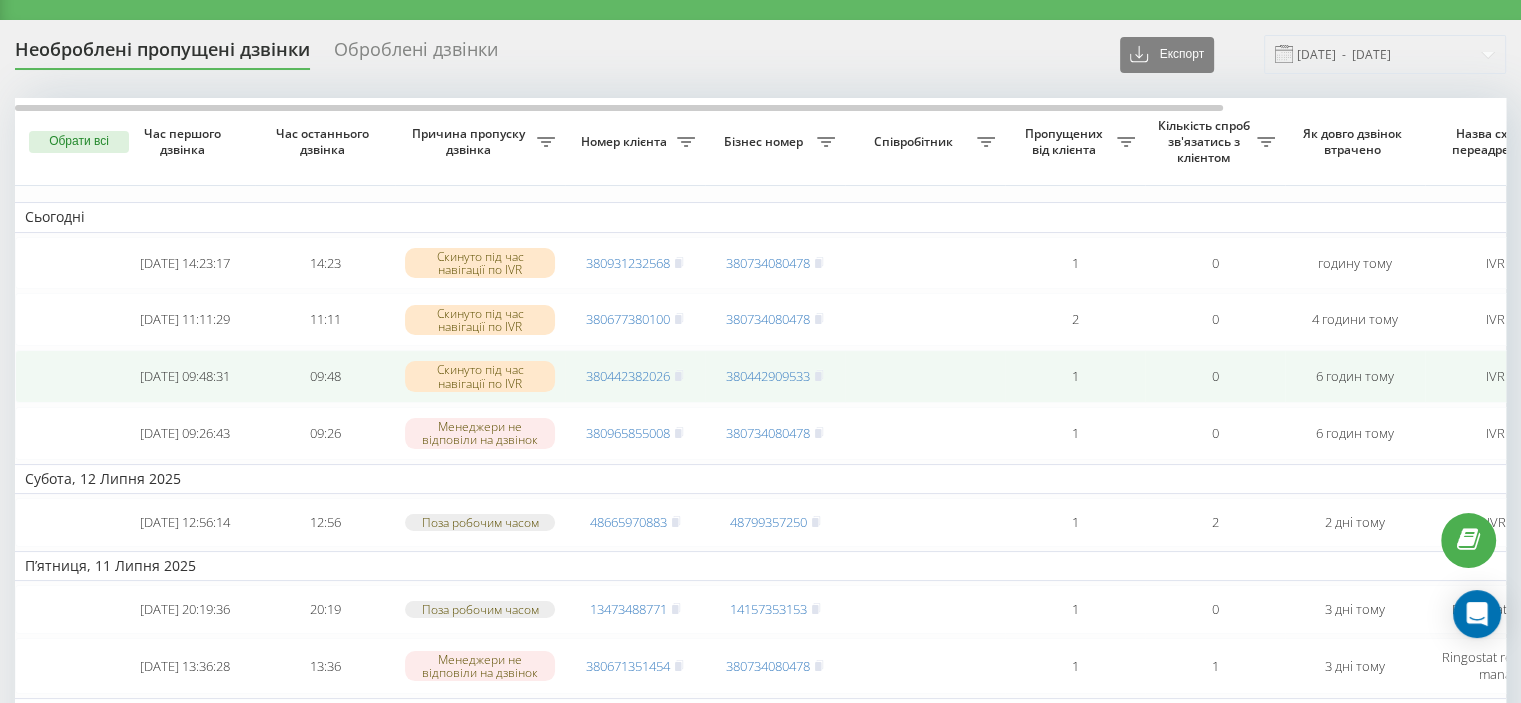 scroll, scrollTop: 0, scrollLeft: 0, axis: both 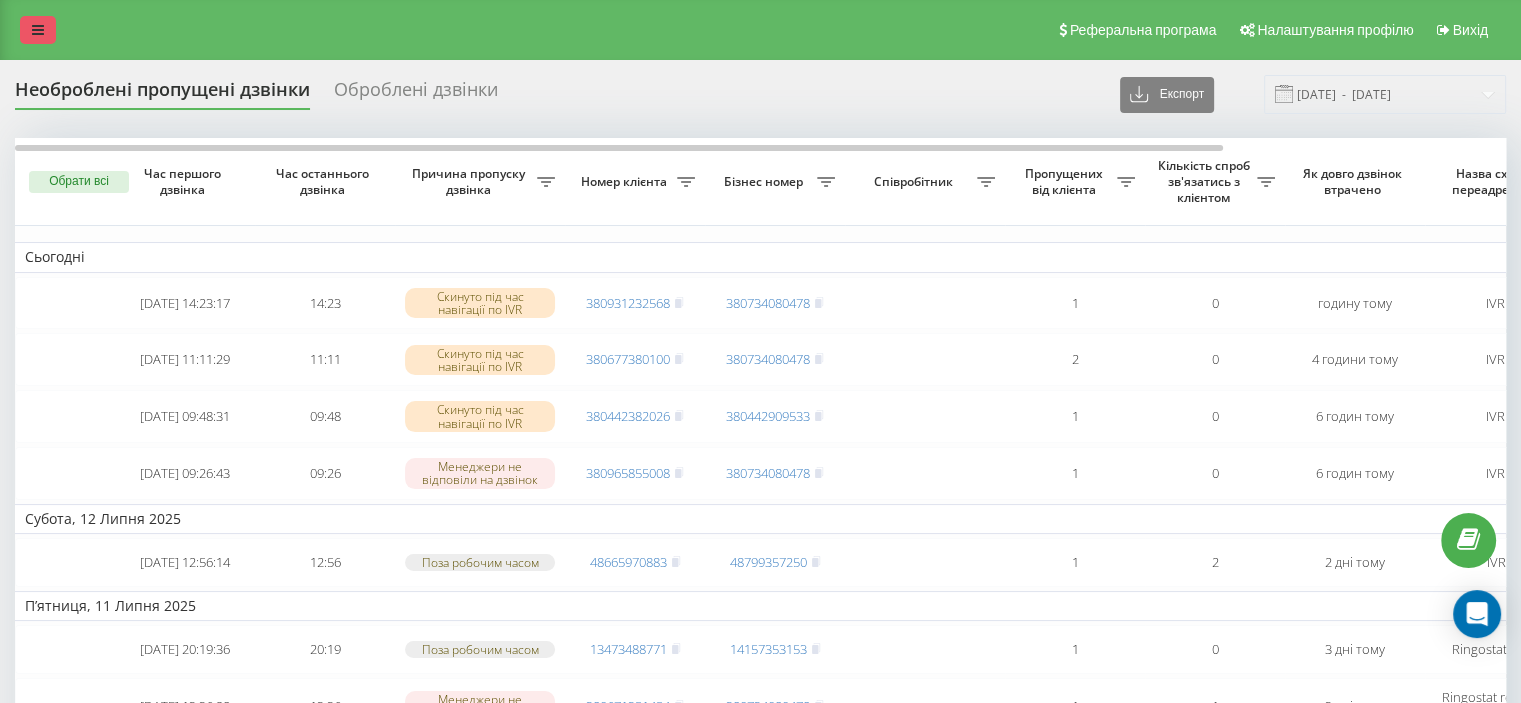 click at bounding box center [38, 30] 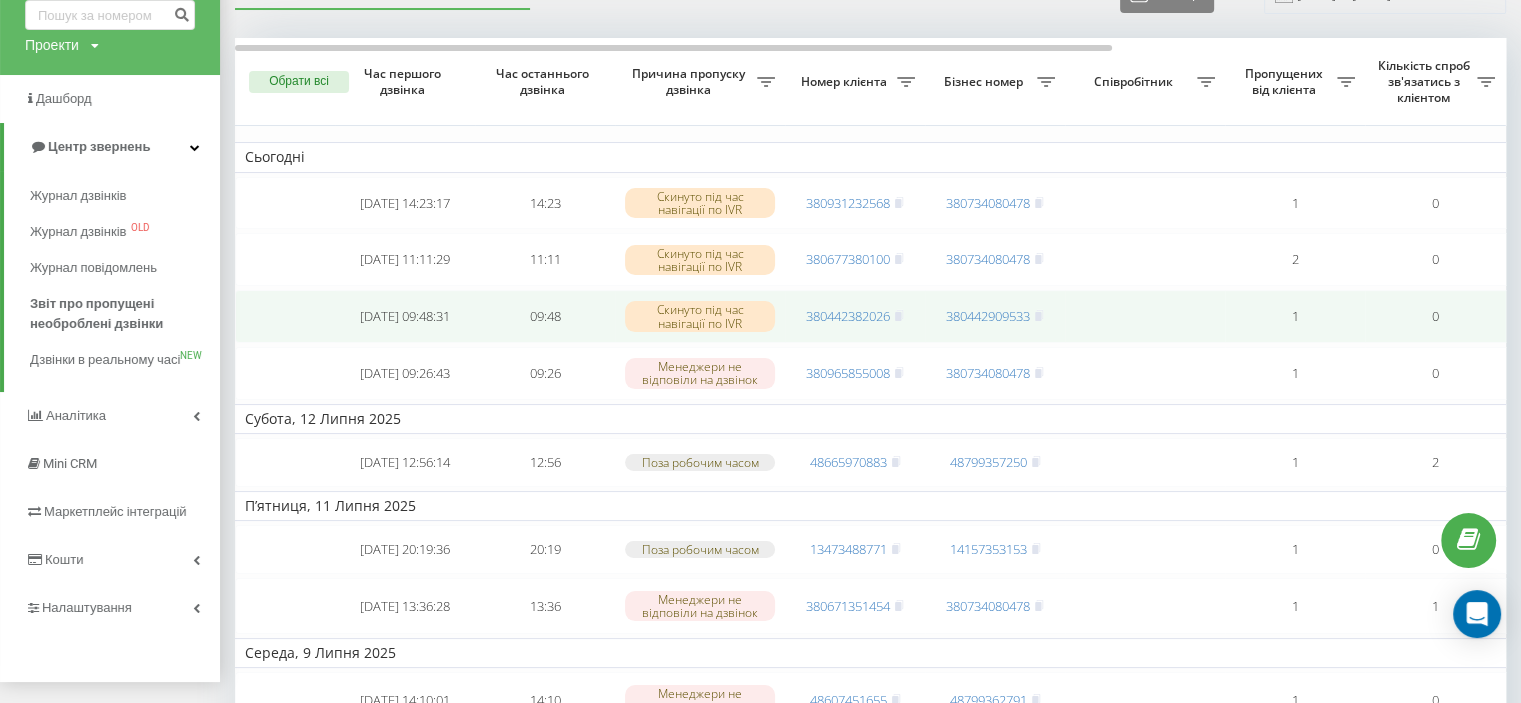 scroll, scrollTop: 0, scrollLeft: 0, axis: both 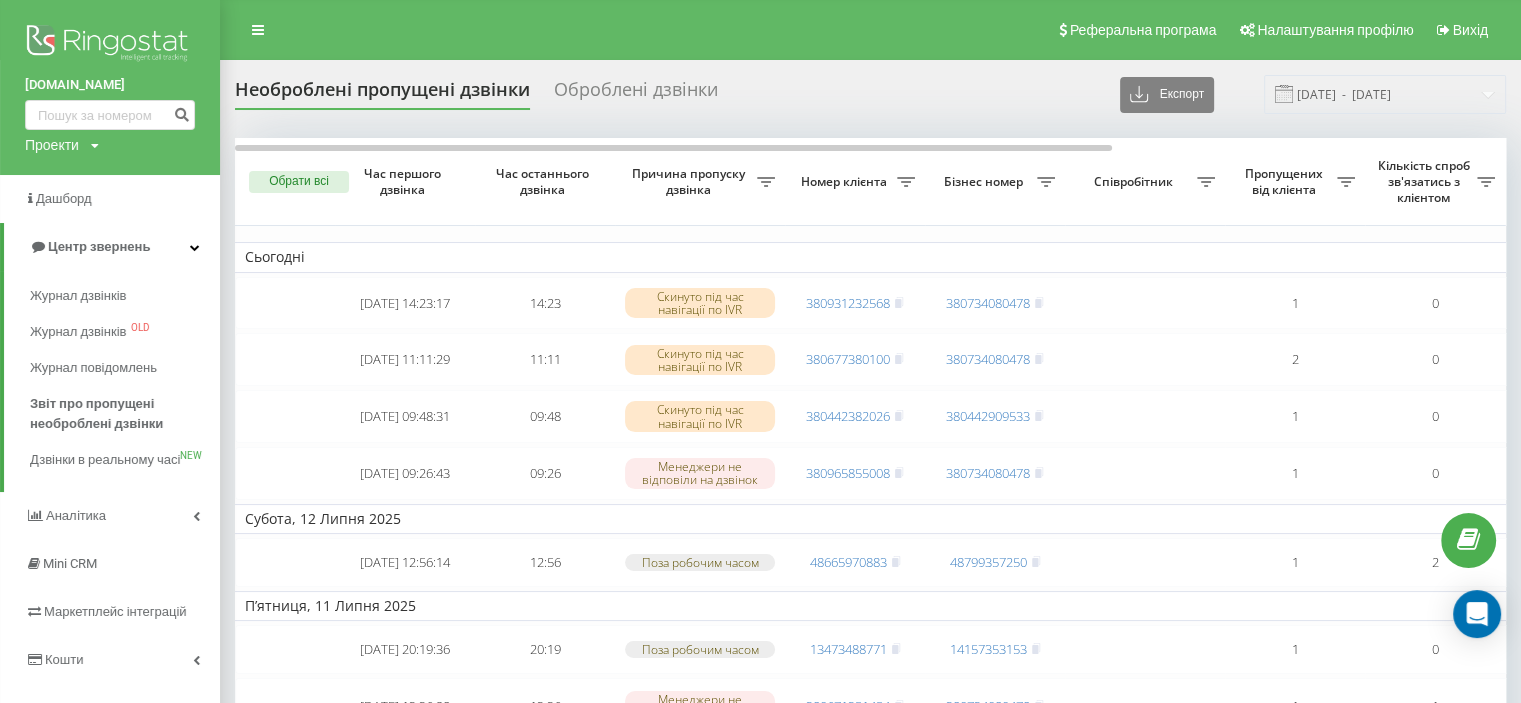 click on "Необроблені пропущені дзвінки Оброблені дзвінки Експорт .csv .xlsx 14.06.2025  -  14.07.2025 Обрати всі Час першого дзвінка Час останнього дзвінка Причина пропуску дзвінка Номер клієнта Бізнес номер Співробітник Пропущених від клієнта Кількість спроб зв'язатись з клієнтом Як довго дзвінок втрачено Назва схеми переадресації Коментар до дзвінка Сьогодні 2025-07-14 14:23:17 14:23 Скинуто під час навігації по IVR 380931232568 380734080478 1 0 годину тому IVR UA Обробити Не вдалося зв'язатися Зв'язався з клієнтом за допомогою іншого каналу Клієнт передзвонив сам з іншого номера Інший варіант 11:11 2 0" at bounding box center (760, 741) 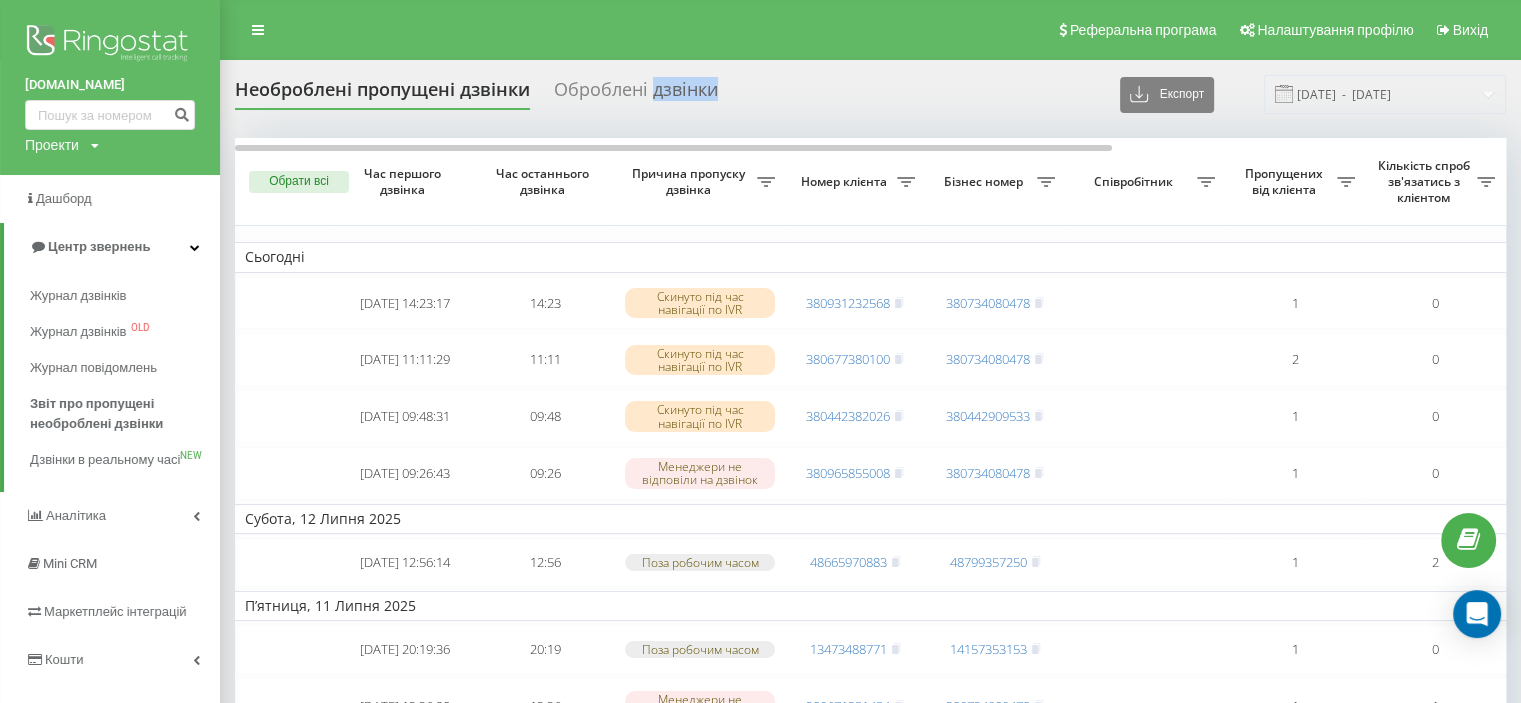 click on "Необроблені пропущені дзвінки Оброблені дзвінки Експорт .csv .xlsx 14.06.2025  -  14.07.2025 Обрати всі Час першого дзвінка Час останнього дзвінка Причина пропуску дзвінка Номер клієнта Бізнес номер Співробітник Пропущених від клієнта Кількість спроб зв'язатись з клієнтом Як довго дзвінок втрачено Назва схеми переадресації Коментар до дзвінка Сьогодні 2025-07-14 14:23:17 14:23 Скинуто під час навігації по IVR 380931232568 380734080478 1 0 годину тому IVR UA Обробити Не вдалося зв'язатися Зв'язався з клієнтом за допомогою іншого каналу Клієнт передзвонив сам з іншого номера Інший варіант 11:11 2 0" at bounding box center (760, 741) 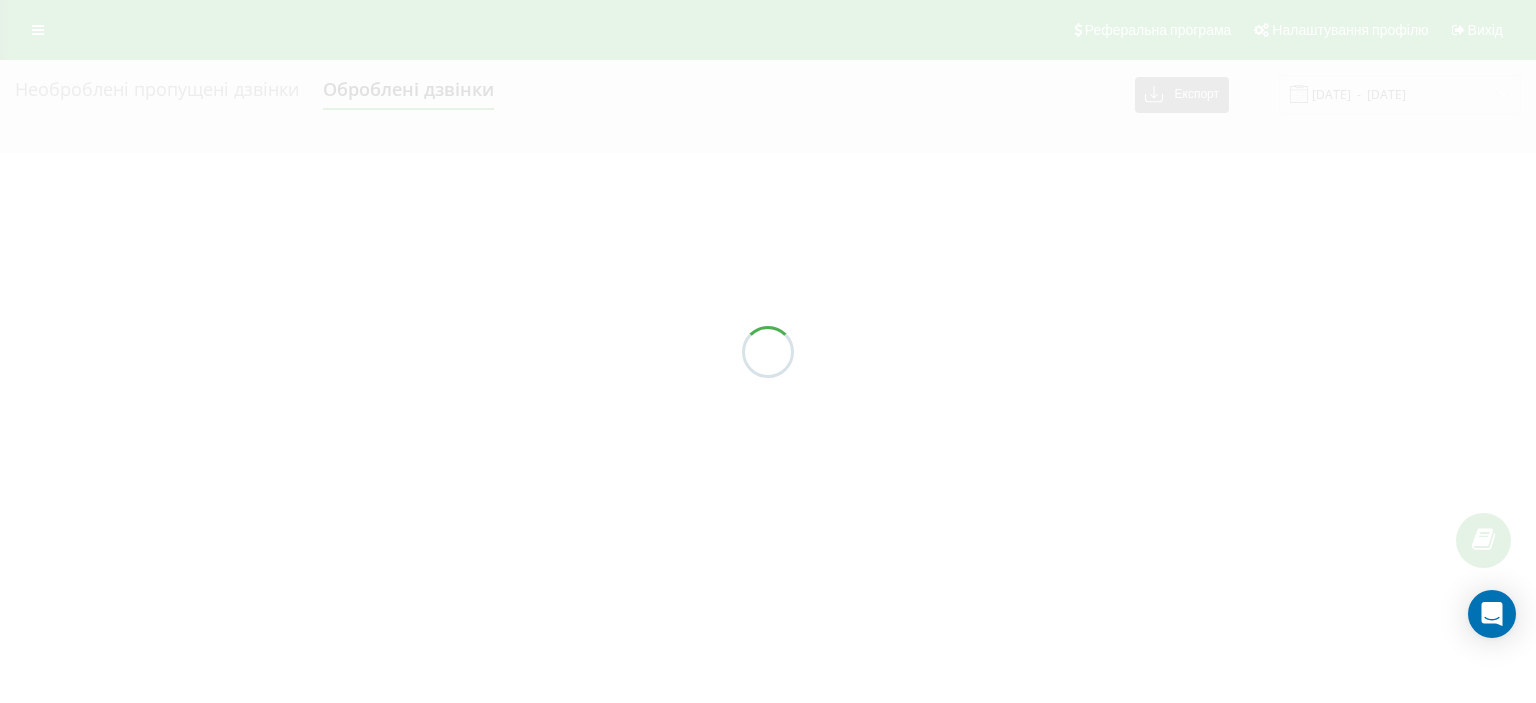 scroll, scrollTop: 0, scrollLeft: 0, axis: both 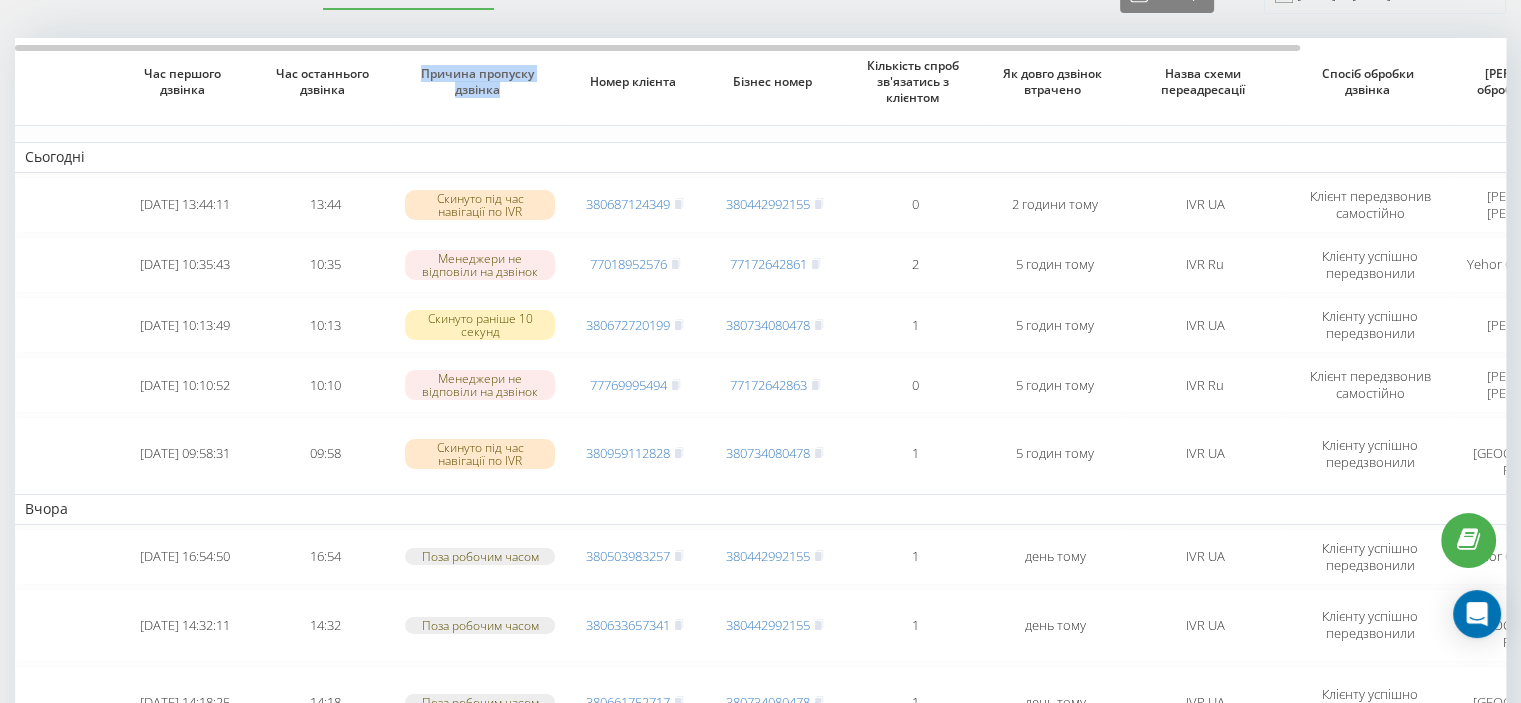 drag, startPoint x: 419, startPoint y: 69, endPoint x: 528, endPoint y: 94, distance: 111.83023 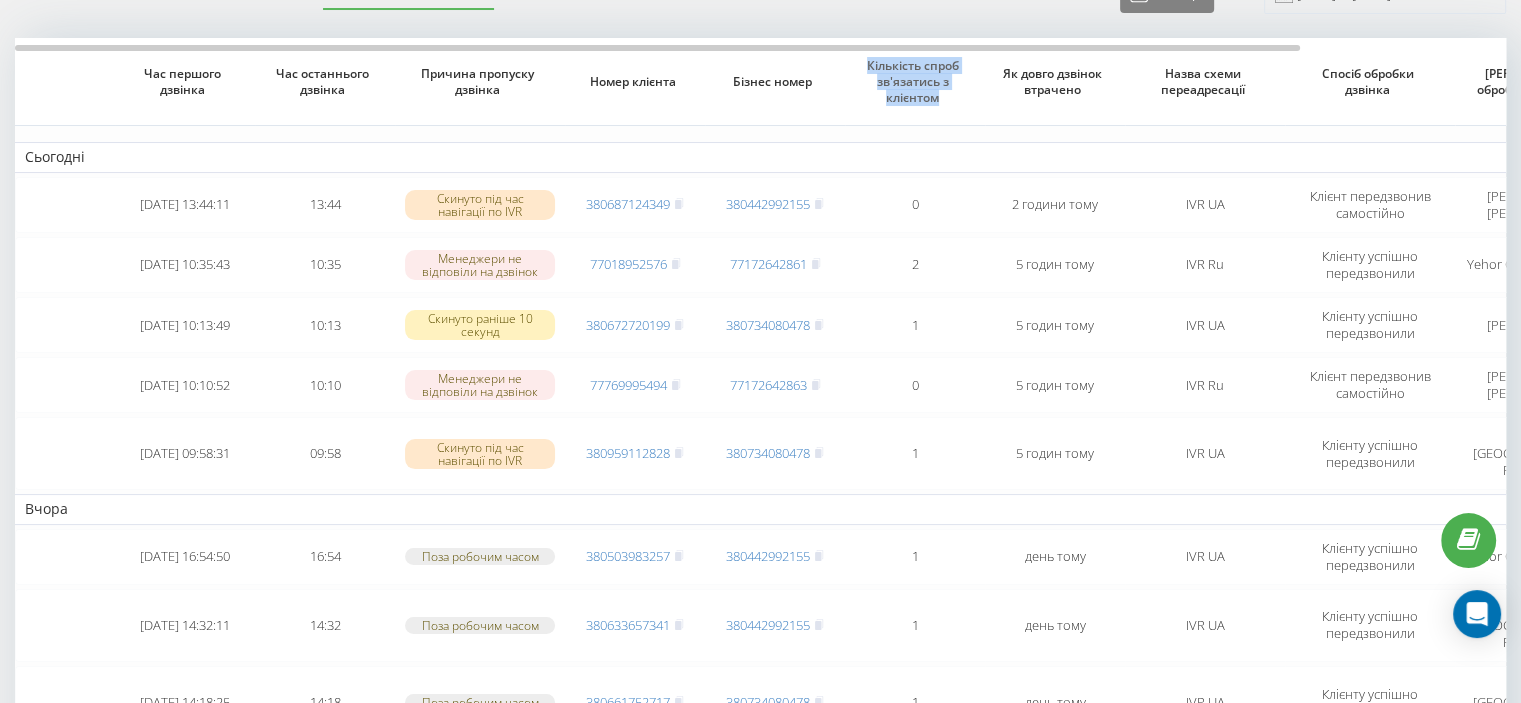 drag, startPoint x: 867, startPoint y: 64, endPoint x: 954, endPoint y: 92, distance: 91.394745 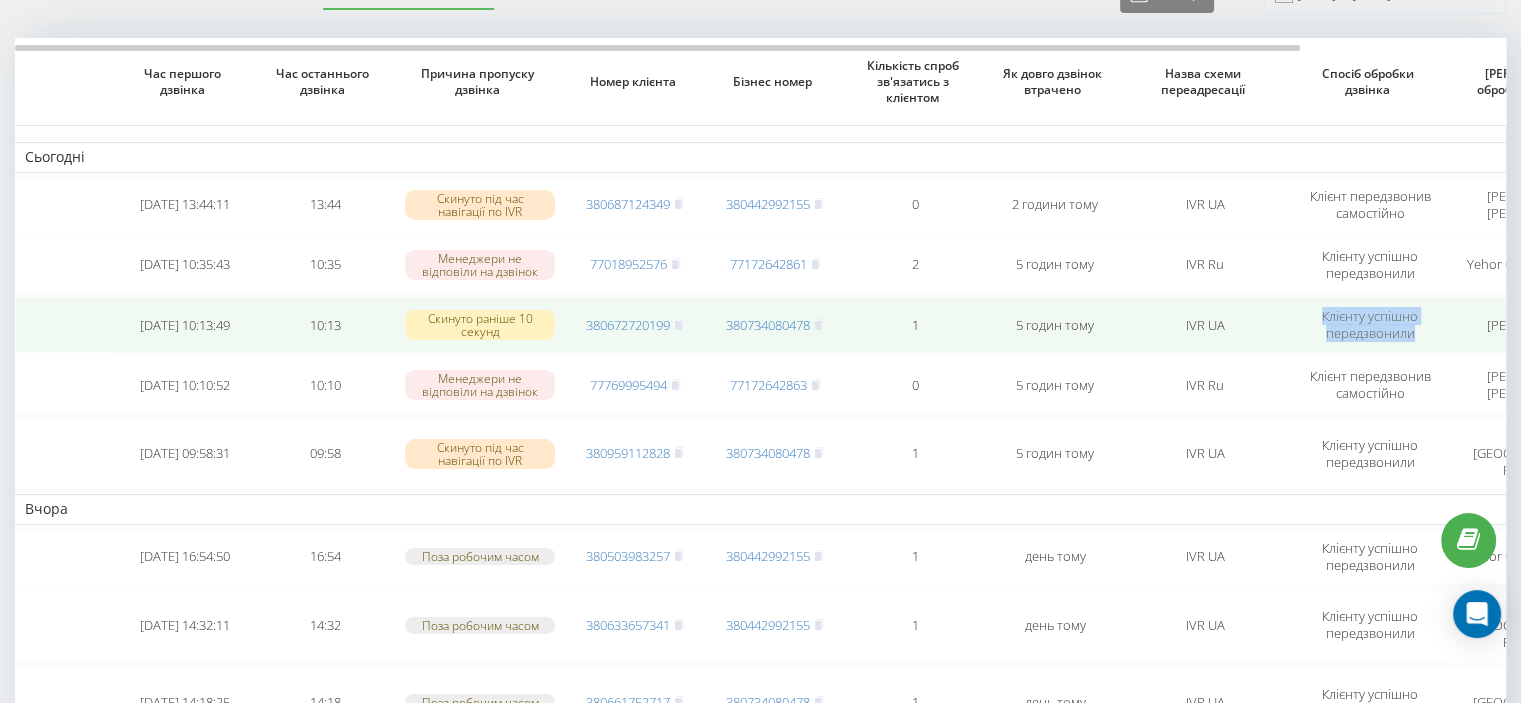 drag, startPoint x: 1317, startPoint y: 315, endPoint x: 1424, endPoint y: 335, distance: 108.85311 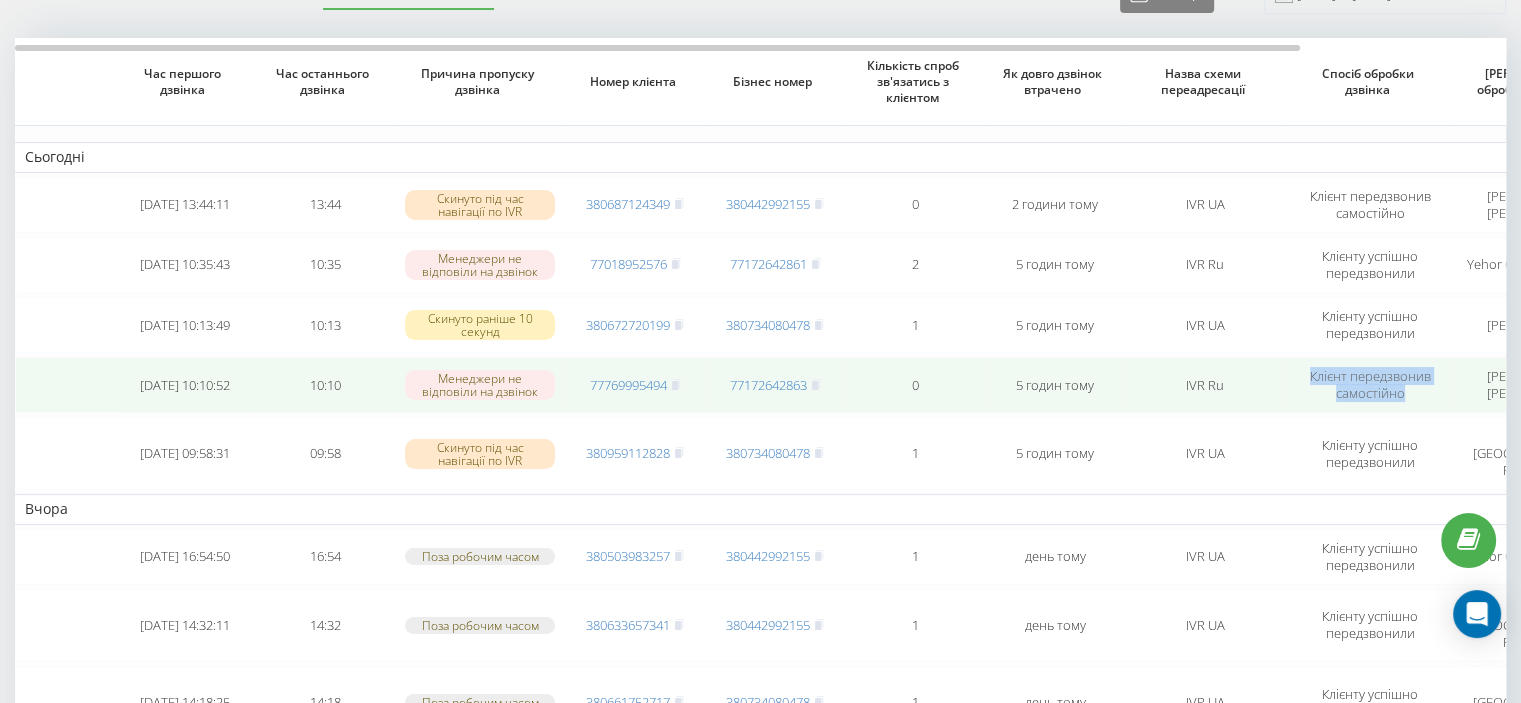 drag, startPoint x: 1301, startPoint y: 372, endPoint x: 1411, endPoint y: 392, distance: 111.8034 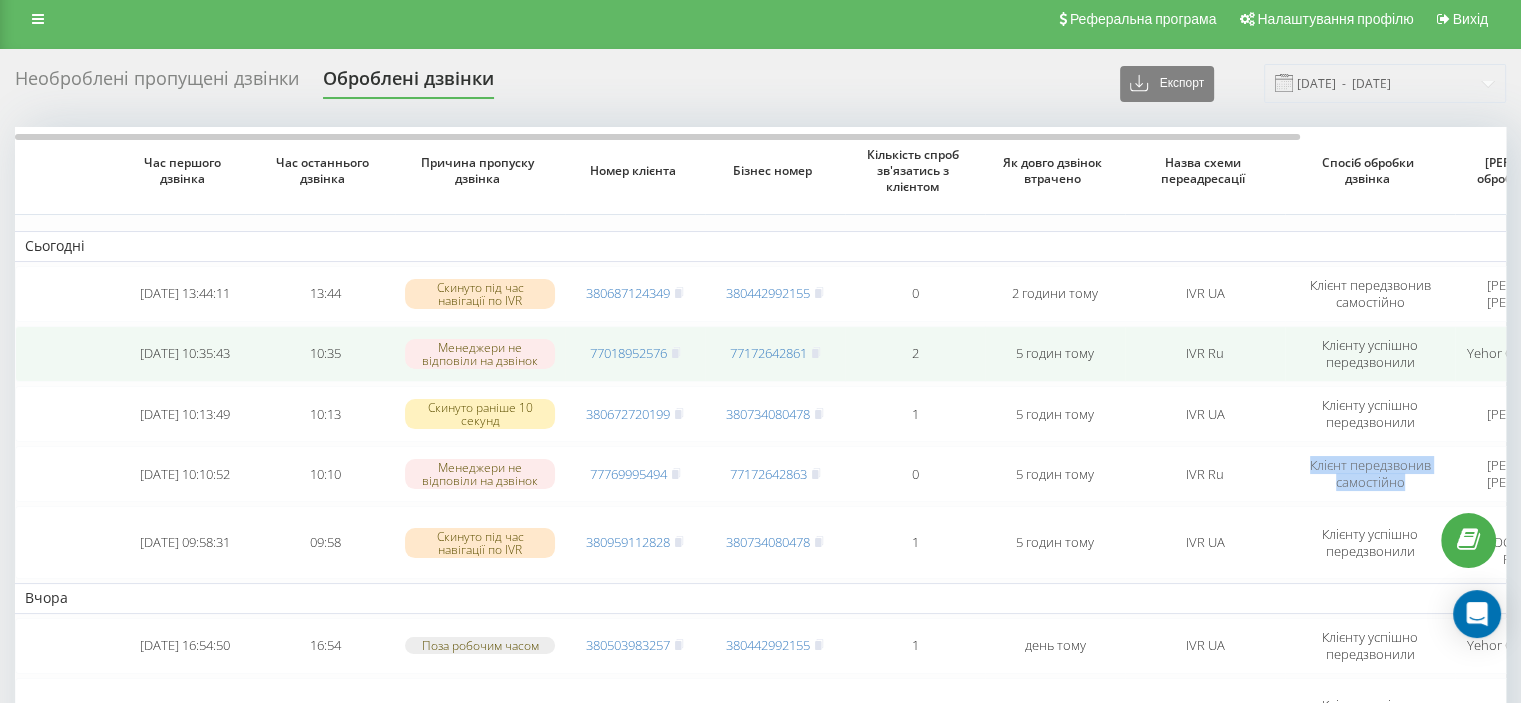 scroll, scrollTop: 0, scrollLeft: 0, axis: both 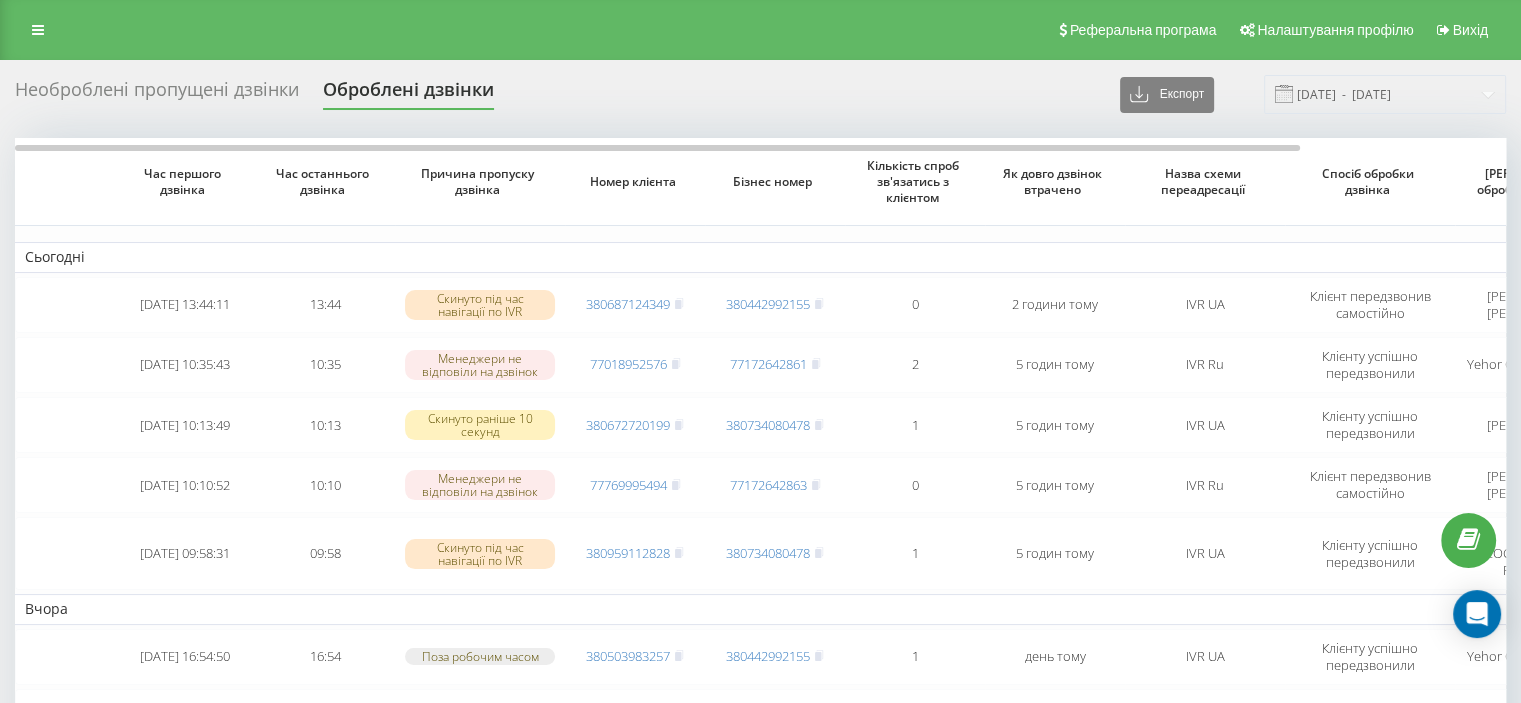 click on "Сьогодні [DATE] 13:44:11 13:44 Скинуто під час навігації по IVR 380687124349 380442992155 0 2 години тому IVR UA Клієнт передзвонив самостійно [PERSON_NAME] [PERSON_NAME]  [DATE] 10:35:43 10:35 Менеджери не відповіли на дзвінок 77018952576 77172642861 2 5 годин тому IVR Ru Клієнту успішно передзвонили Yehor Cael Polieshchuk [DATE] 10:13:49 10:13 Скинуто раніше 10 секунд 380672720199 380734080478 1 5 годин тому IVR UA Клієнту успішно передзвонили [PERSON_NAME] Danko [DATE] 10:10:52 10:10 Менеджери не відповіли на дзвінок 77769995494 77172642863 0 5 годин тому IVR Ru Клієнт передзвонив самостійно [PERSON_NAME] [PERSON_NAME] [DATE] 09:58:31 09:58 Скинуто під час навігації по IVR 380959112828 380734080478 1 5 годин тому" at bounding box center (880, 646) 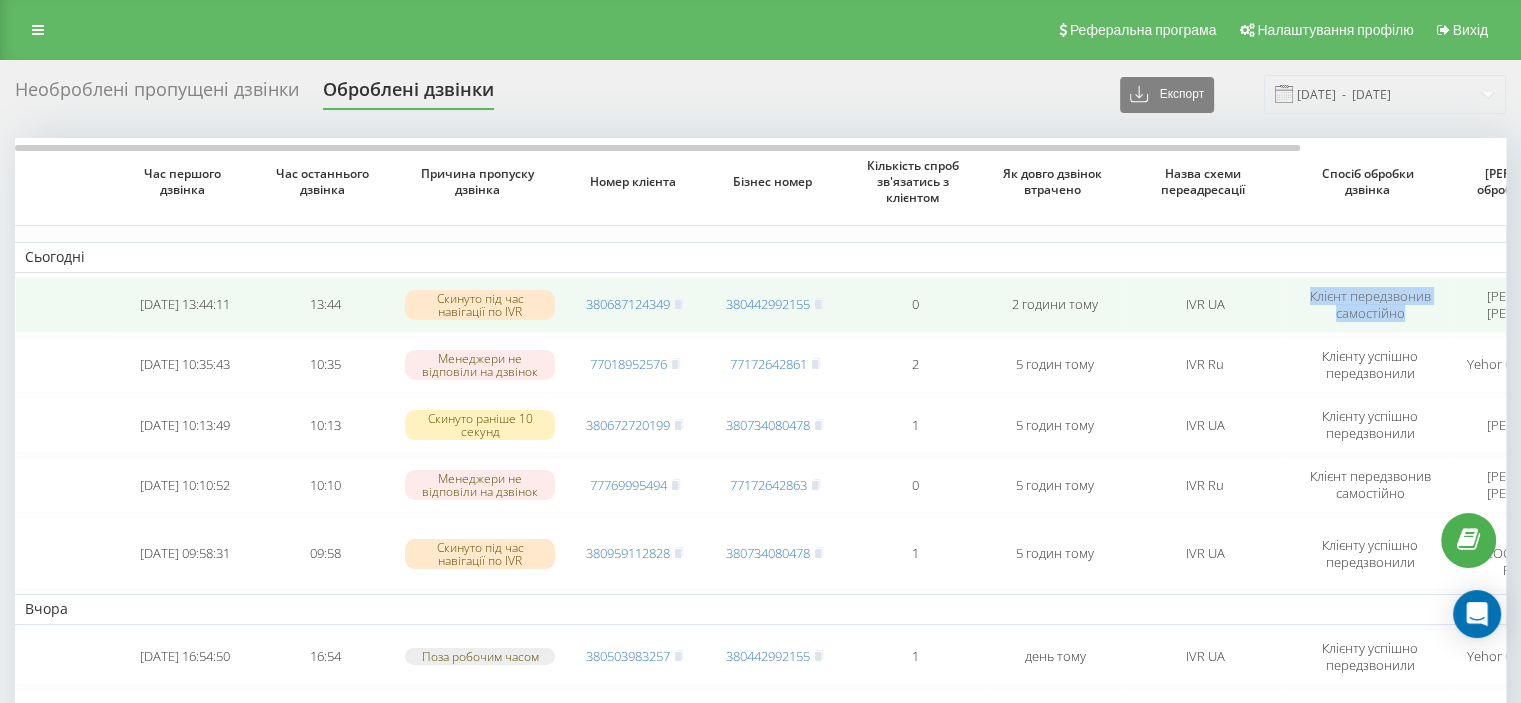 drag, startPoint x: 1300, startPoint y: 293, endPoint x: 1417, endPoint y: 313, distance: 118.69709 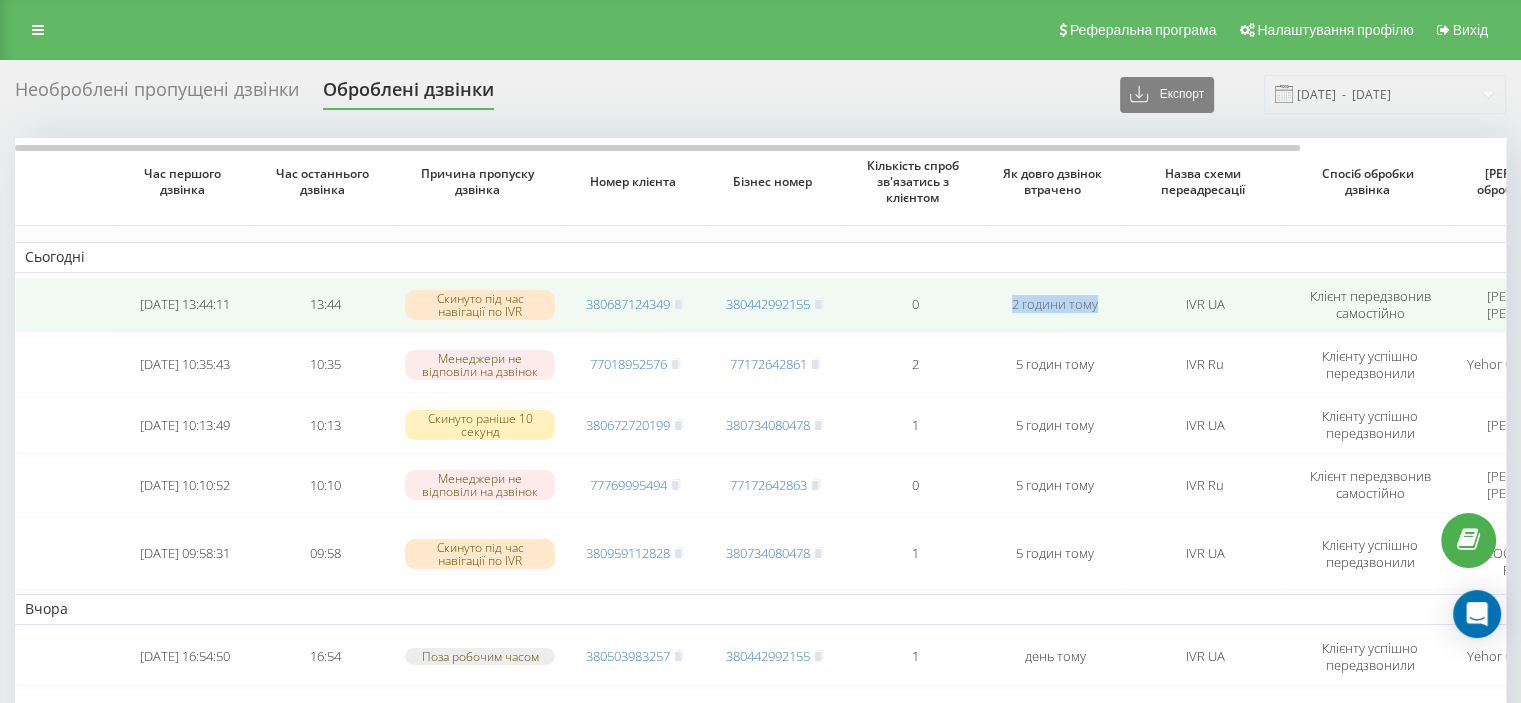 drag, startPoint x: 1013, startPoint y: 299, endPoint x: 1101, endPoint y: 301, distance: 88.02273 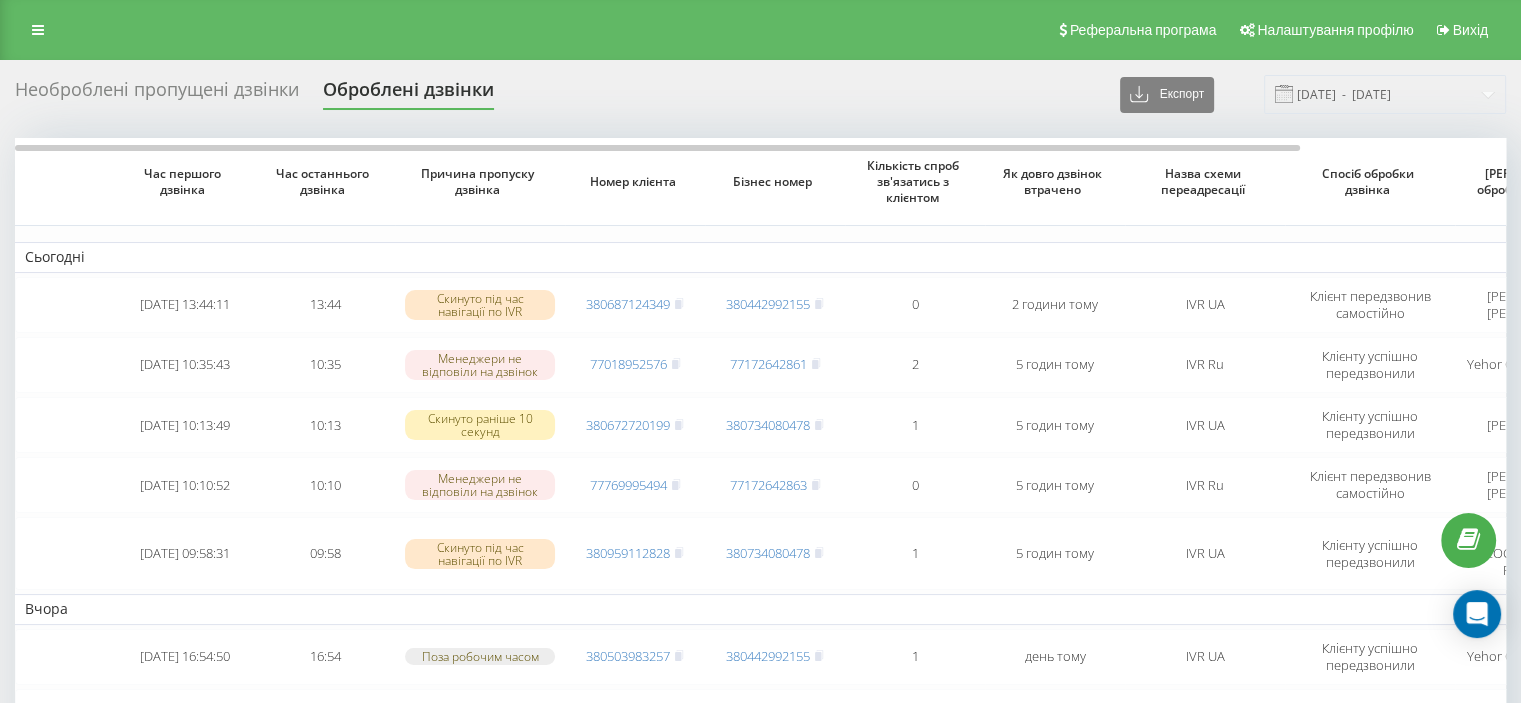 click on "Сьогодні" at bounding box center (880, 257) 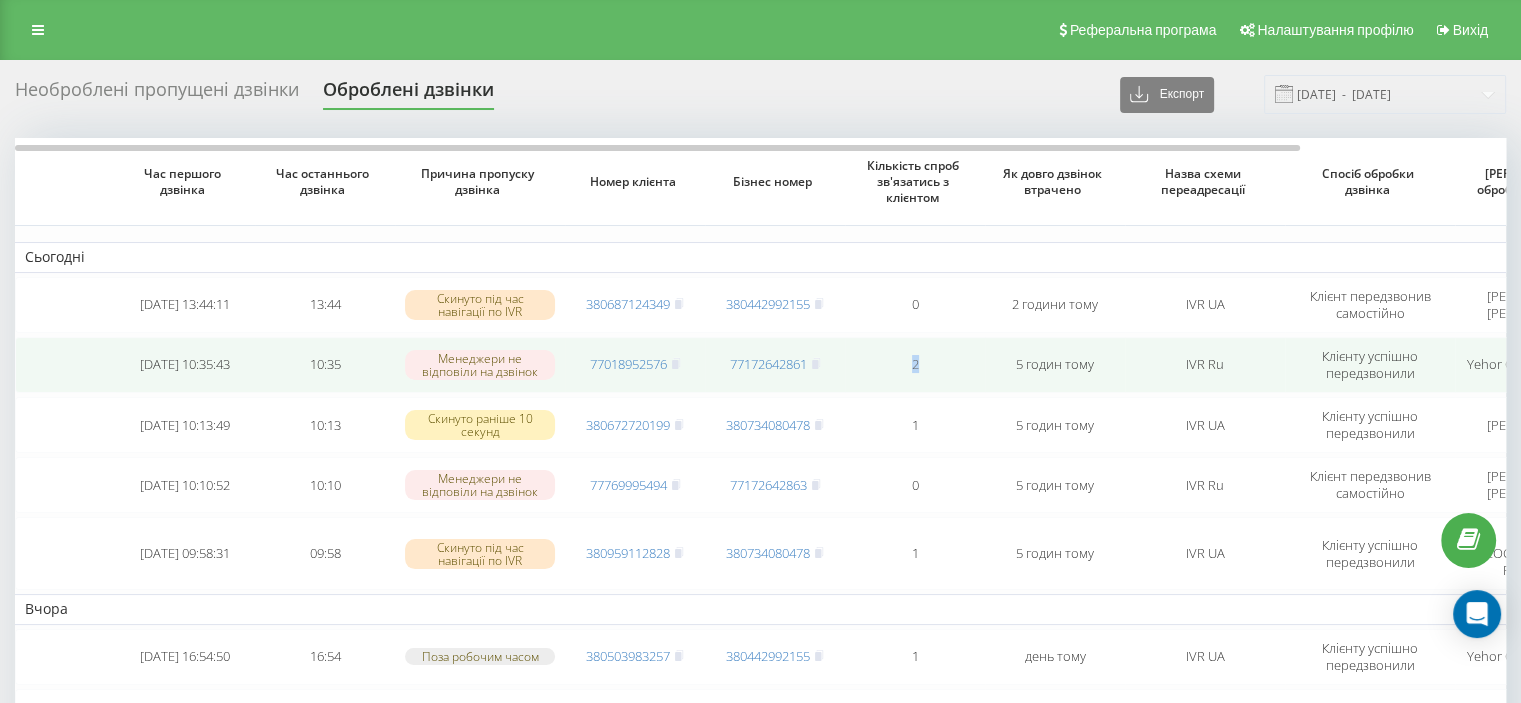 drag, startPoint x: 891, startPoint y: 359, endPoint x: 949, endPoint y: 362, distance: 58.077534 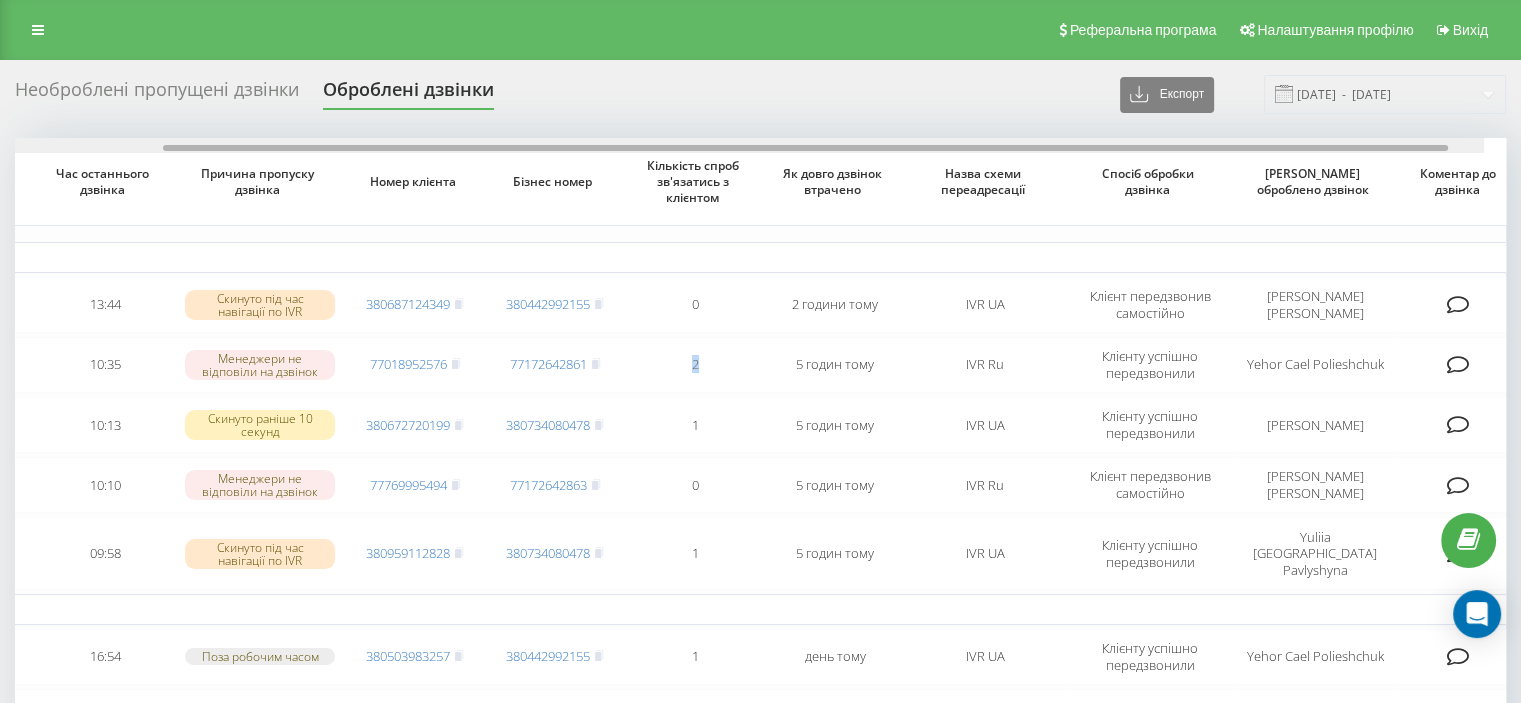 scroll, scrollTop: 0, scrollLeft: 239, axis: horizontal 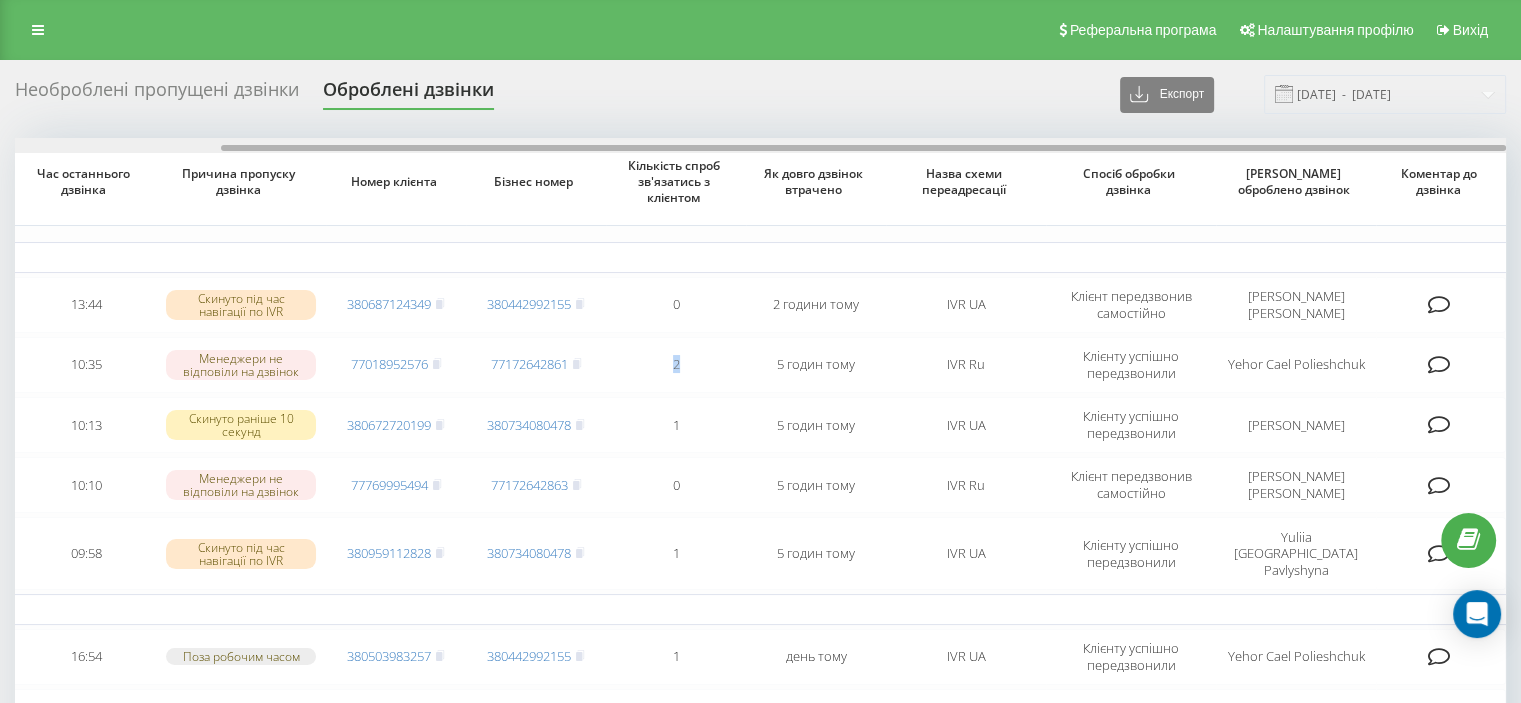 drag, startPoint x: 934, startPoint y: 145, endPoint x: 1276, endPoint y: 156, distance: 342.17685 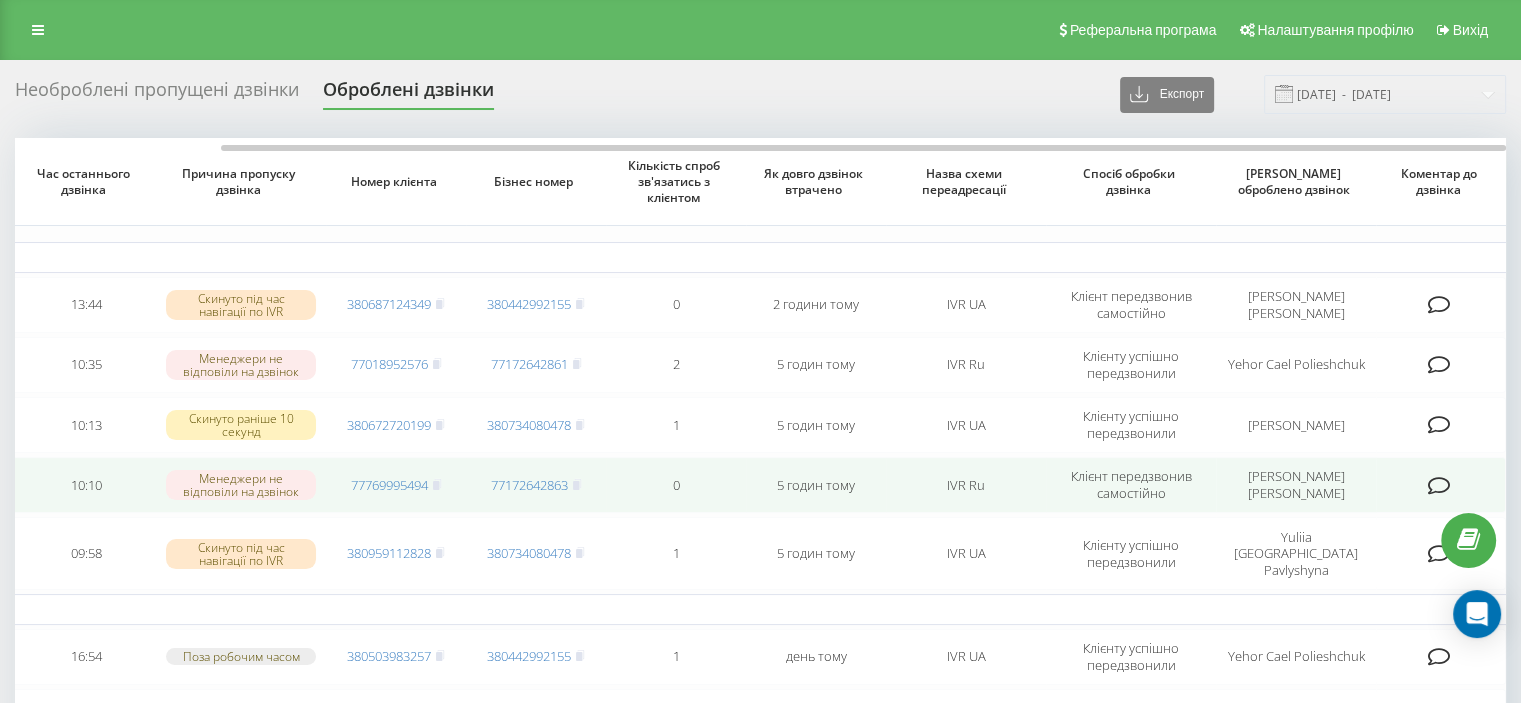 click on "Serhii Jared Ruban" at bounding box center [1296, 485] 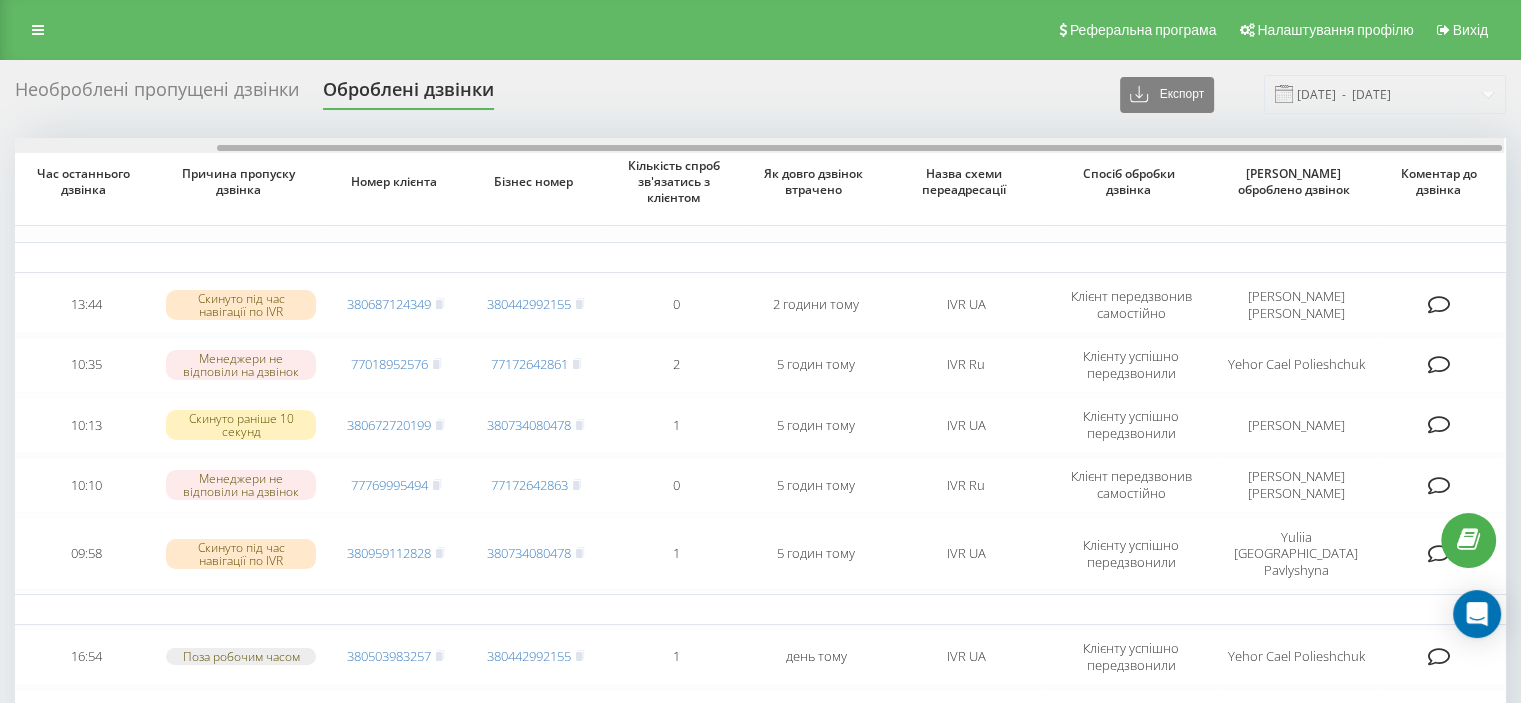 scroll, scrollTop: 0, scrollLeft: 0, axis: both 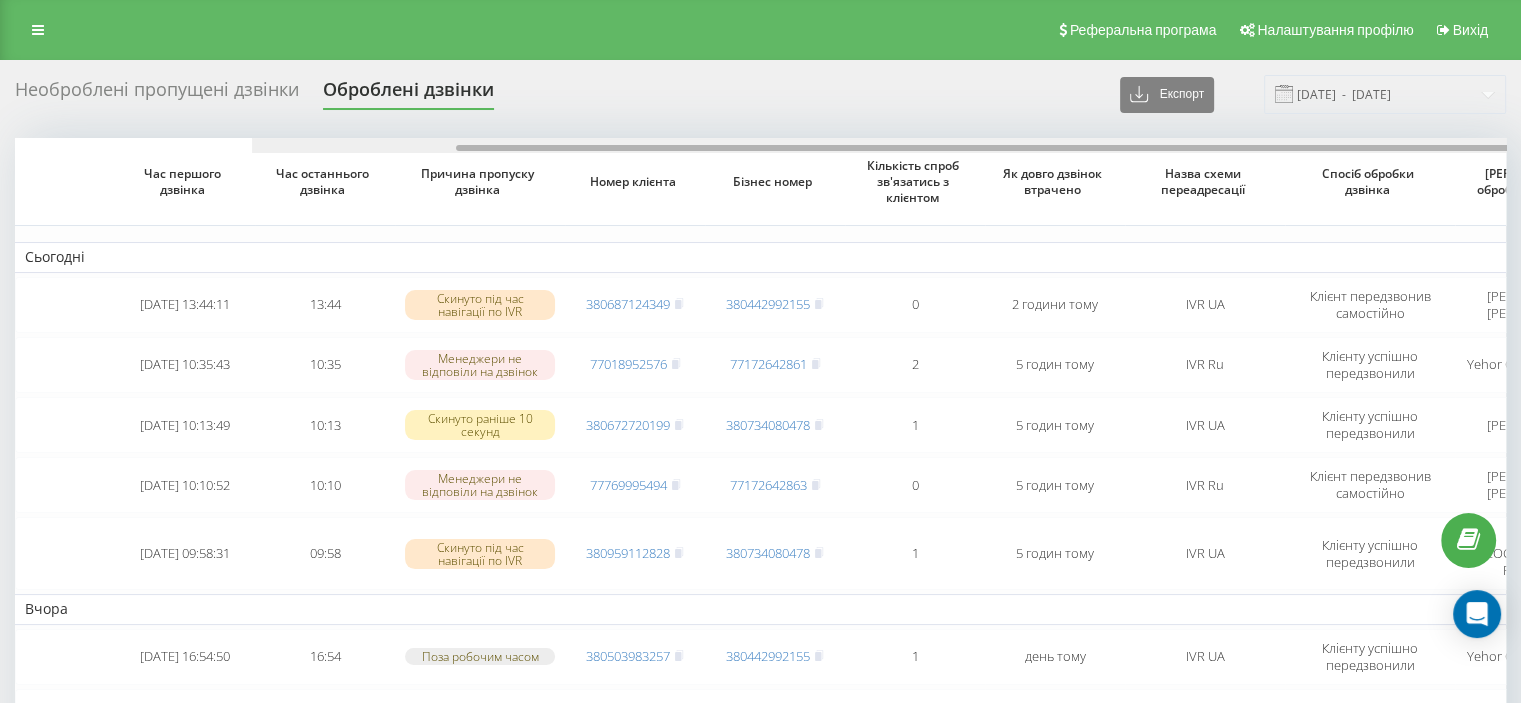 drag, startPoint x: 1286, startPoint y: 151, endPoint x: 940, endPoint y: 155, distance: 346.02313 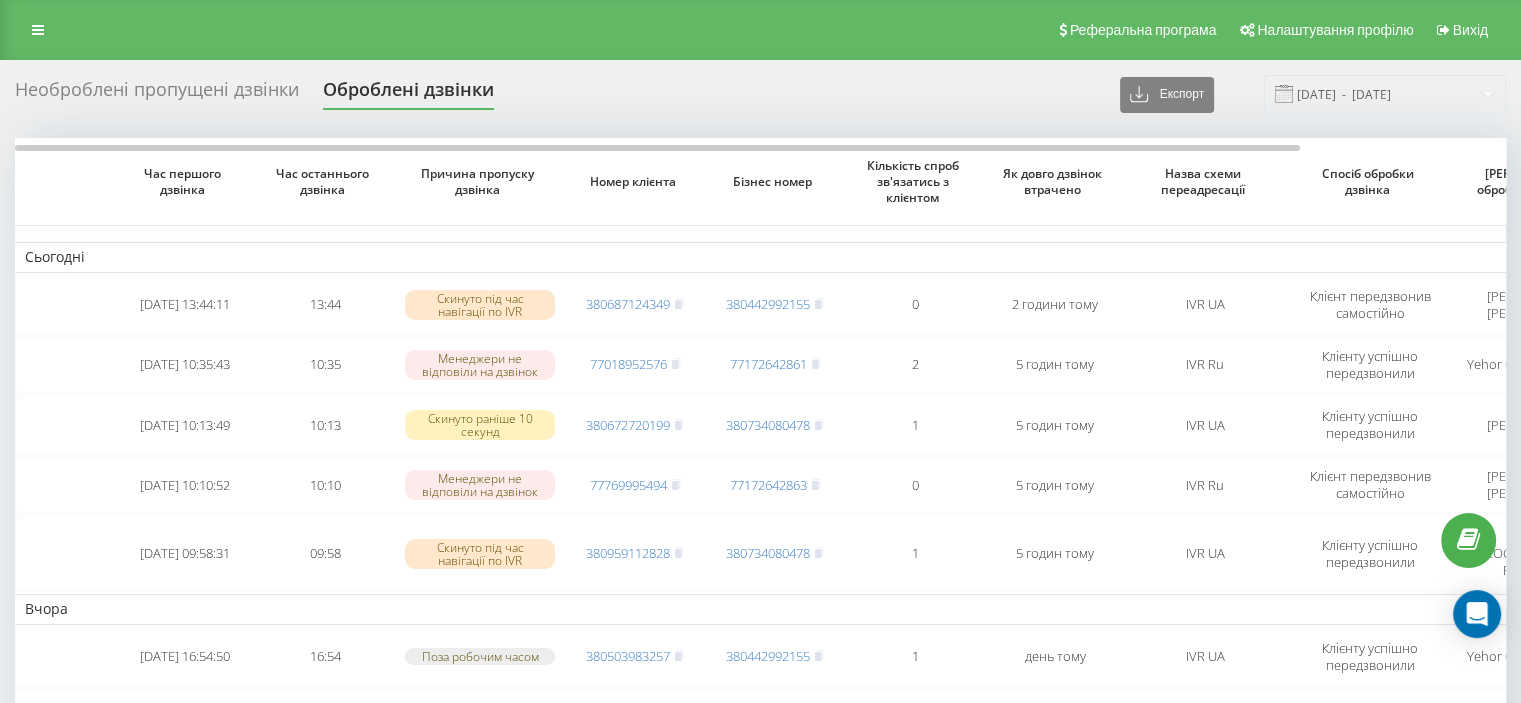 click on "Реферальна програма Налаштування профілю Вихід" at bounding box center [760, 30] 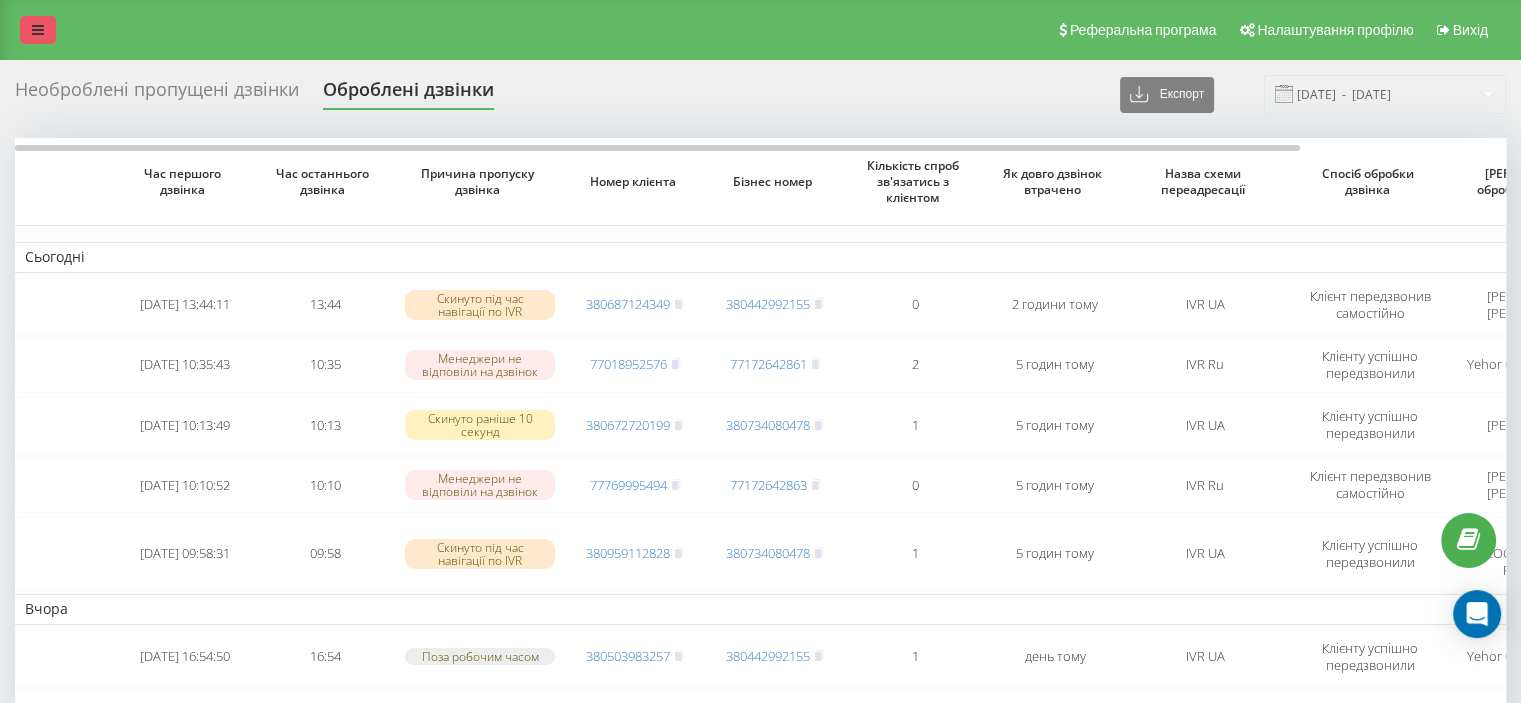 click at bounding box center (38, 30) 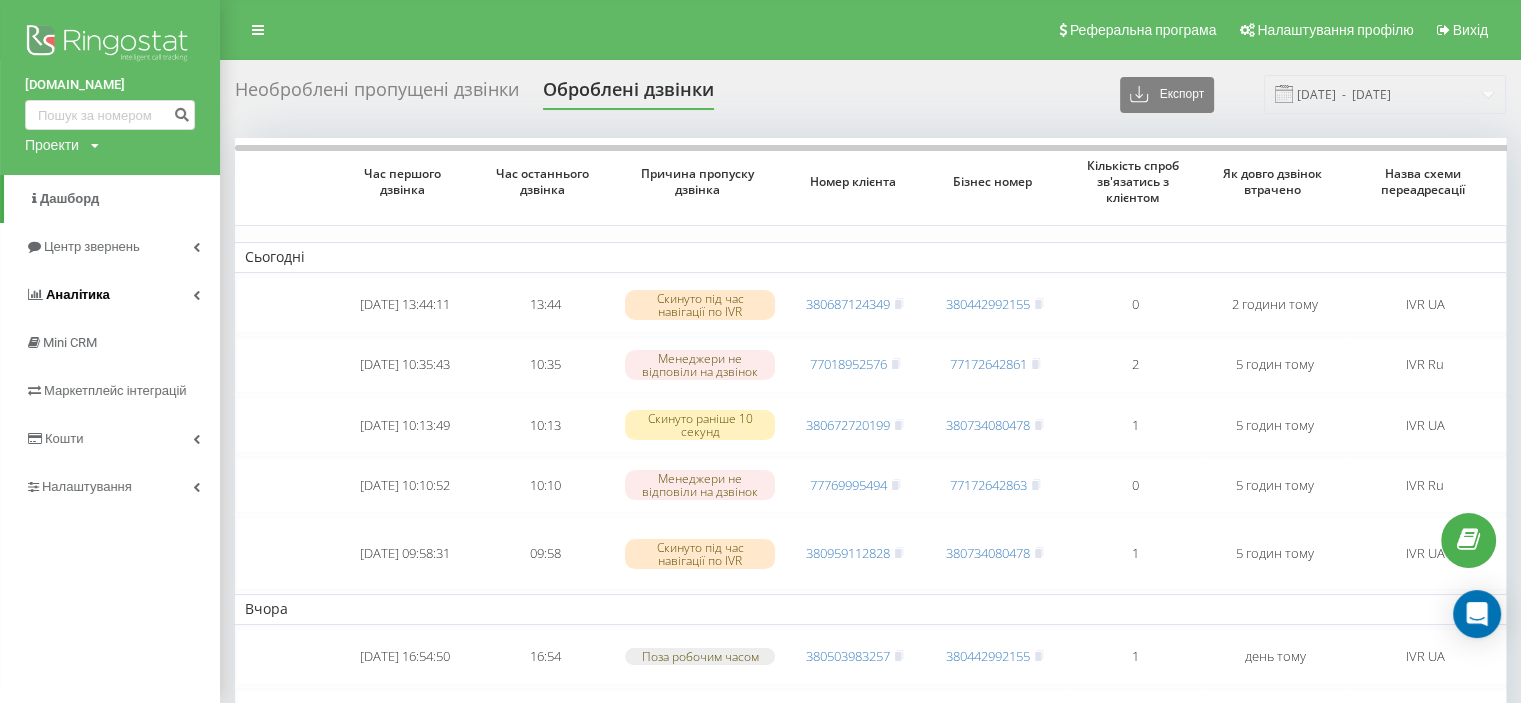 click on "Аналiтика" at bounding box center [110, 295] 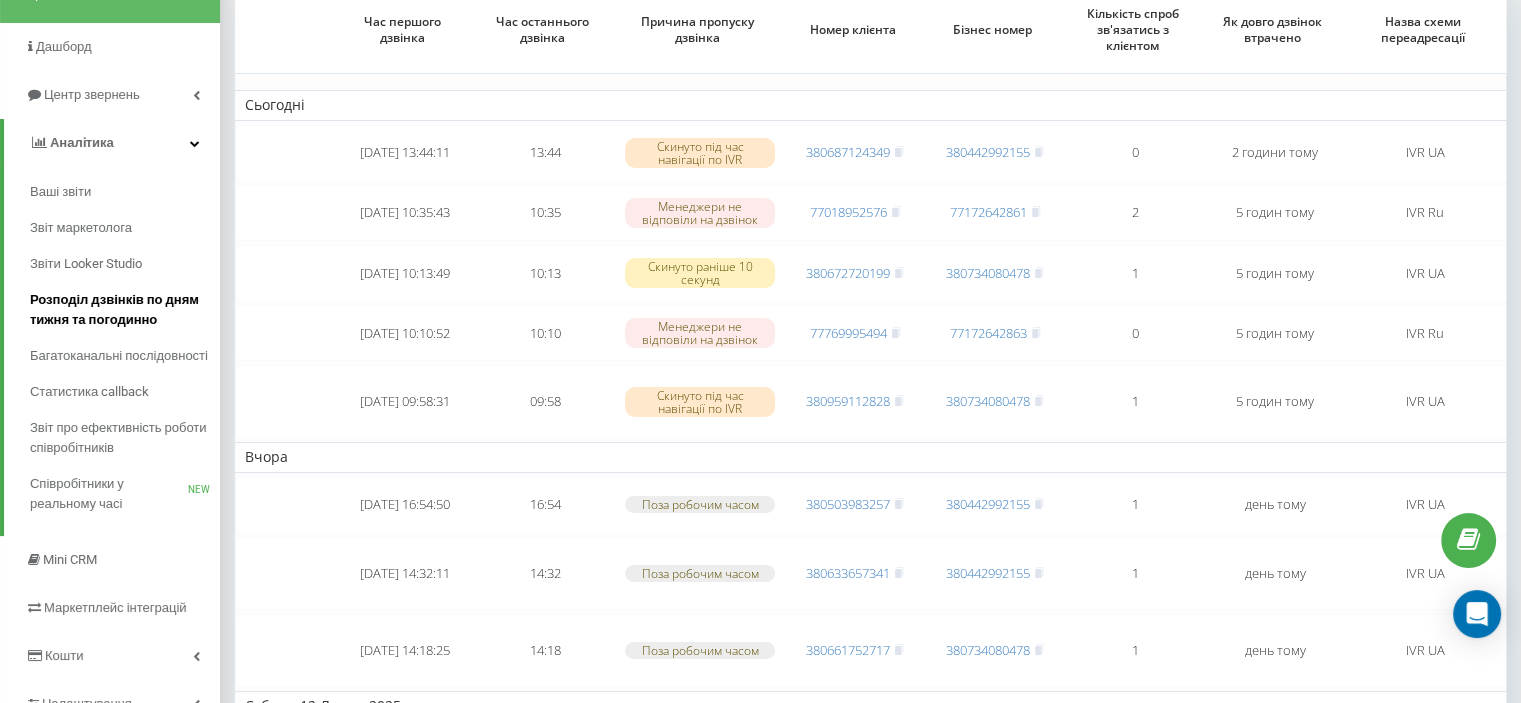 scroll, scrollTop: 200, scrollLeft: 0, axis: vertical 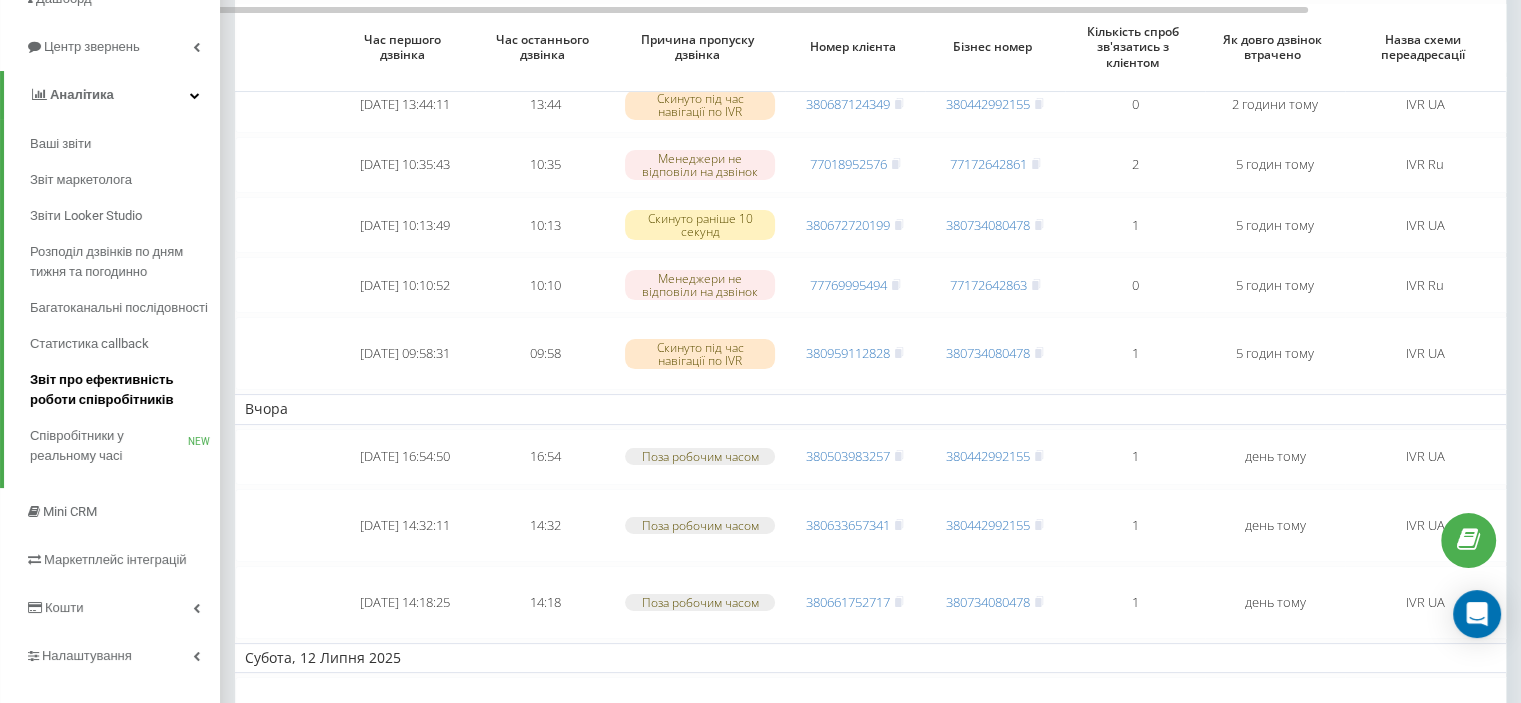 click on "Звіт про ефективність роботи співробітників" at bounding box center (120, 390) 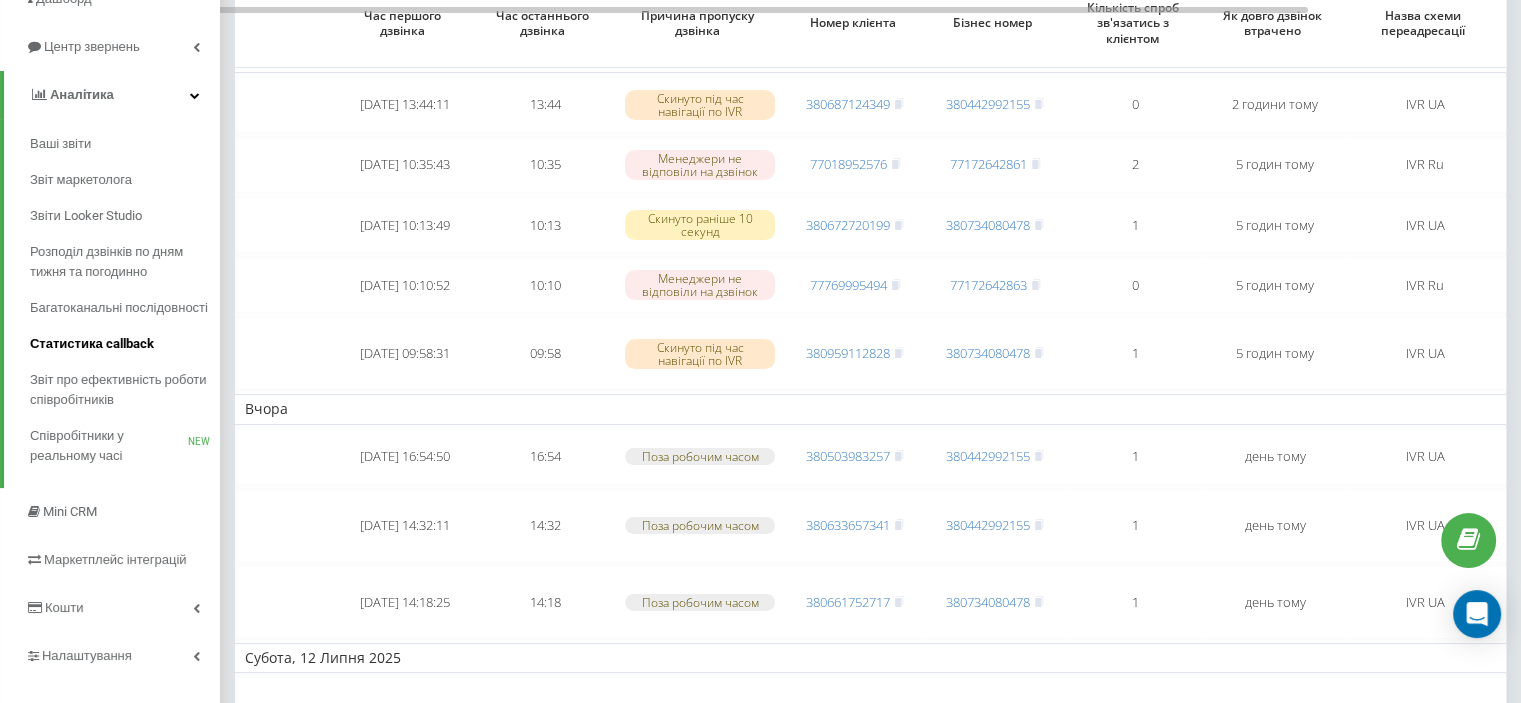 scroll, scrollTop: 100, scrollLeft: 0, axis: vertical 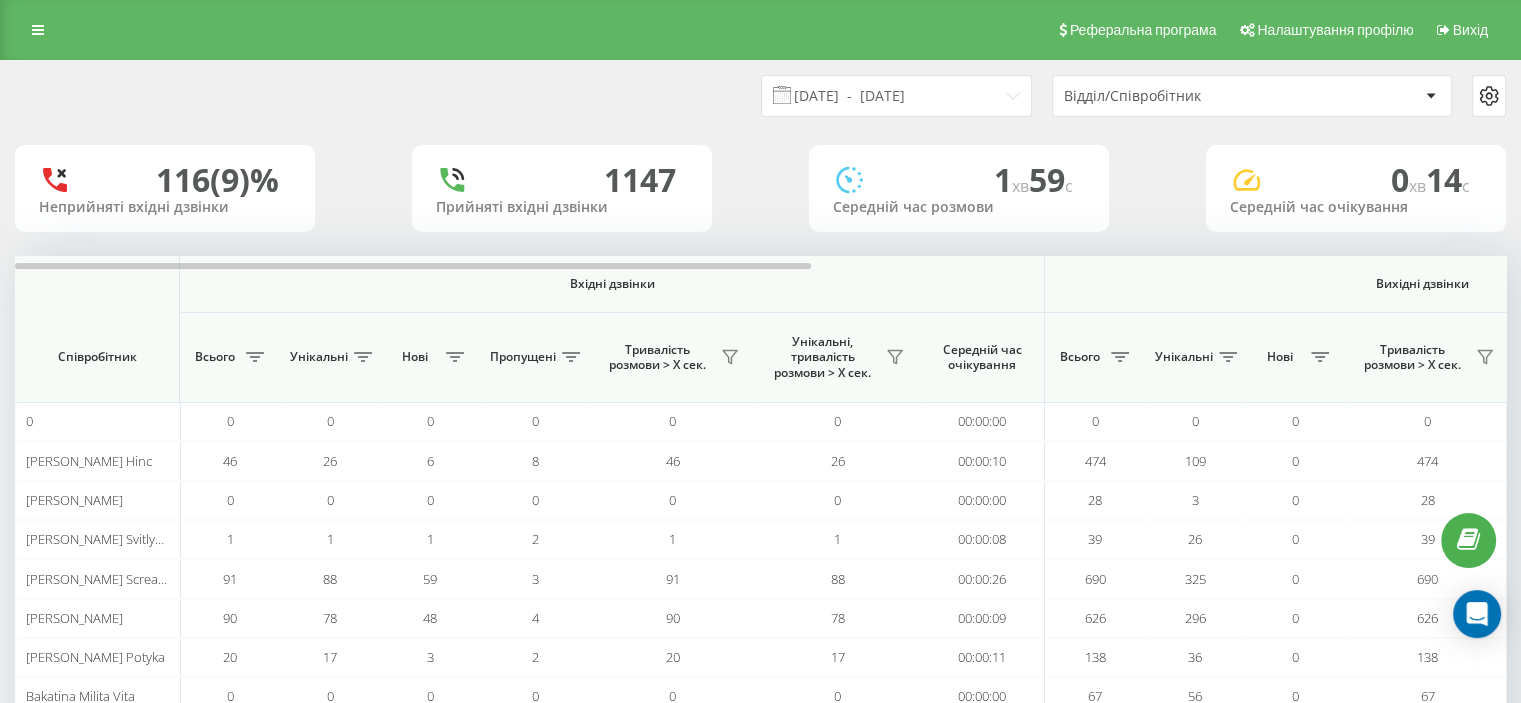 click on "Відділ/Співробітник" at bounding box center [1252, 96] 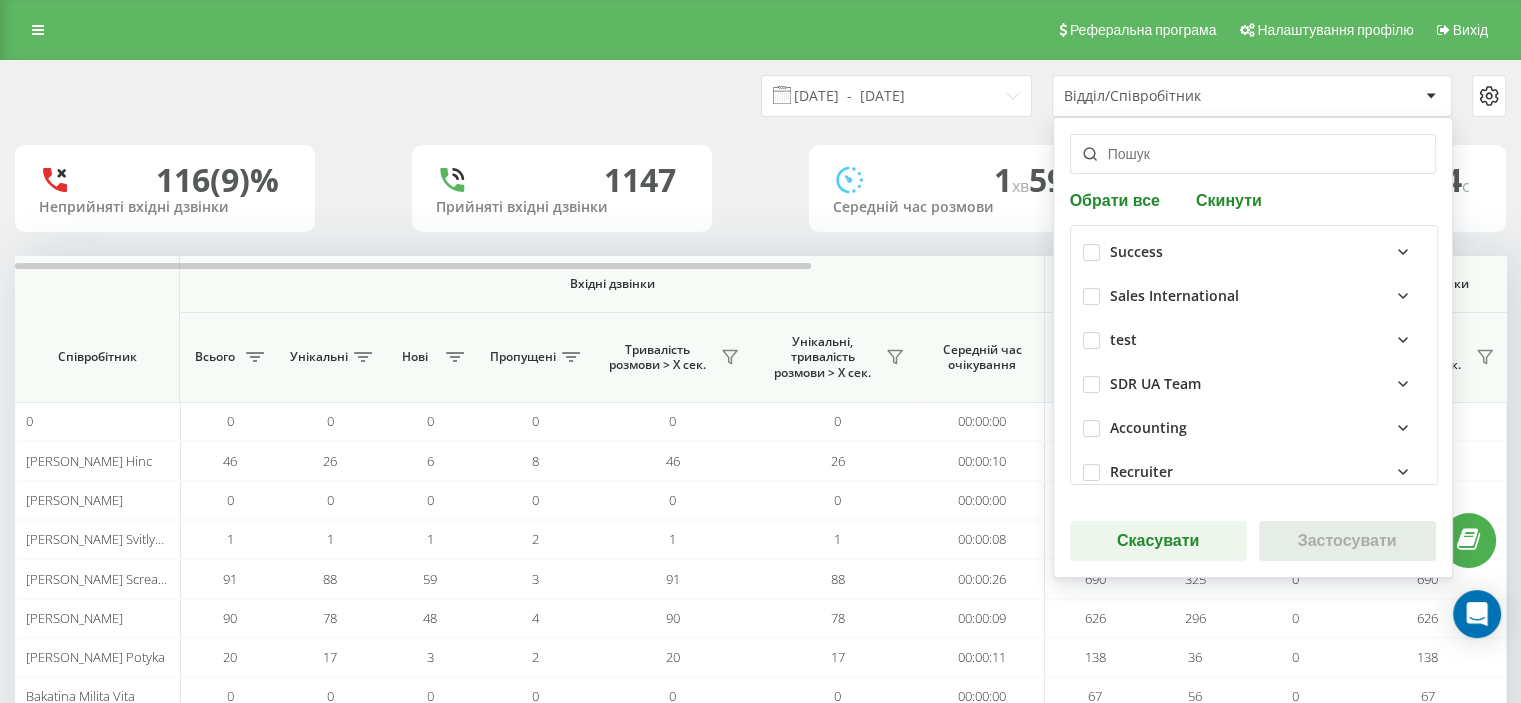 scroll, scrollTop: 0, scrollLeft: 0, axis: both 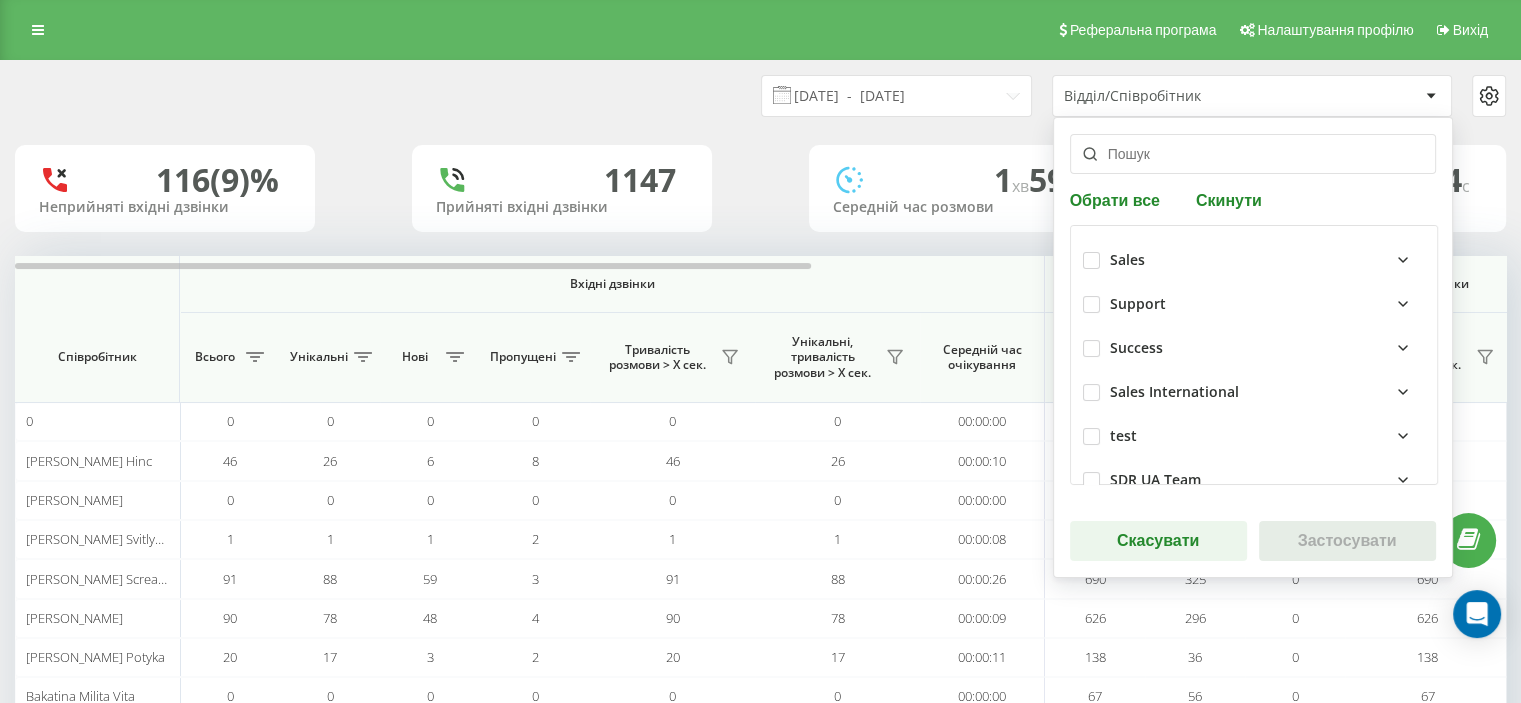 click on "Обрати все" at bounding box center [1118, 199] 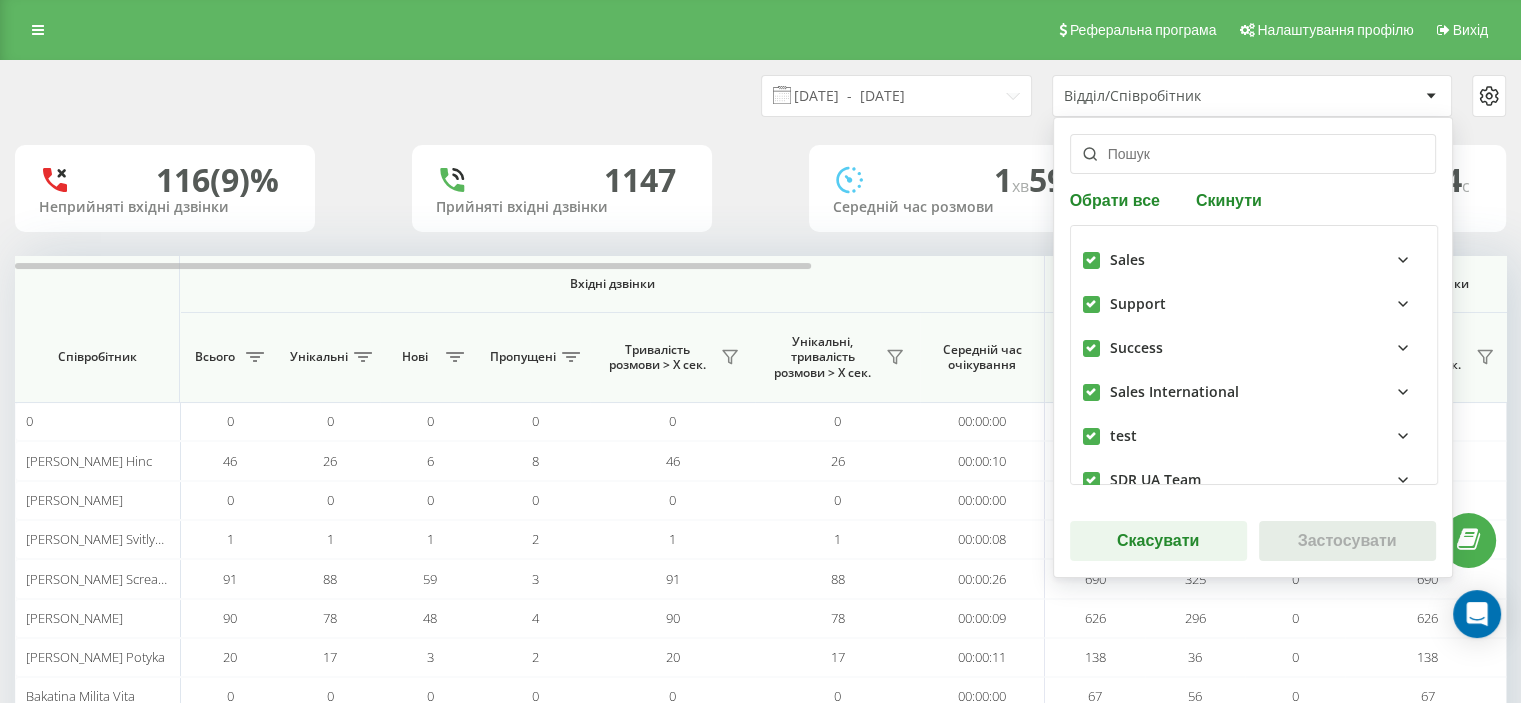 checkbox on "true" 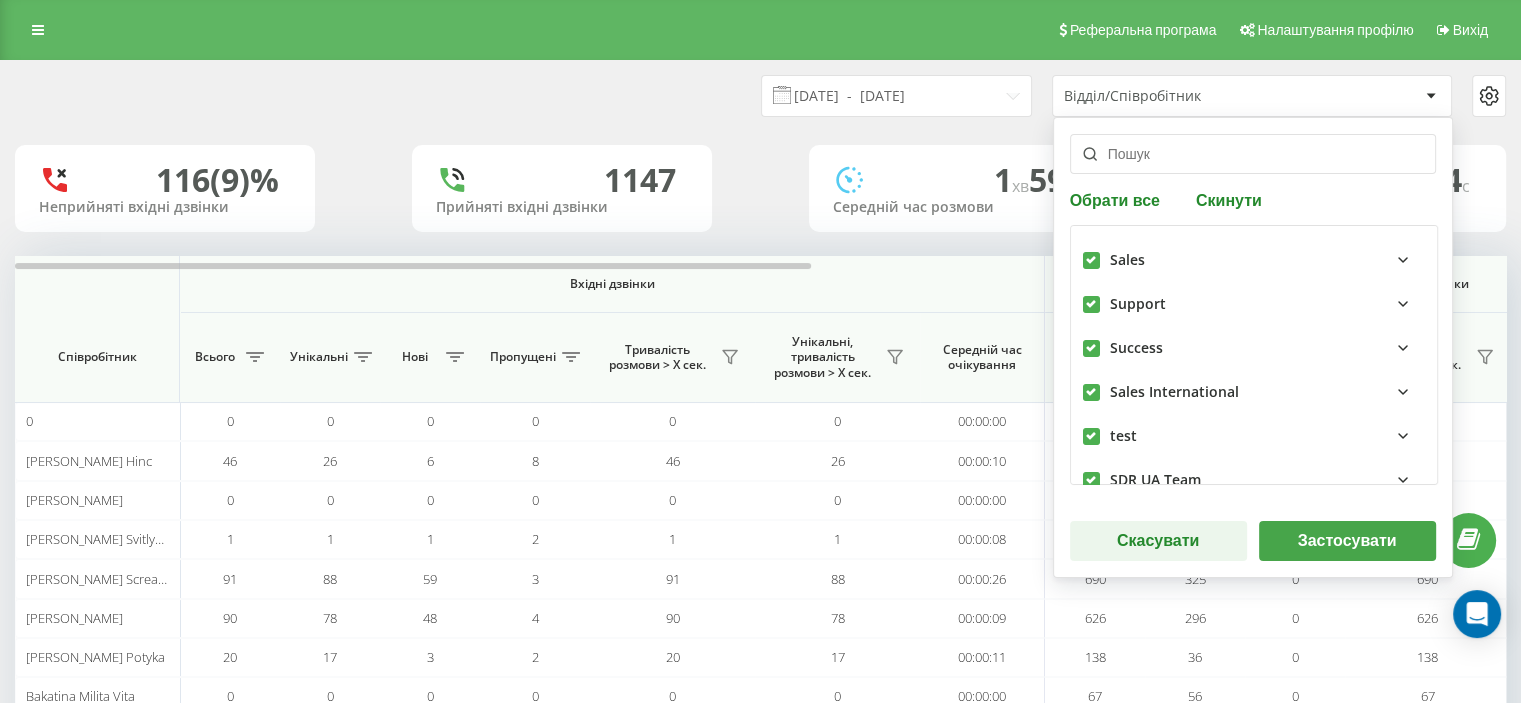 click on "Обрати все" at bounding box center (1118, 199) 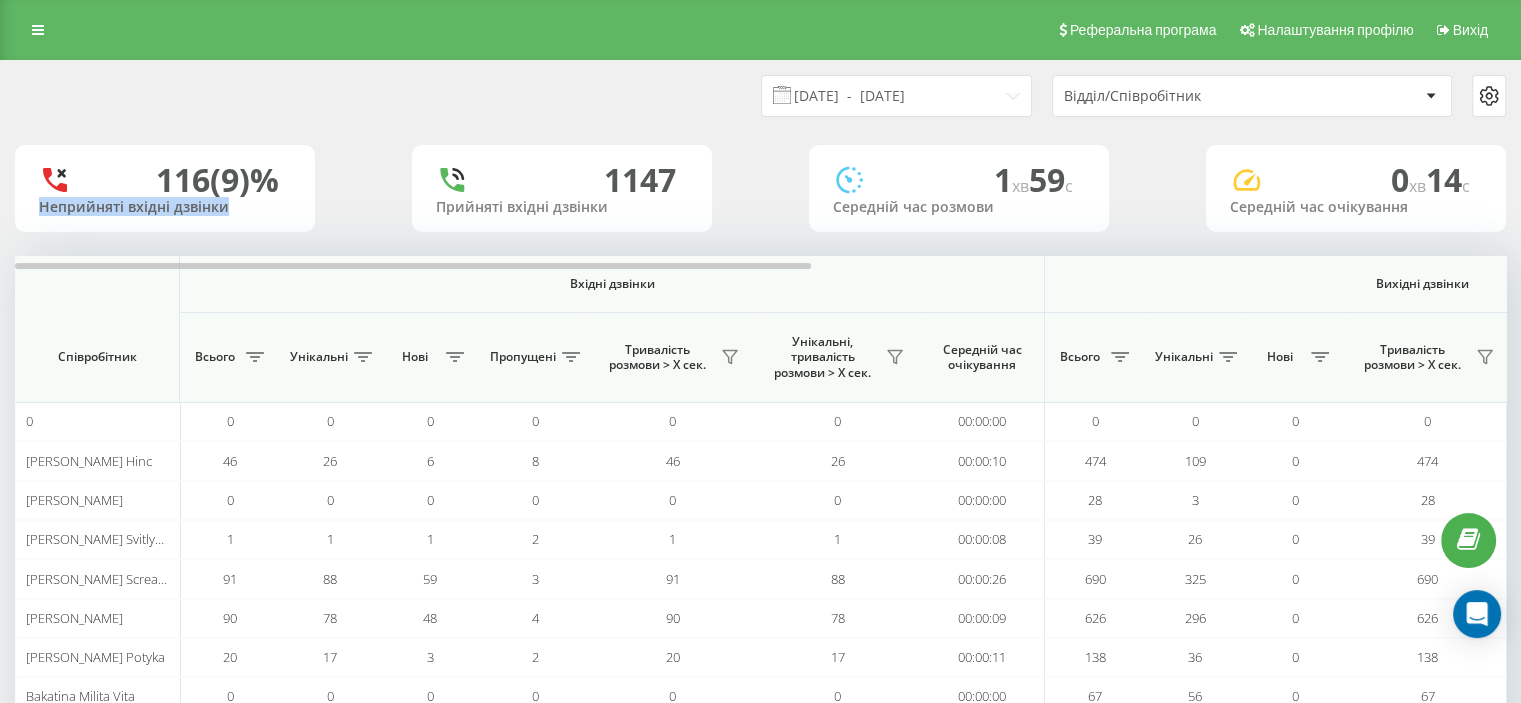 drag, startPoint x: 37, startPoint y: 210, endPoint x: 271, endPoint y: 206, distance: 234.03418 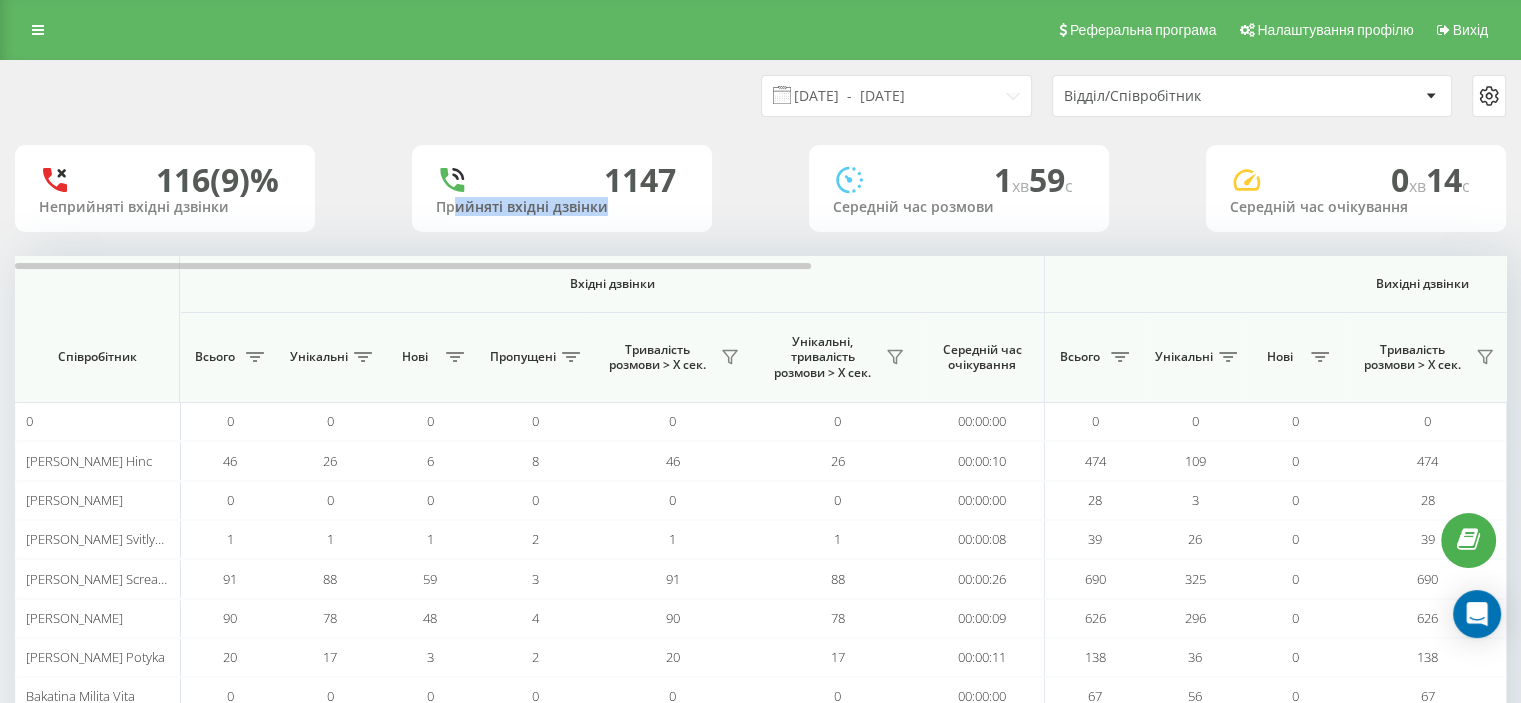drag, startPoint x: 652, startPoint y: 207, endPoint x: 672, endPoint y: 207, distance: 20 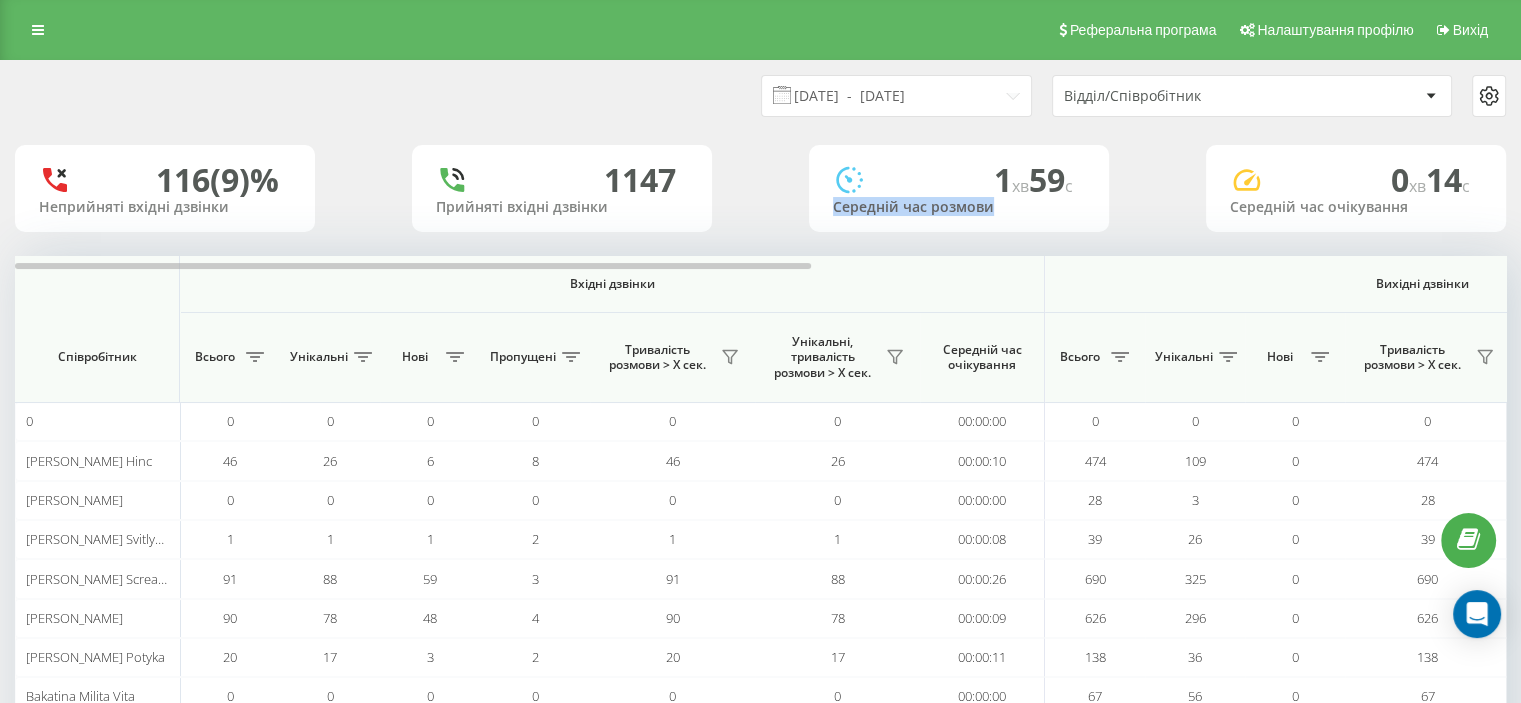 drag, startPoint x: 836, startPoint y: 207, endPoint x: 1038, endPoint y: 213, distance: 202.0891 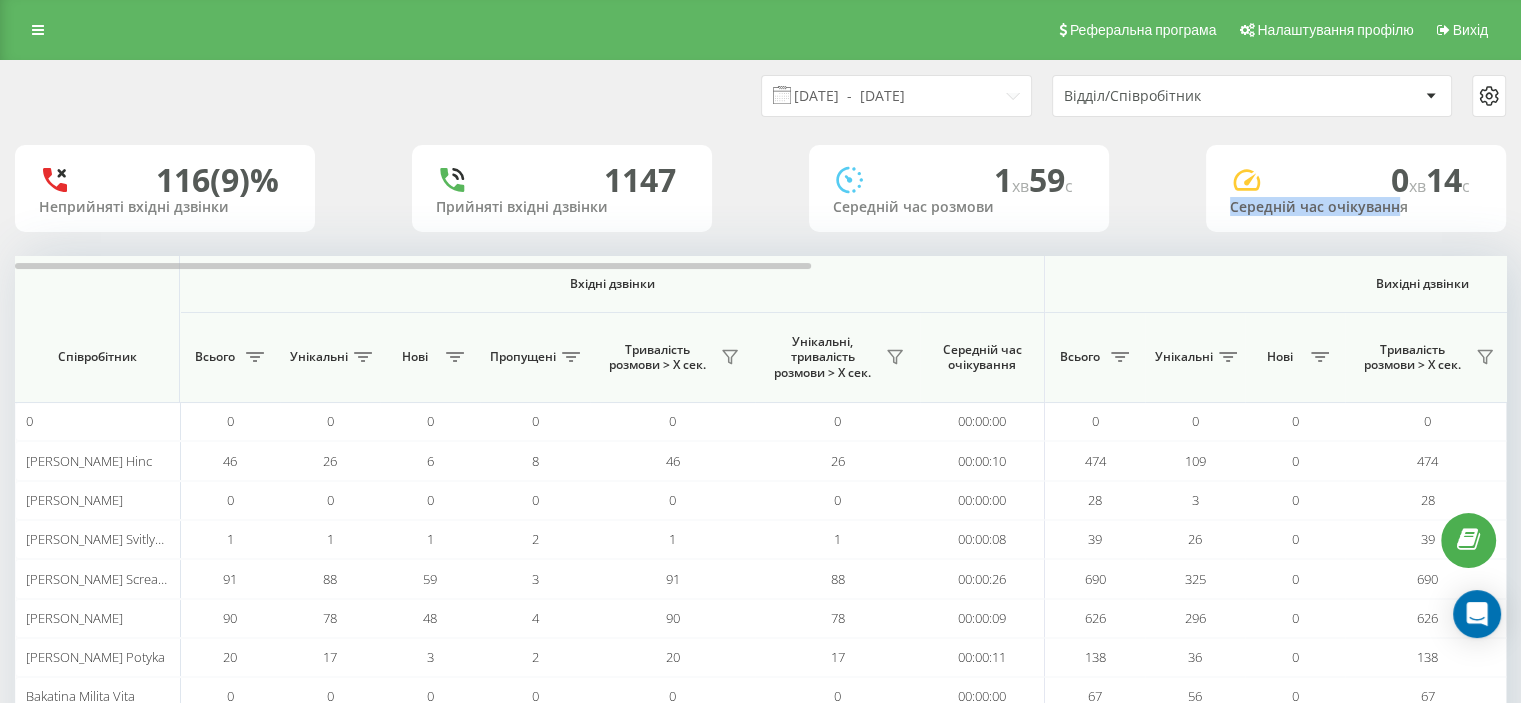 drag, startPoint x: 1220, startPoint y: 208, endPoint x: 1344, endPoint y: 211, distance: 124.036285 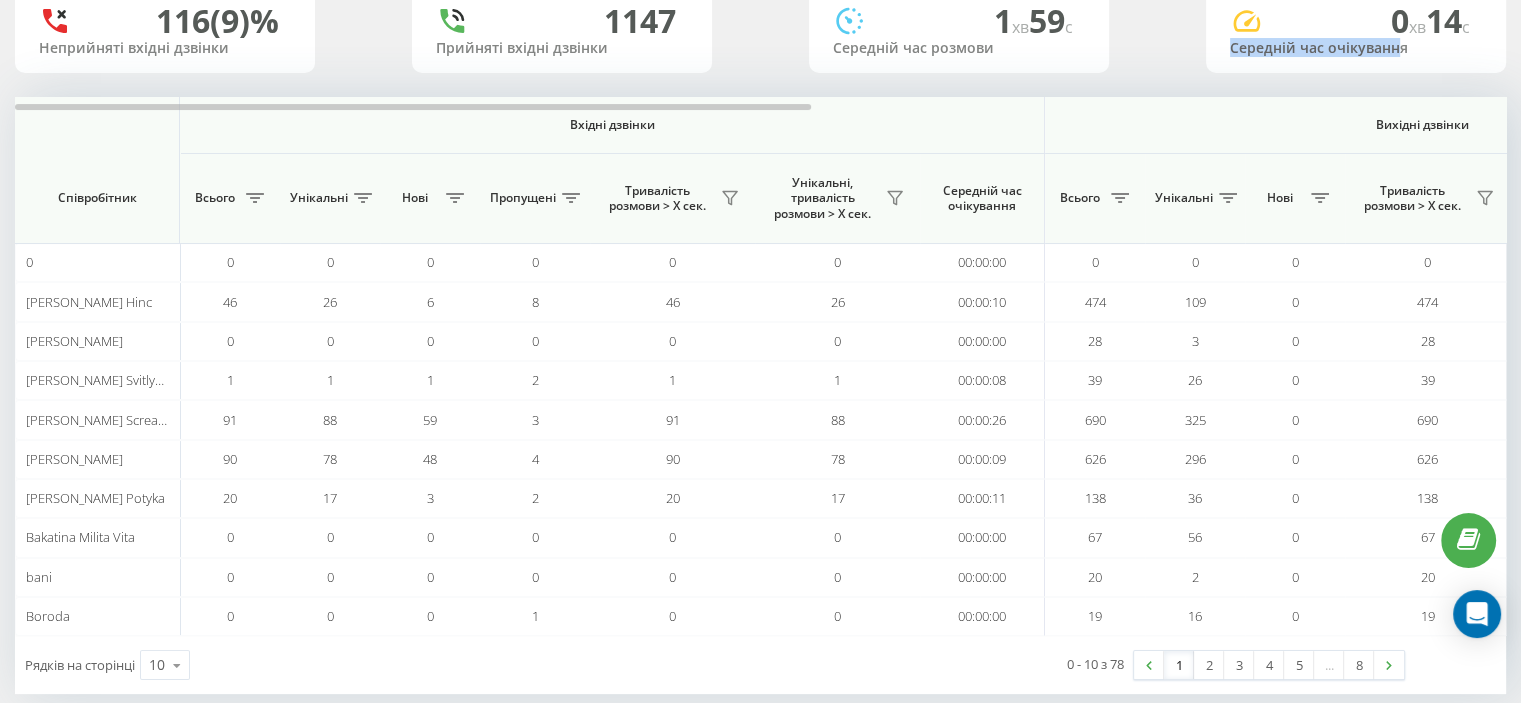 scroll, scrollTop: 185, scrollLeft: 0, axis: vertical 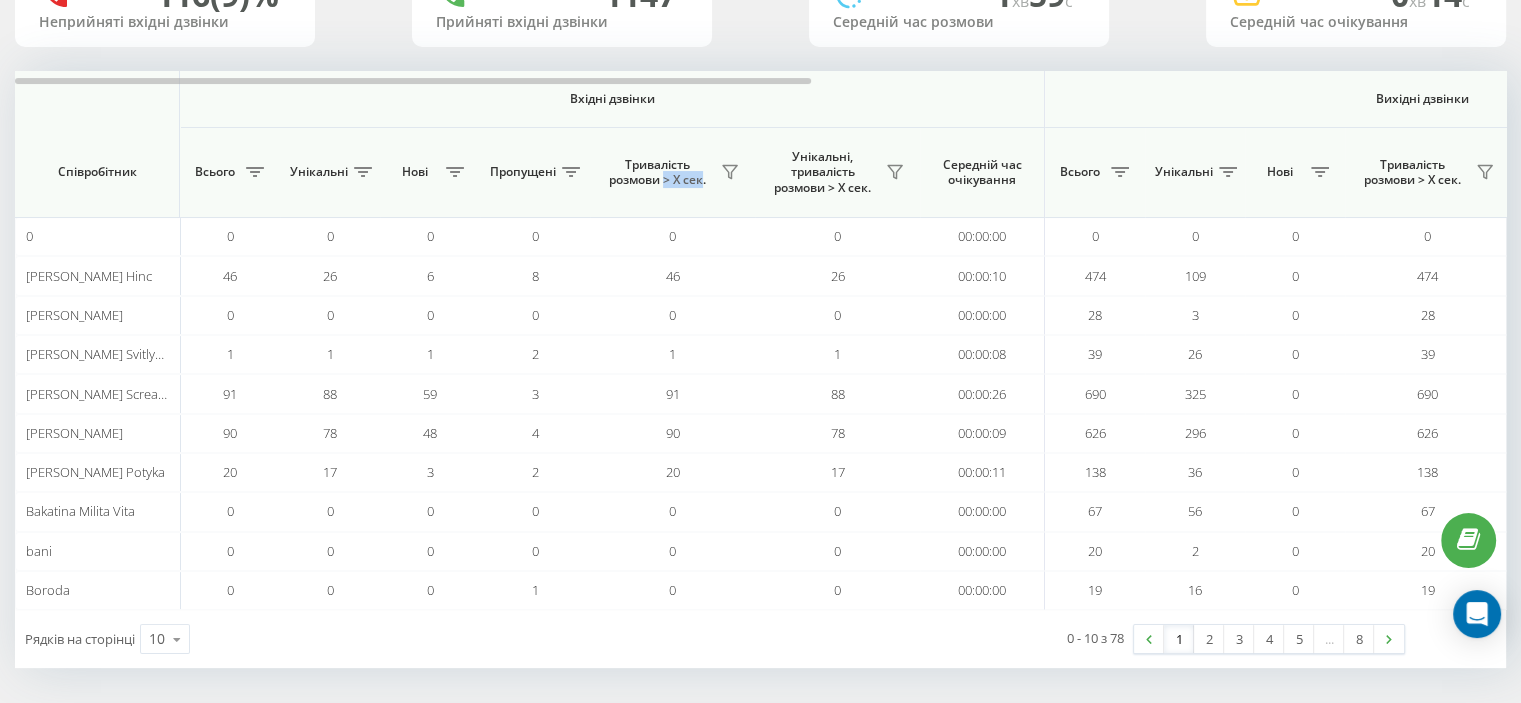 drag, startPoint x: 666, startPoint y: 184, endPoint x: 702, endPoint y: 183, distance: 36.013885 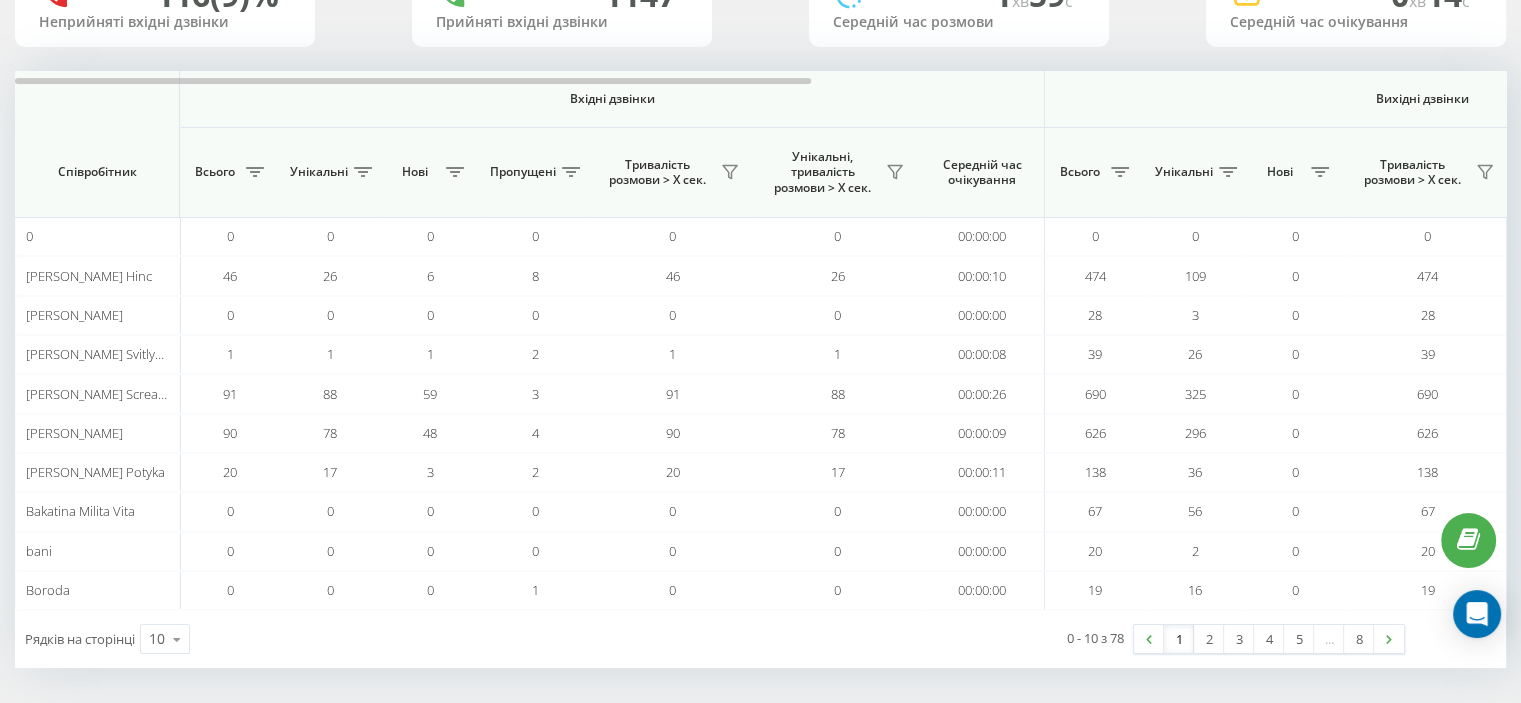 click on "Тривалість розмови > Х сек." at bounding box center [672, 173] 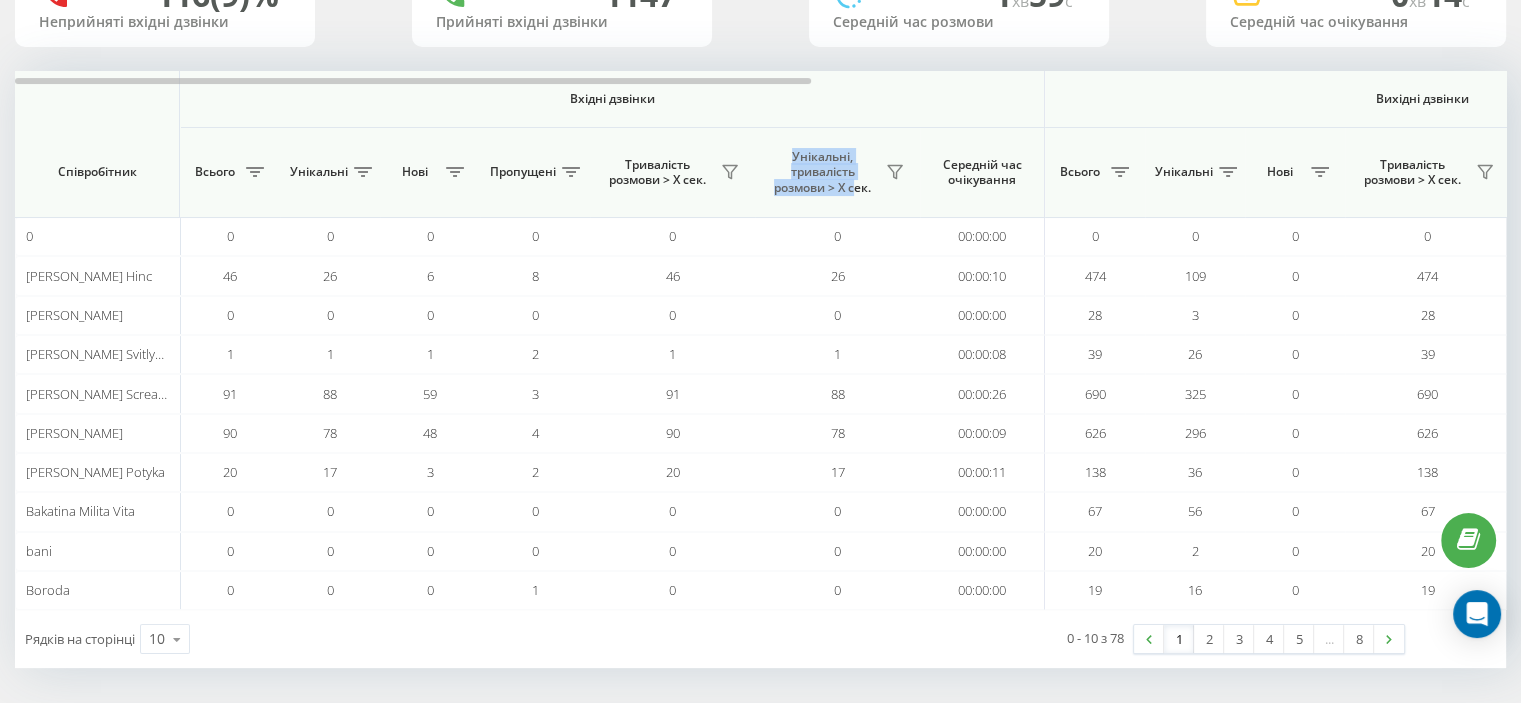 drag, startPoint x: 765, startPoint y: 151, endPoint x: 852, endPoint y: 189, distance: 94.93682 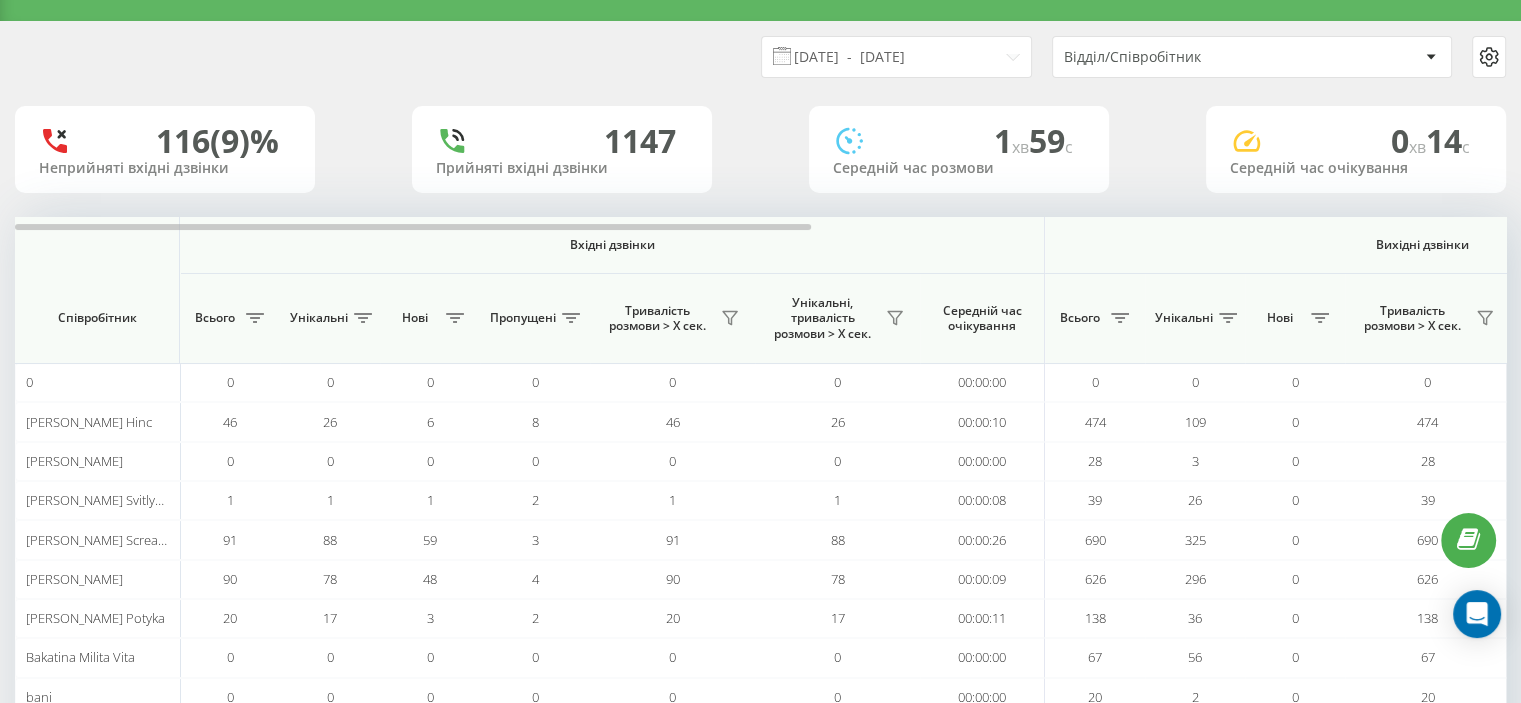 scroll, scrollTop: 0, scrollLeft: 0, axis: both 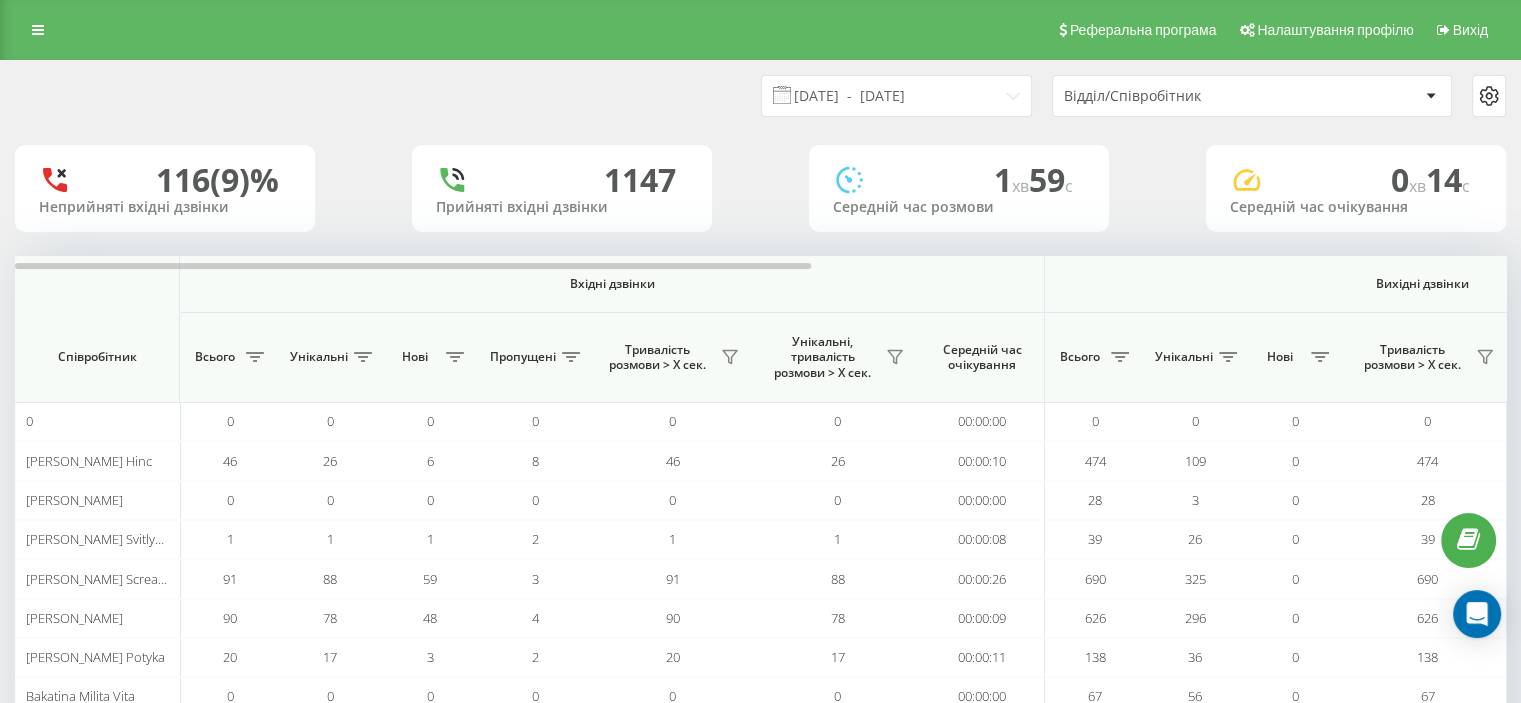 click on "Відділ/Співробітник" at bounding box center [1252, 96] 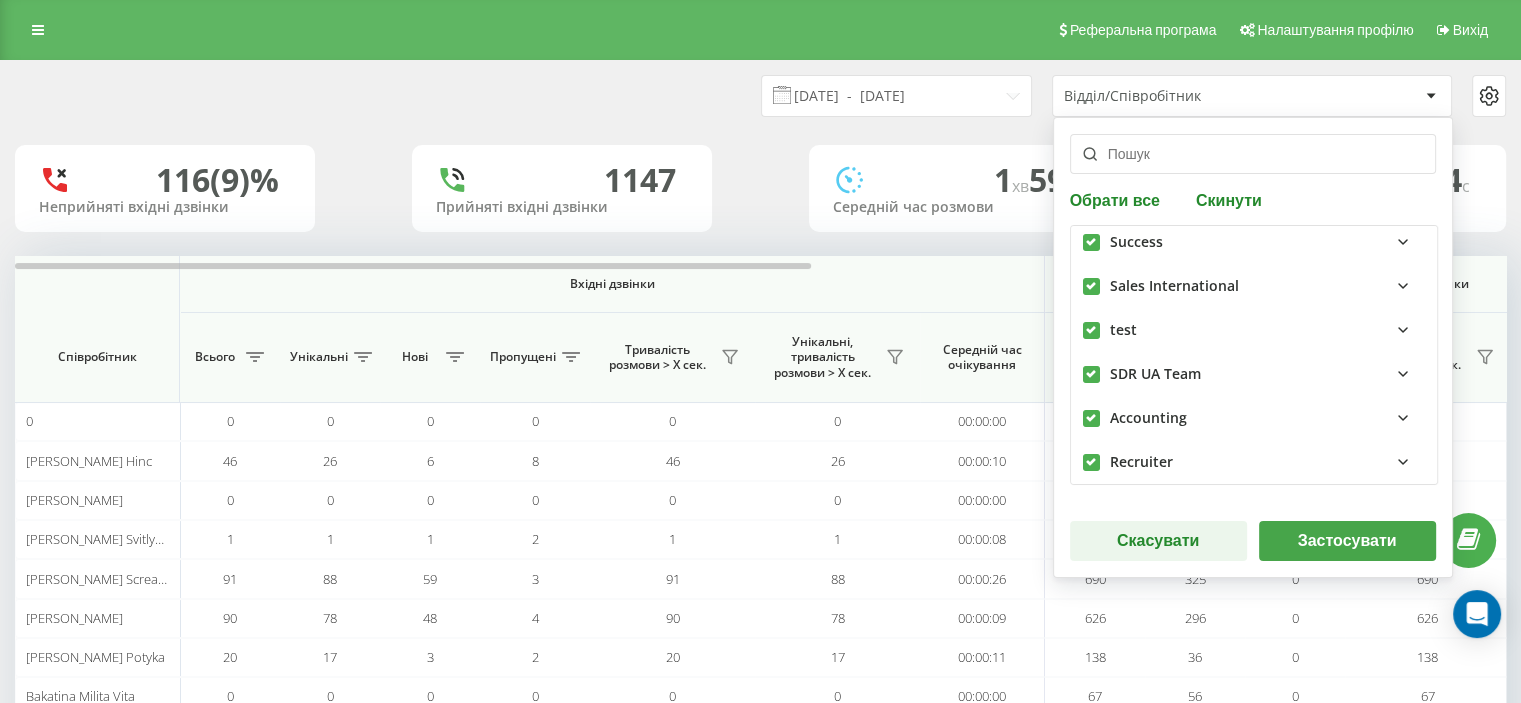 scroll, scrollTop: 205, scrollLeft: 0, axis: vertical 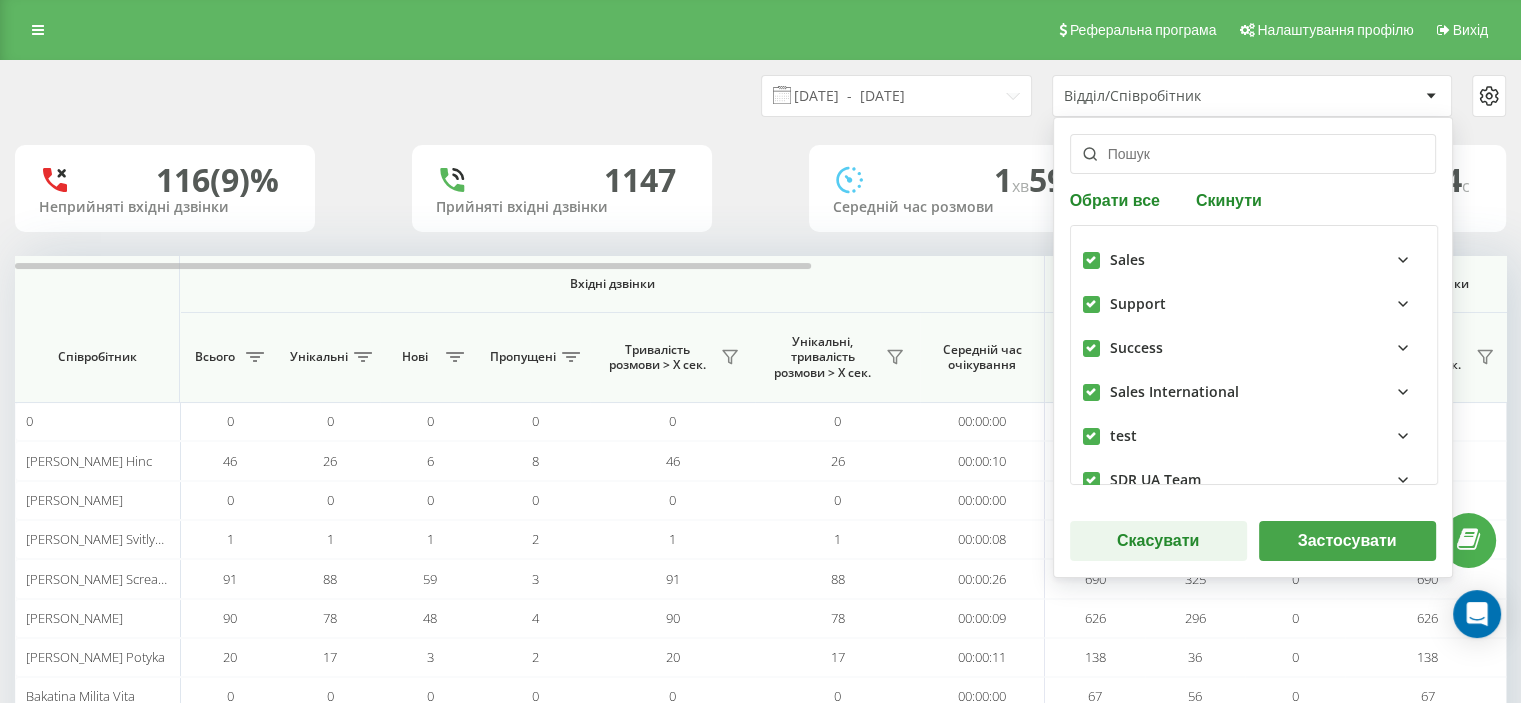 click on "Відділ/Співробітник" at bounding box center (1252, 96) 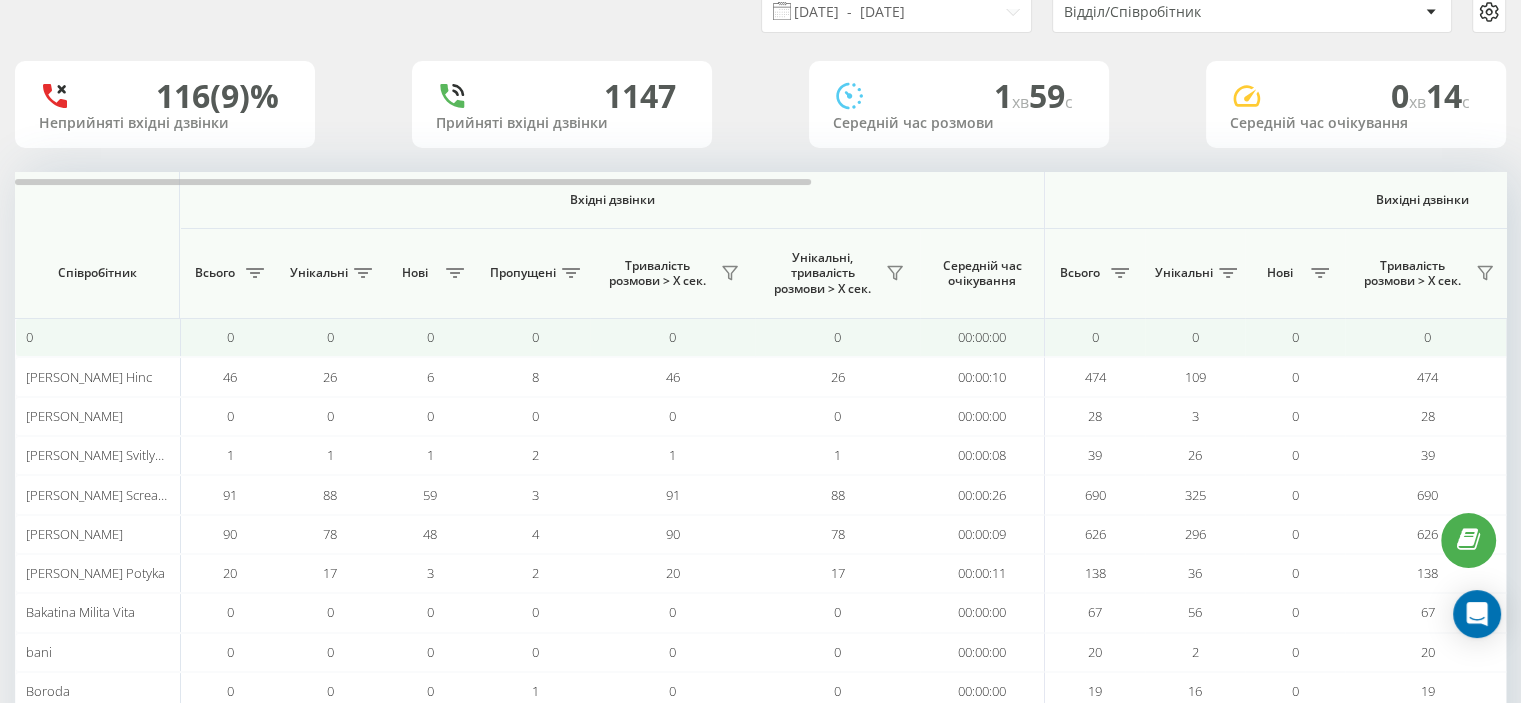 scroll, scrollTop: 185, scrollLeft: 0, axis: vertical 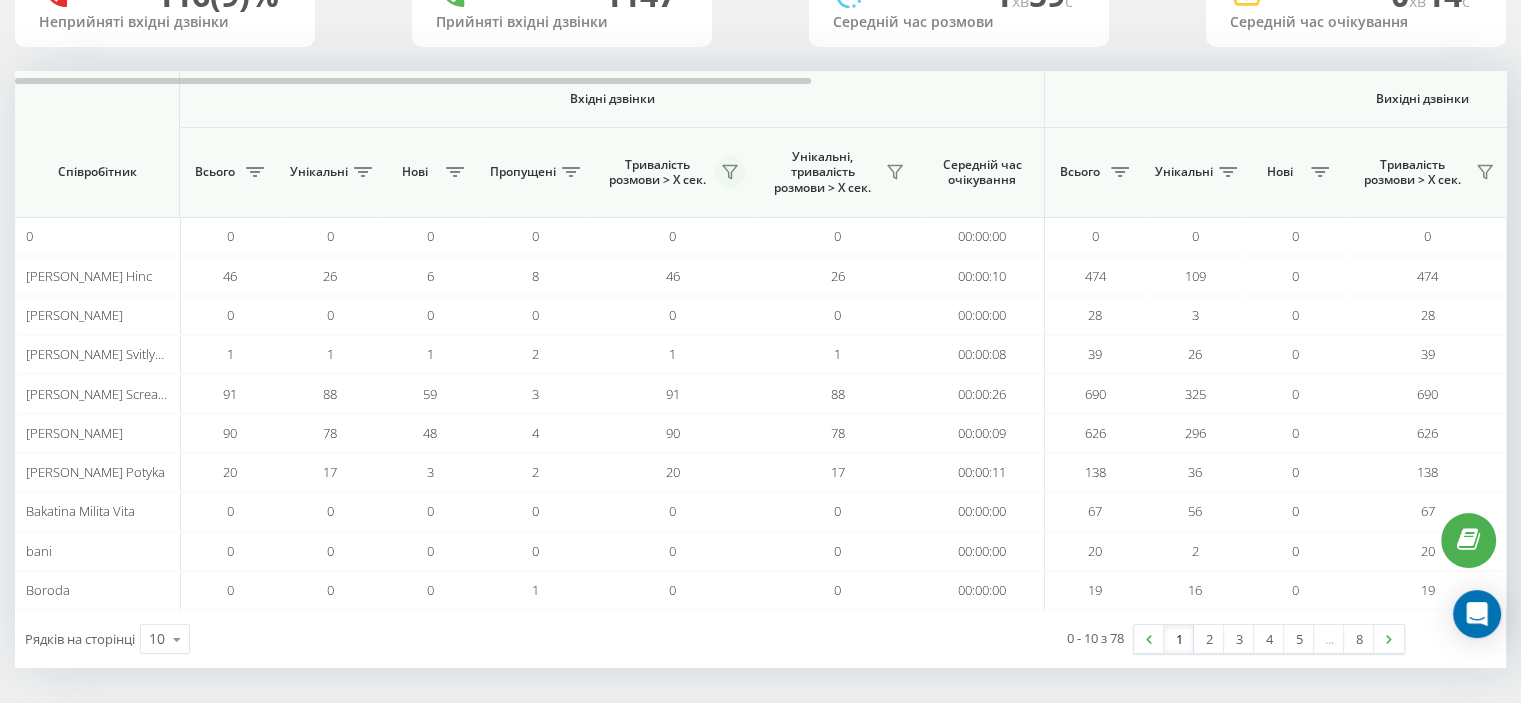click at bounding box center [730, 172] 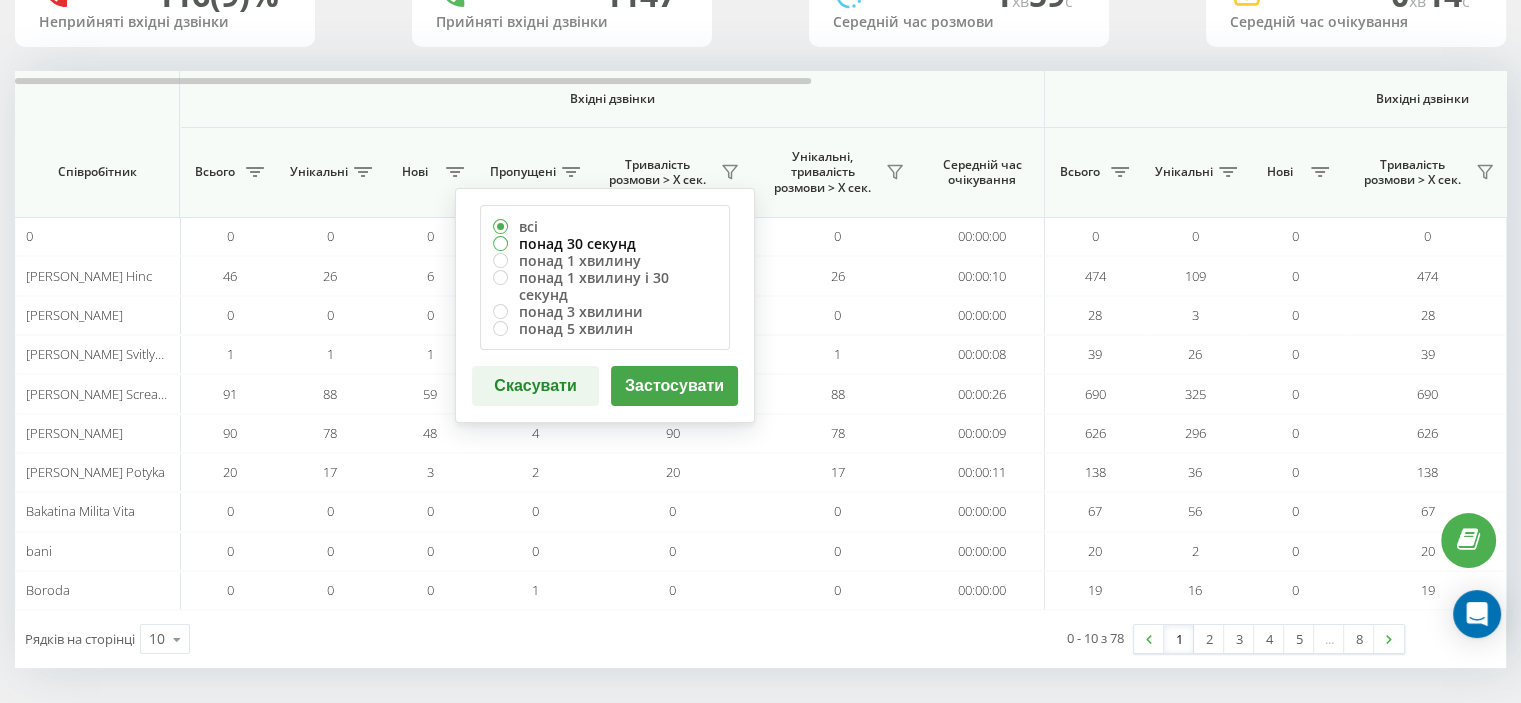 click on "понад 30 секунд" at bounding box center [605, 243] 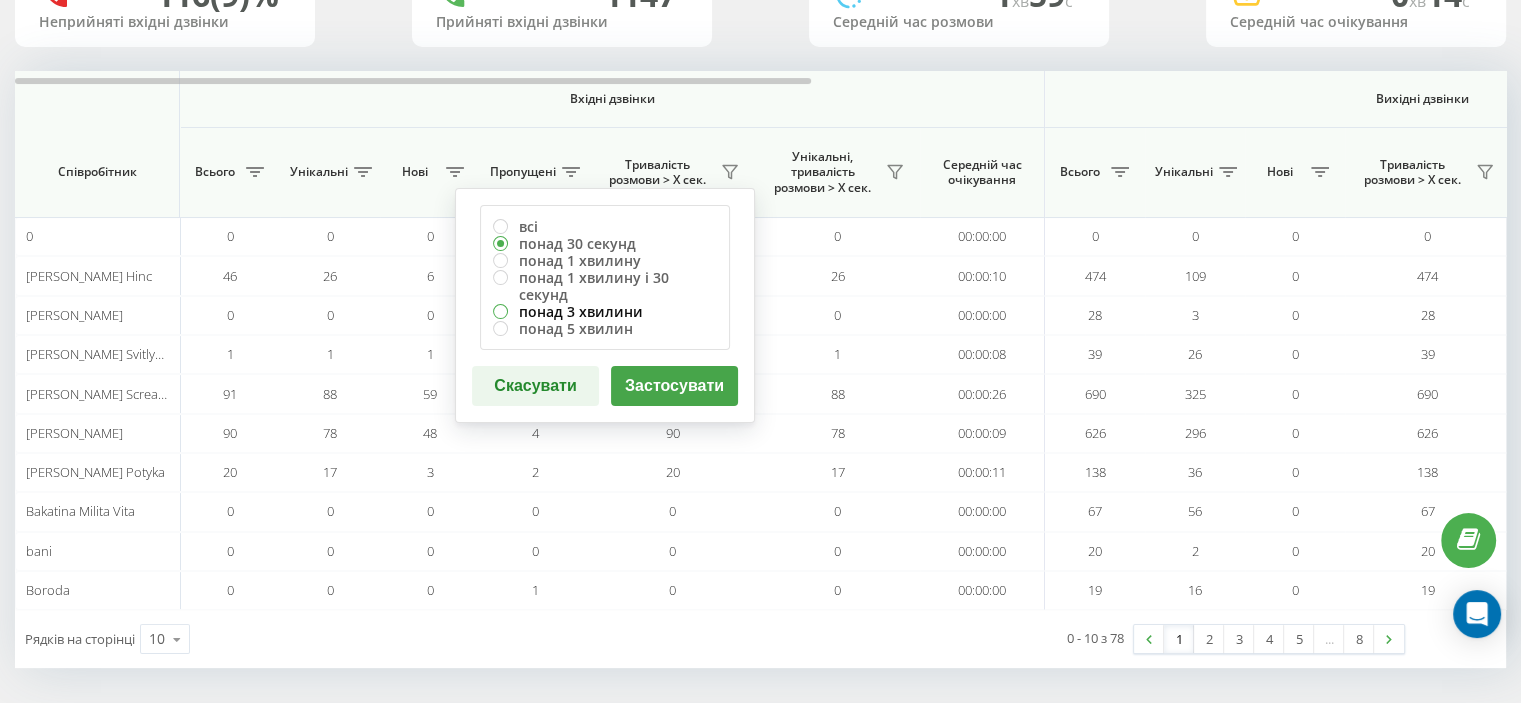 click on "понад 3 хвилини" at bounding box center (605, 311) 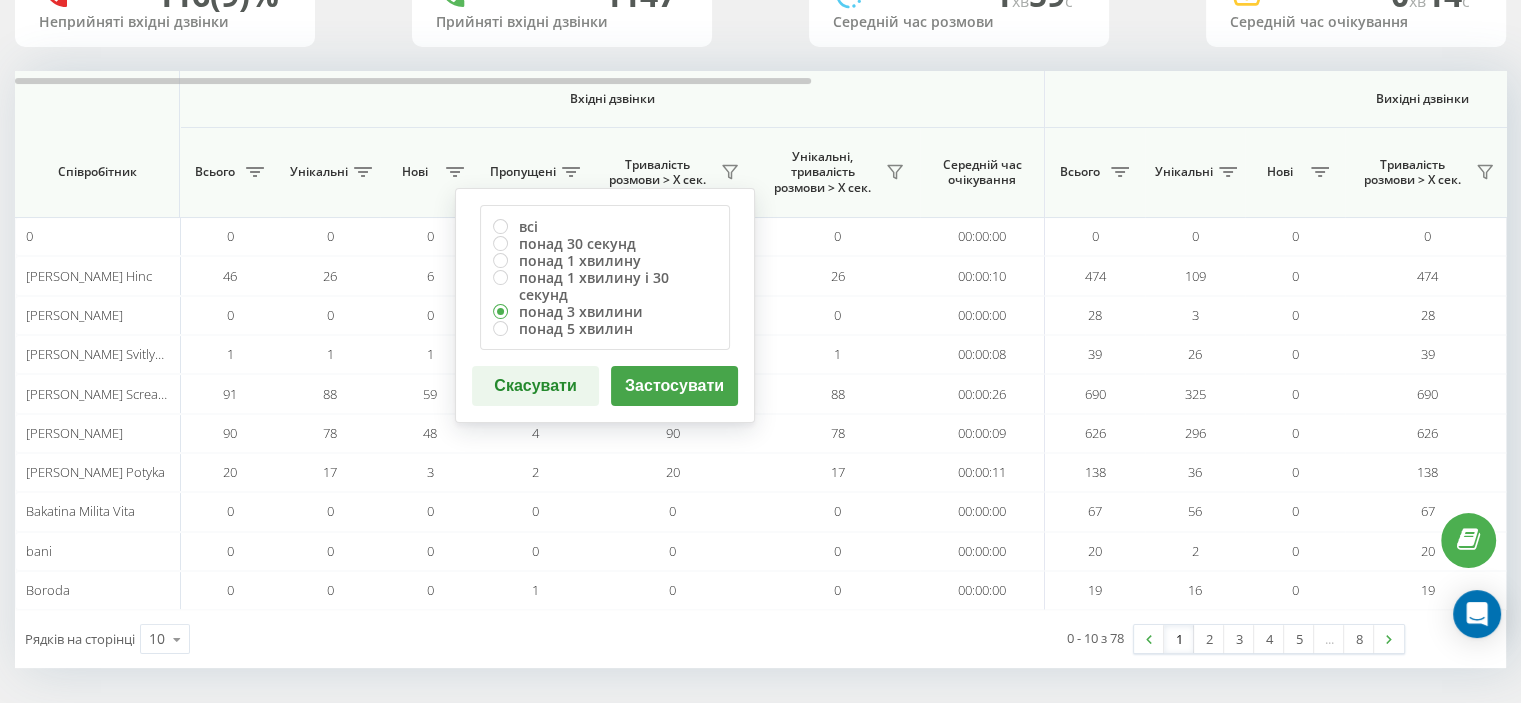click on "Застосувати" at bounding box center [674, 386] 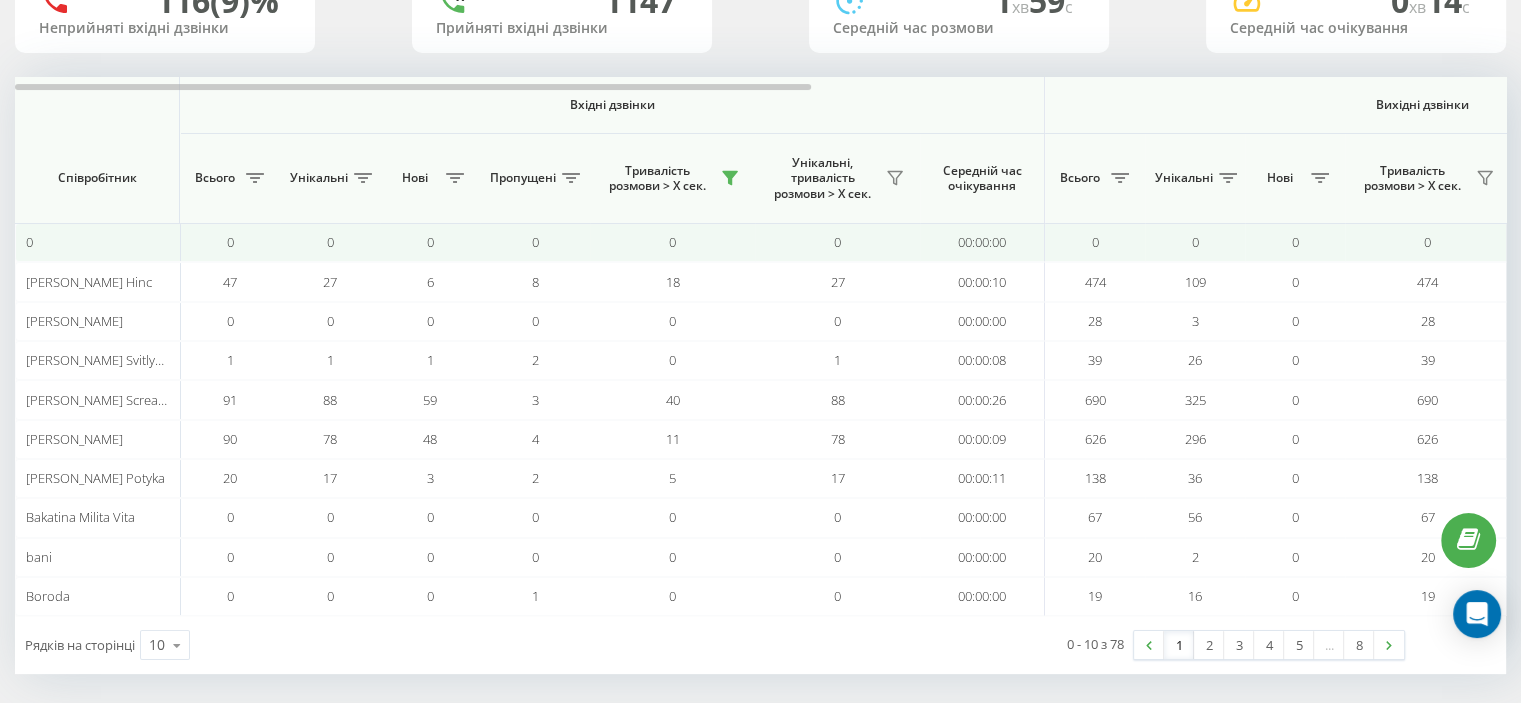scroll, scrollTop: 185, scrollLeft: 0, axis: vertical 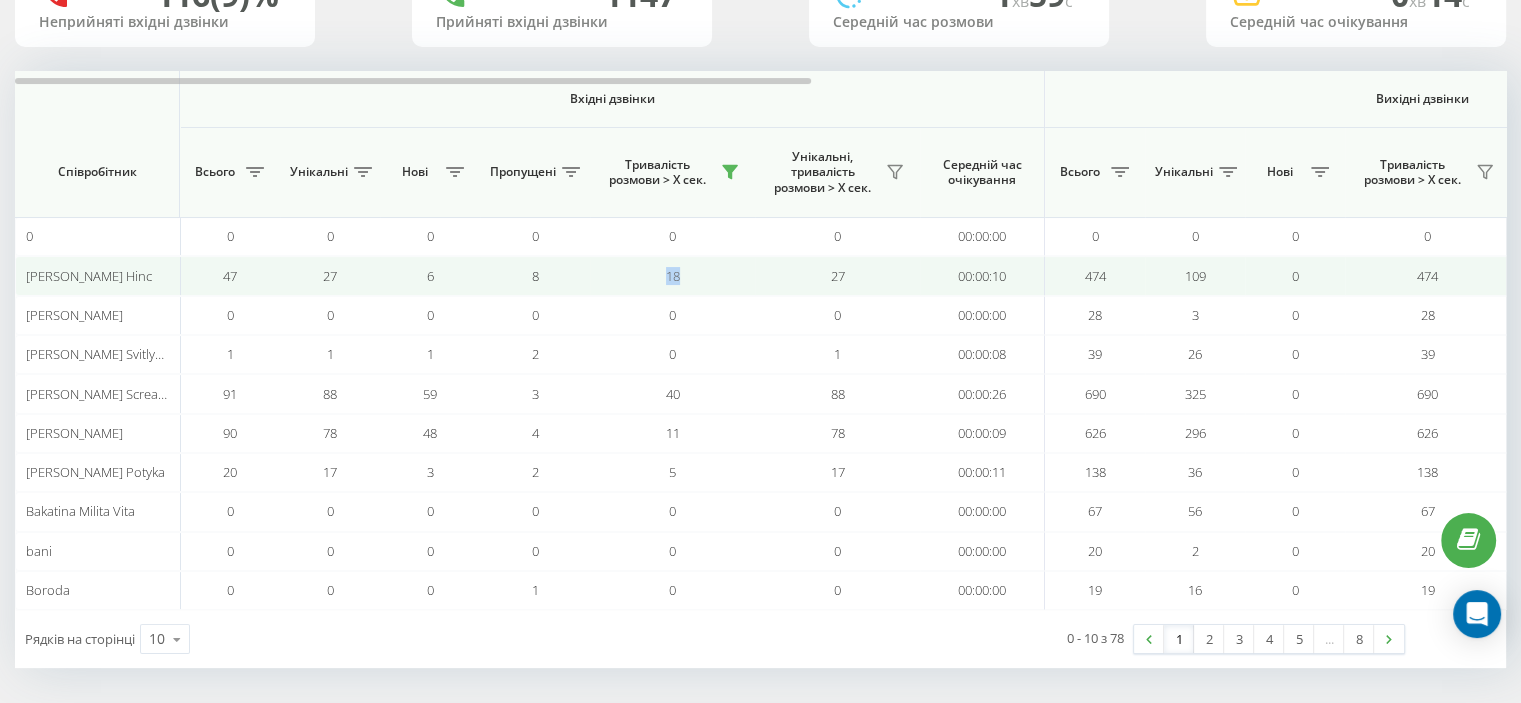drag, startPoint x: 644, startPoint y: 266, endPoint x: 720, endPoint y: 279, distance: 77.10383 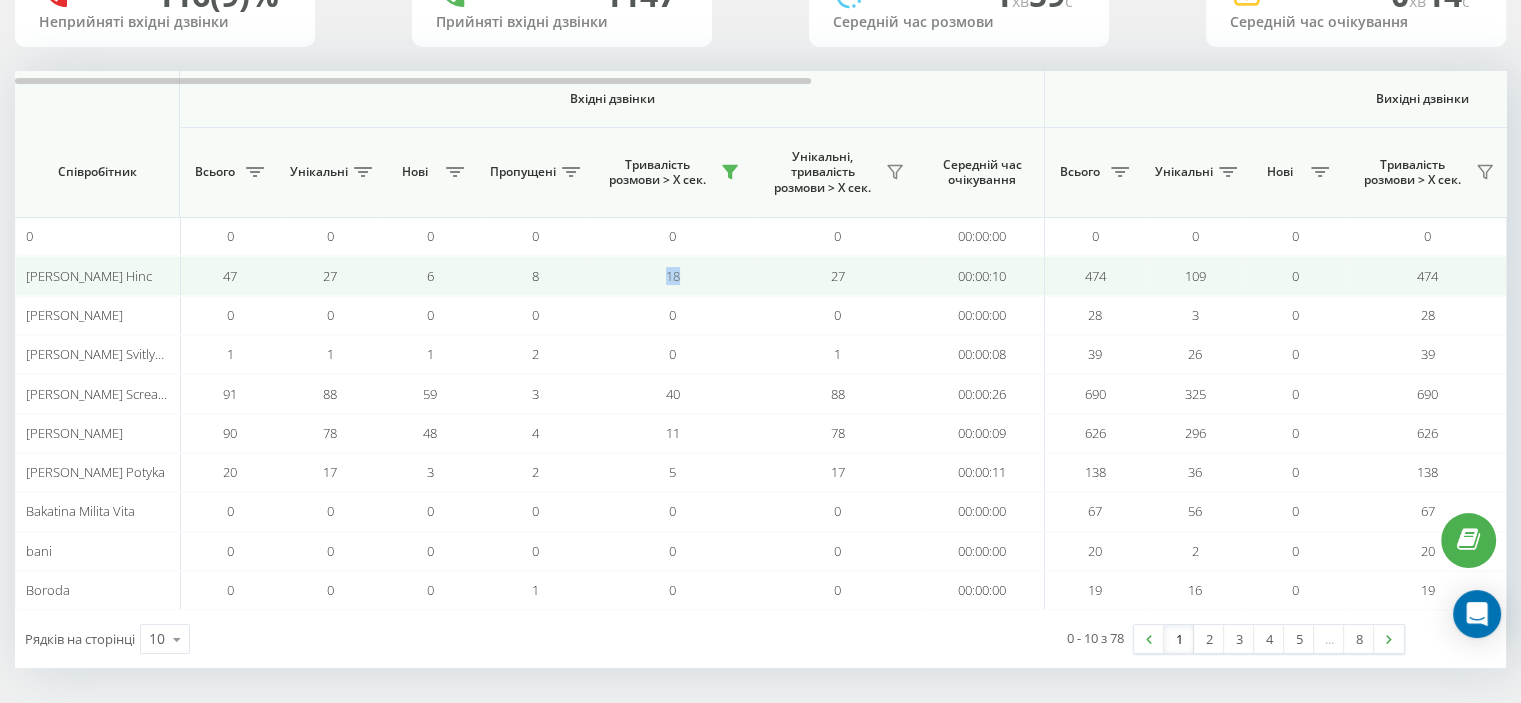 click on "18" at bounding box center (672, 275) 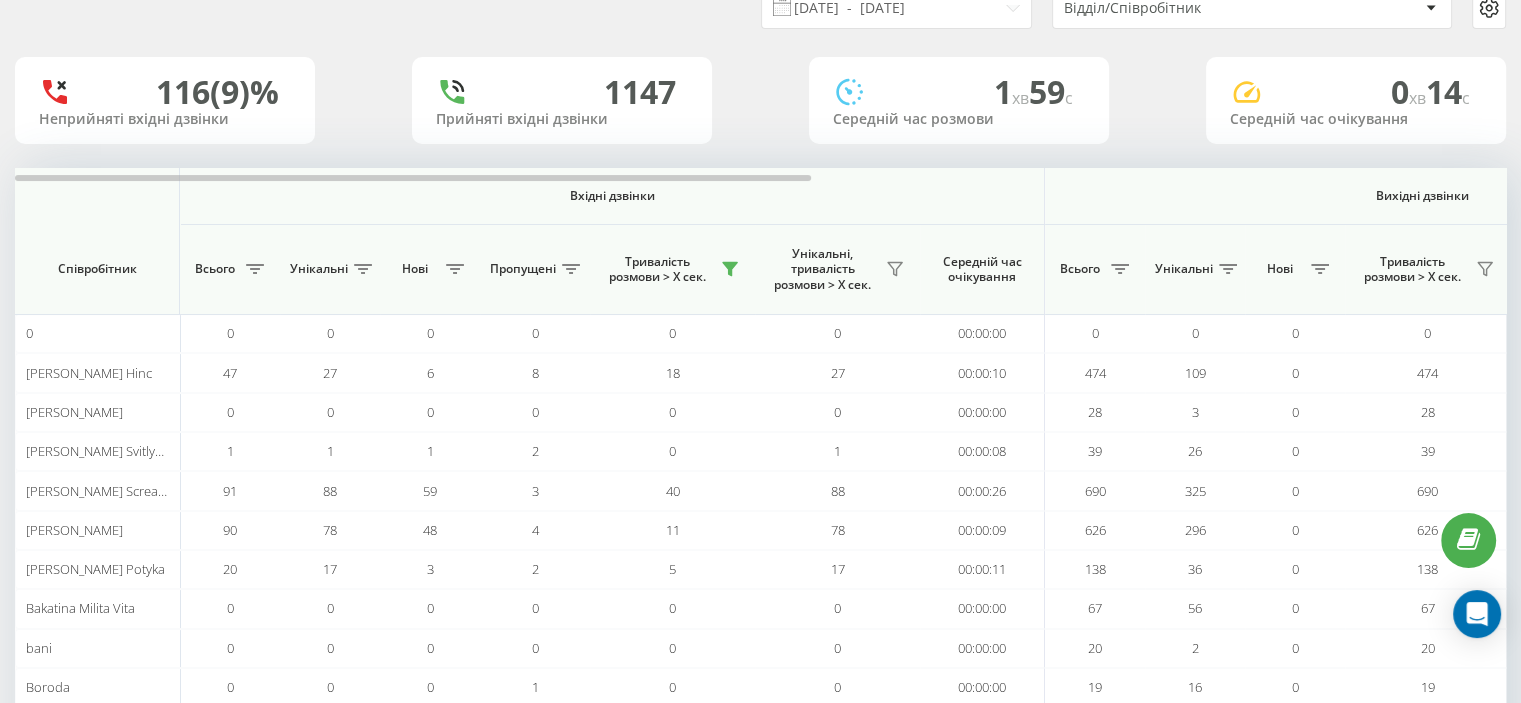 scroll, scrollTop: 0, scrollLeft: 0, axis: both 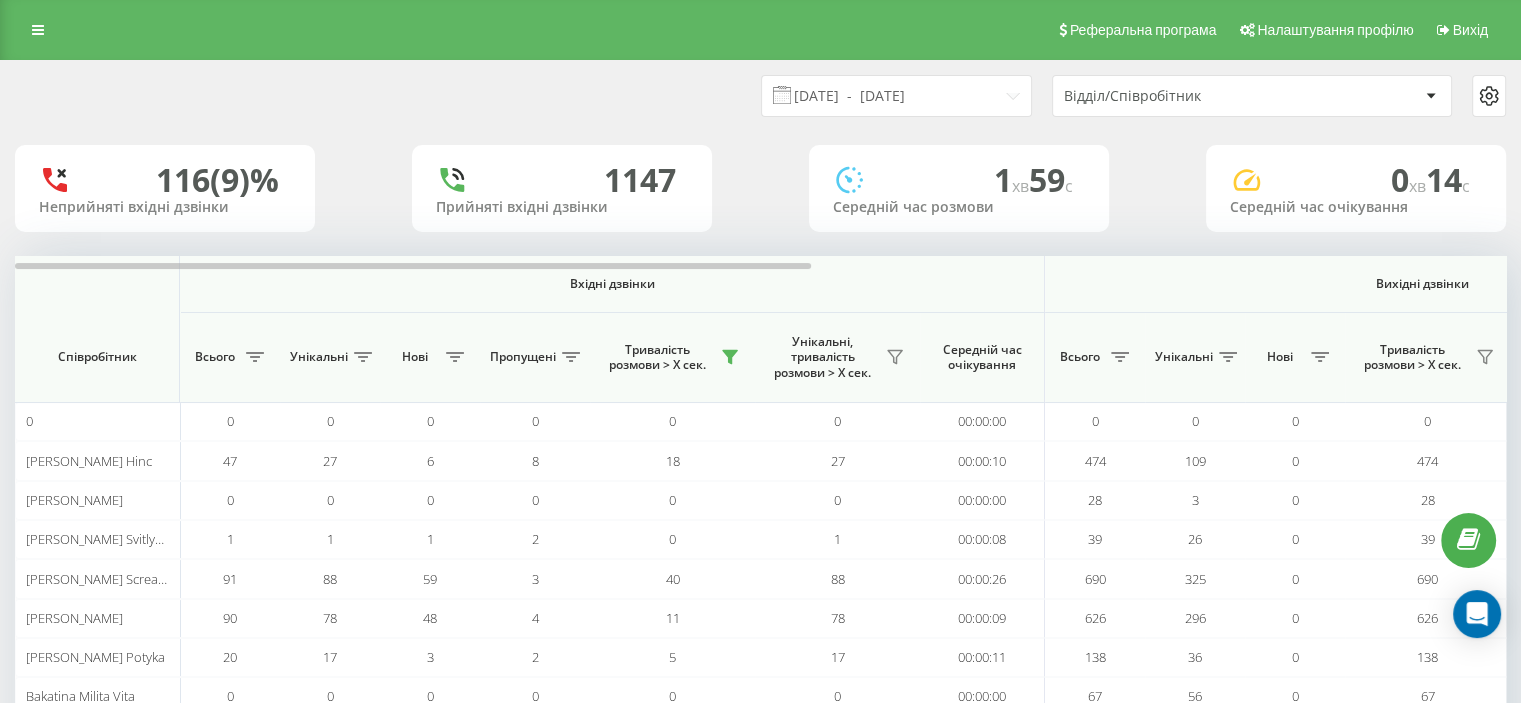click on "1 хв  59 c Середній час розмови" at bounding box center (959, 188) 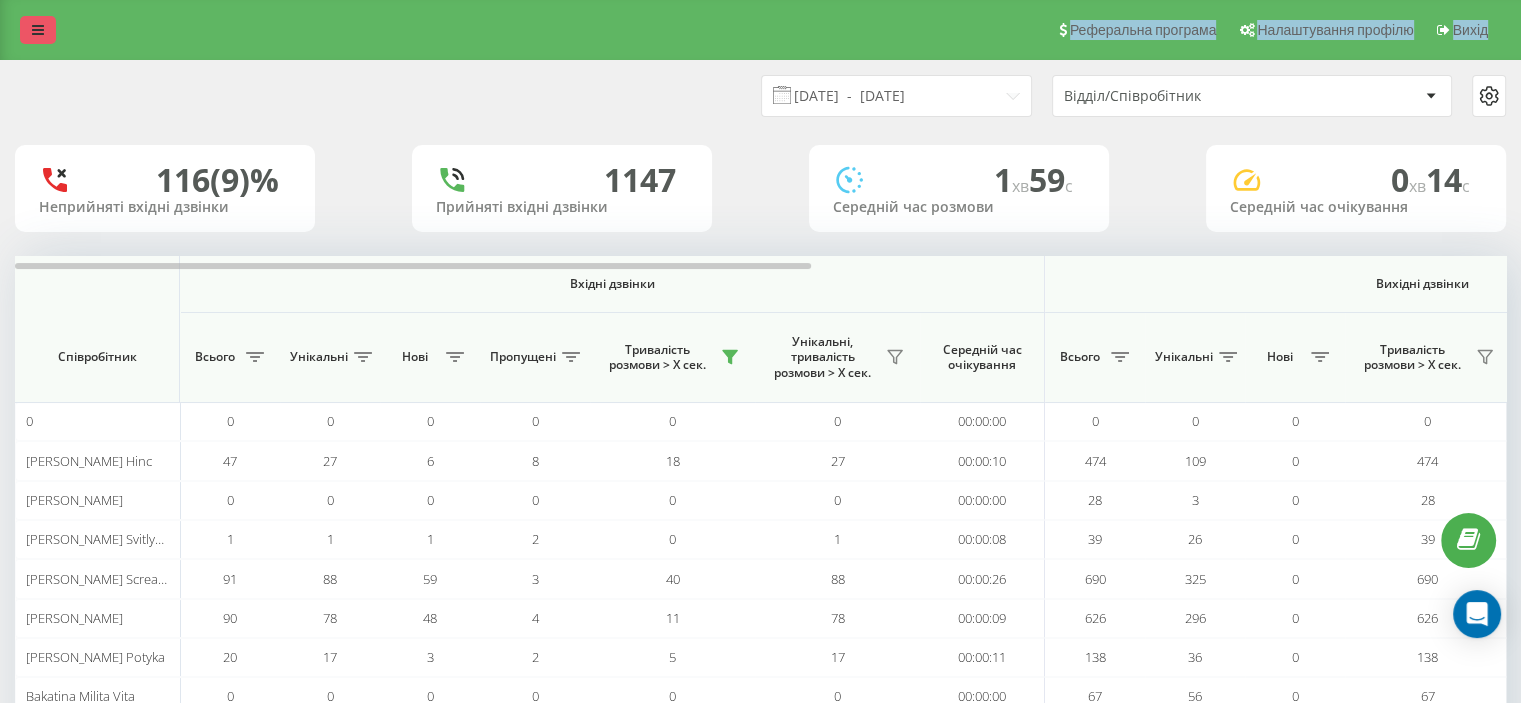 click at bounding box center [38, 30] 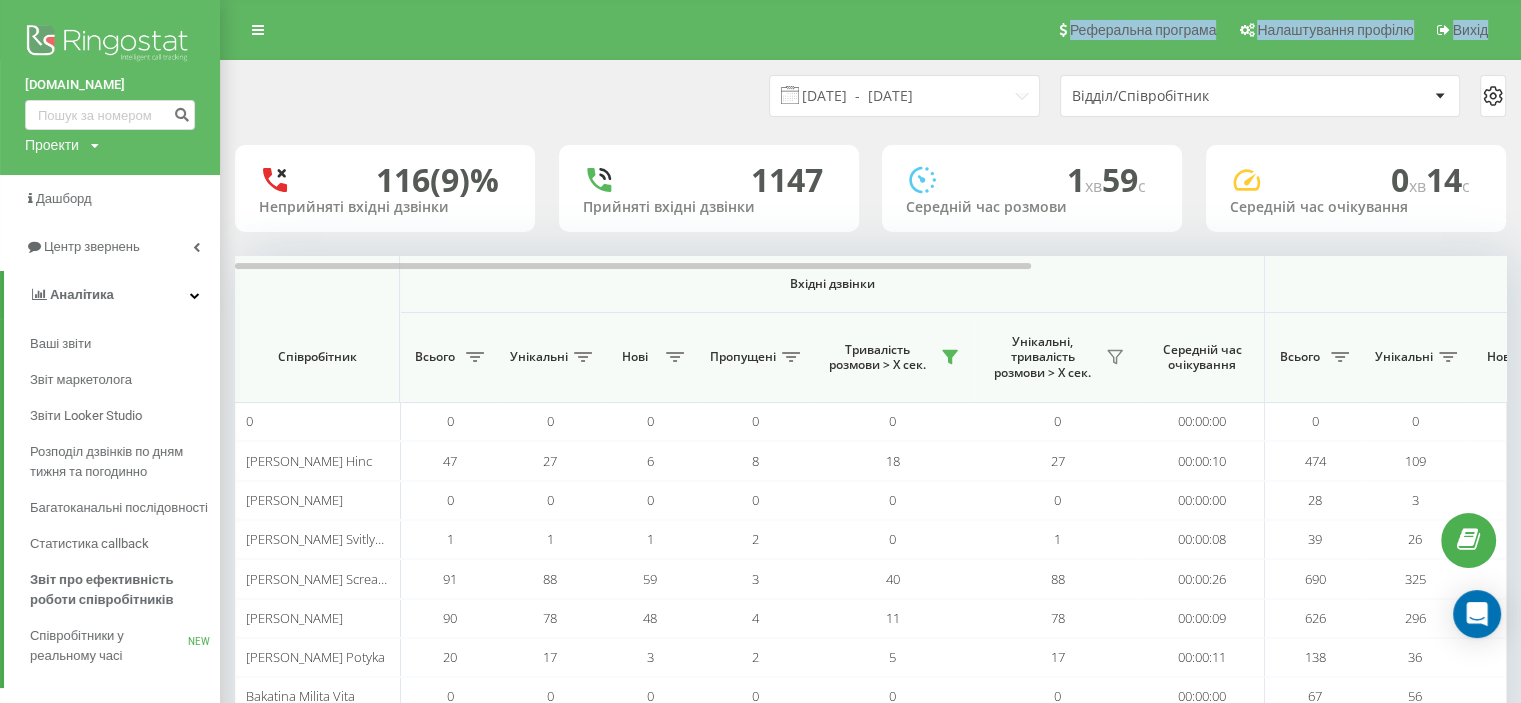 click on "14.06.2025  -  14.07.2025 Відділ/Співробітник" at bounding box center (870, 96) 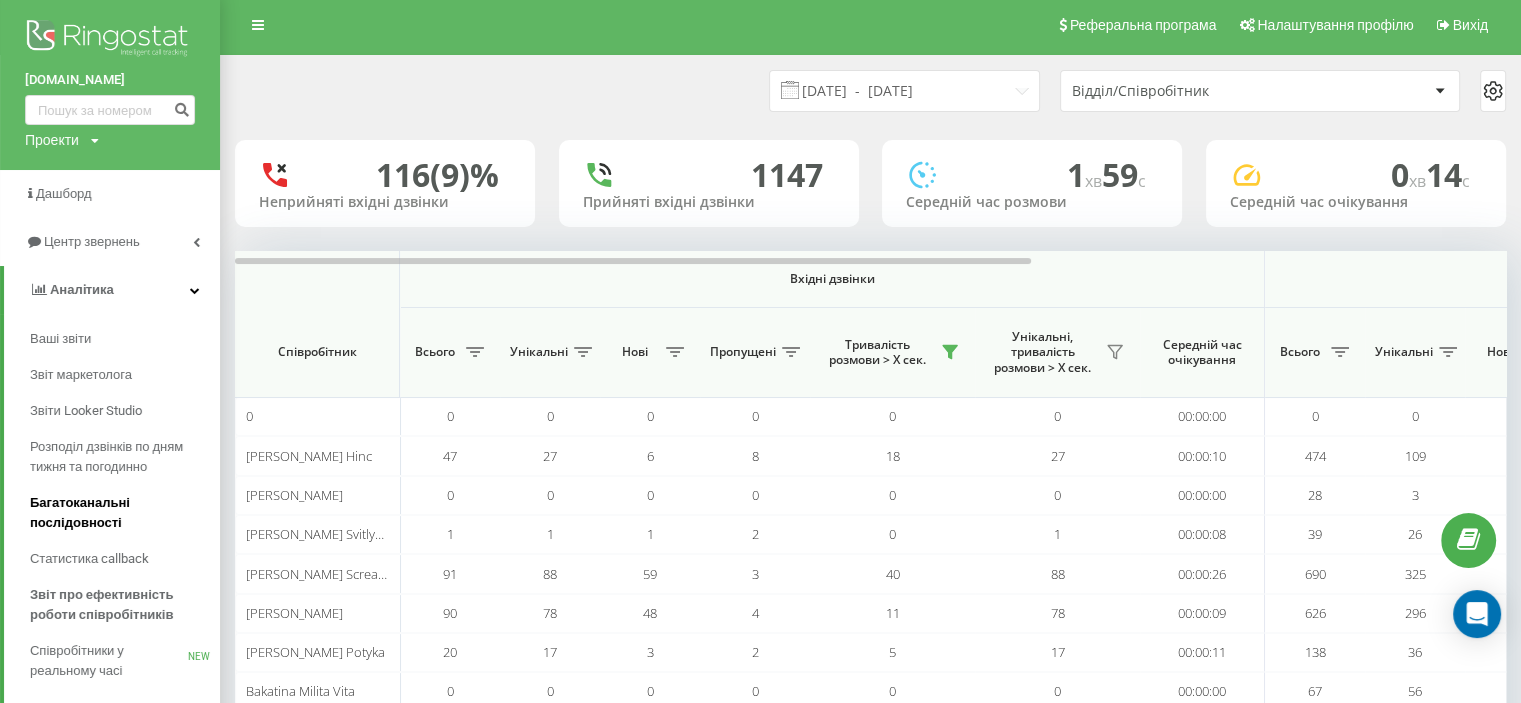 scroll, scrollTop: 0, scrollLeft: 0, axis: both 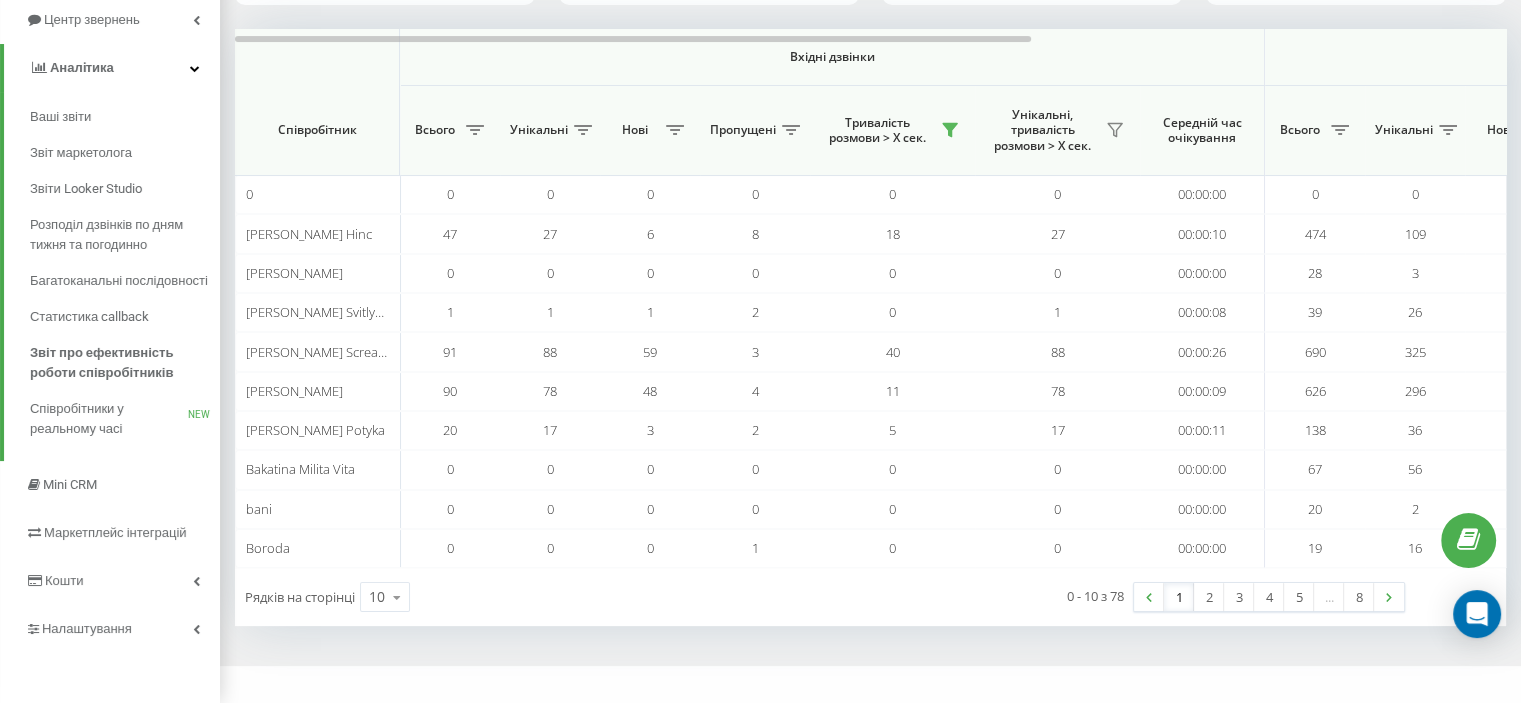 drag, startPoint x: 189, startPoint y: 627, endPoint x: 186, endPoint y: 615, distance: 12.369317 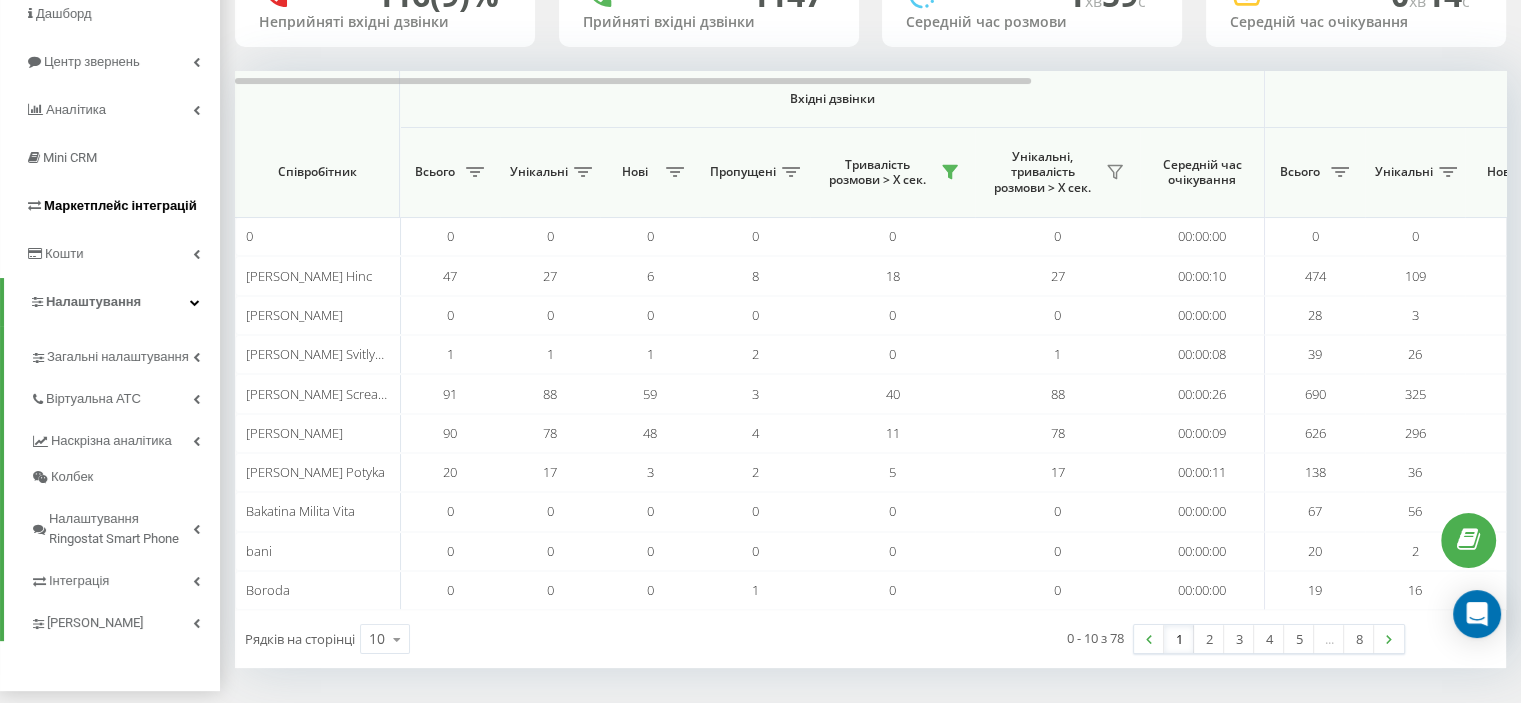 click on "Маркетплейс інтеграцій" at bounding box center [120, 205] 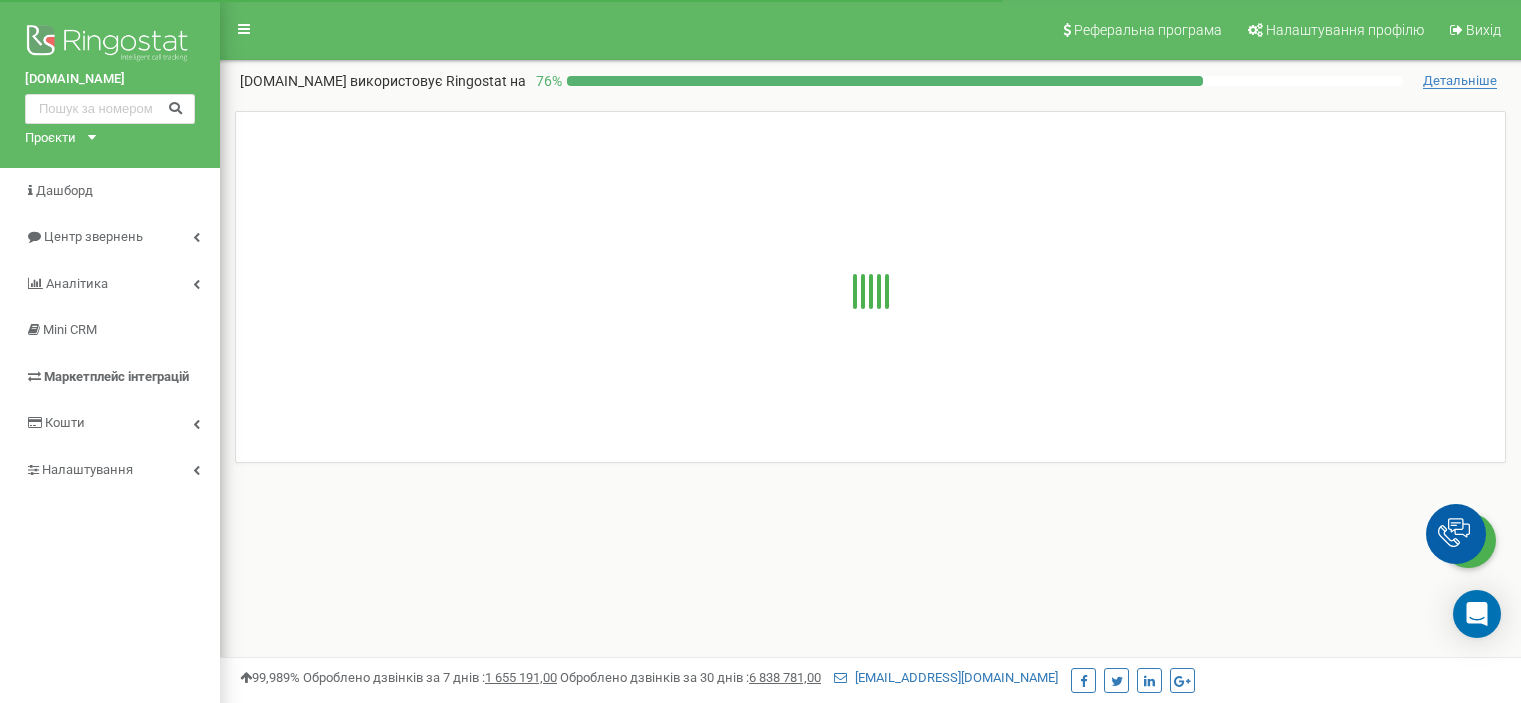 scroll, scrollTop: 0, scrollLeft: 0, axis: both 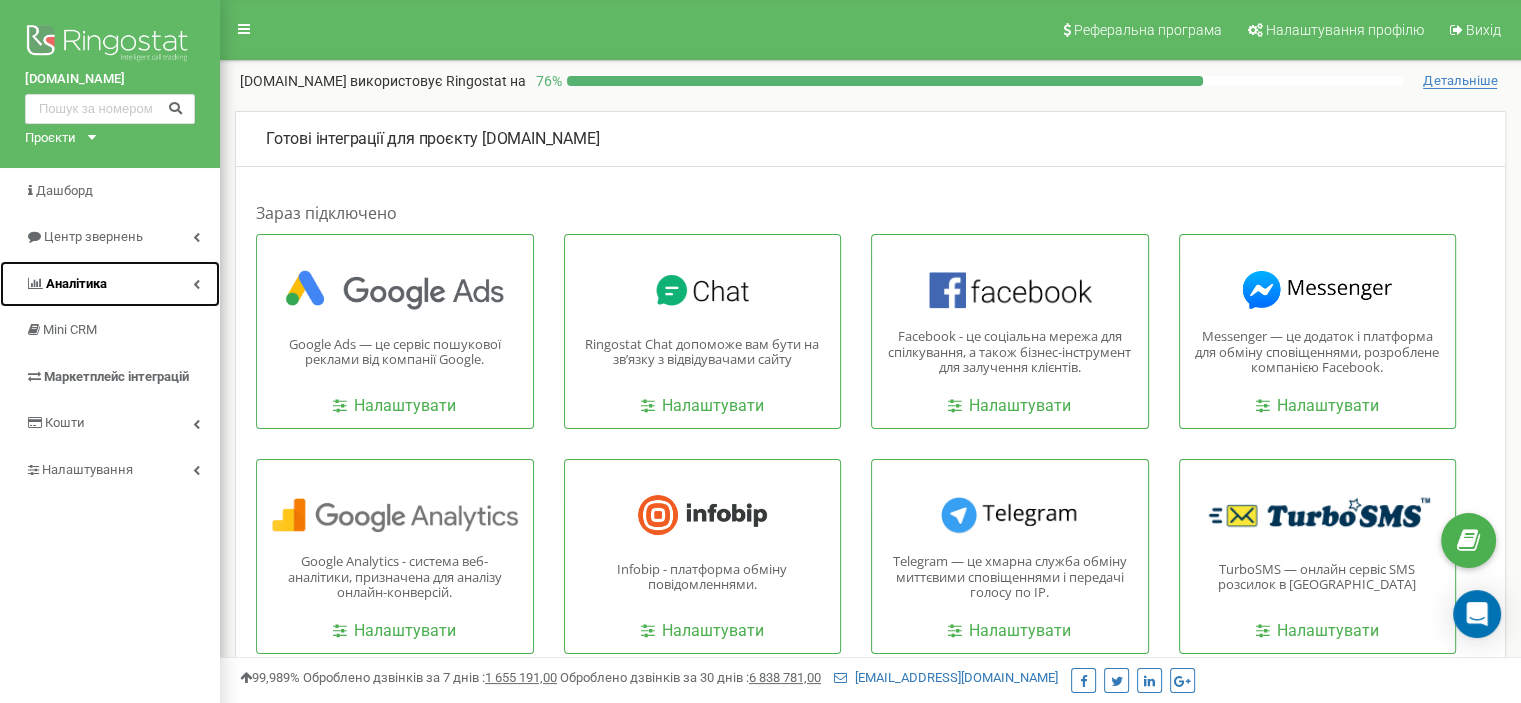 click on "Аналiтика" at bounding box center [110, 284] 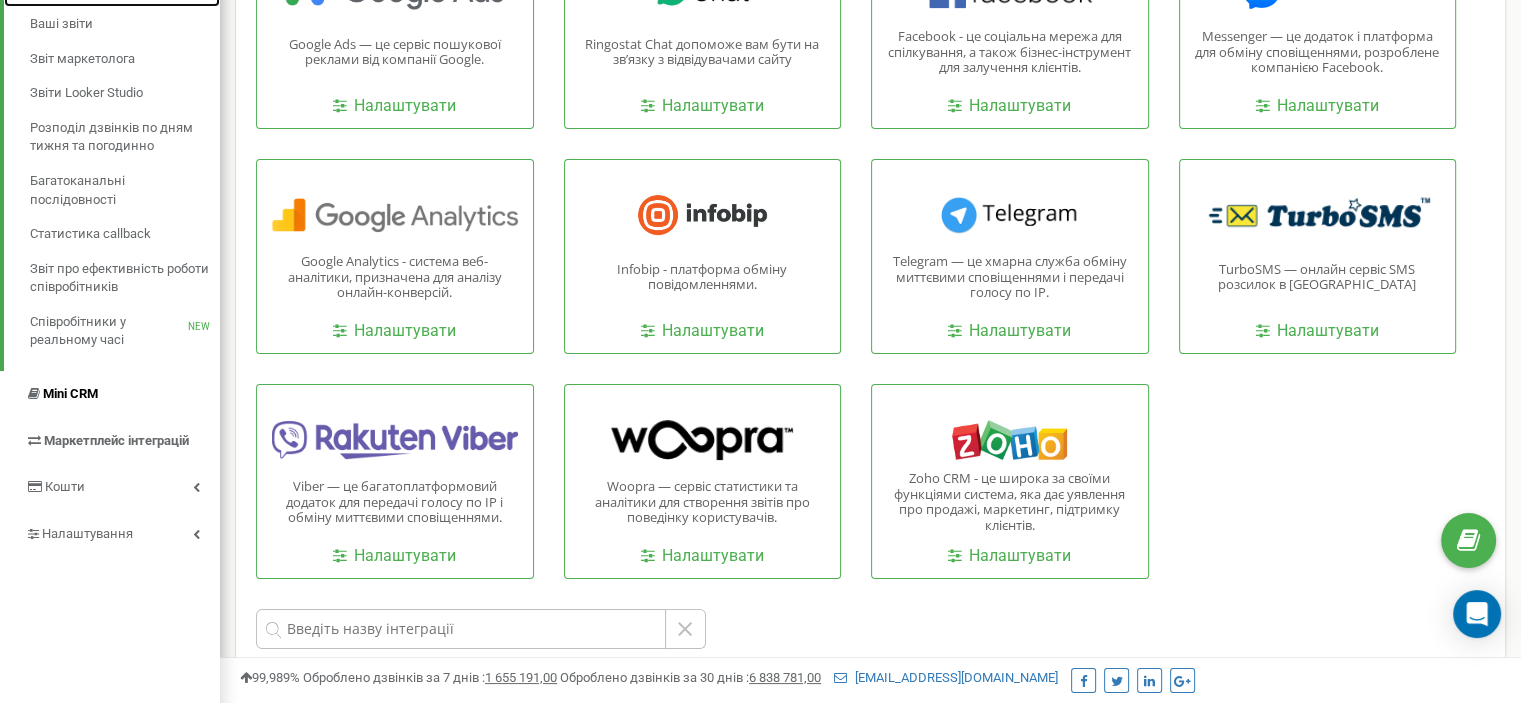 scroll, scrollTop: 200, scrollLeft: 0, axis: vertical 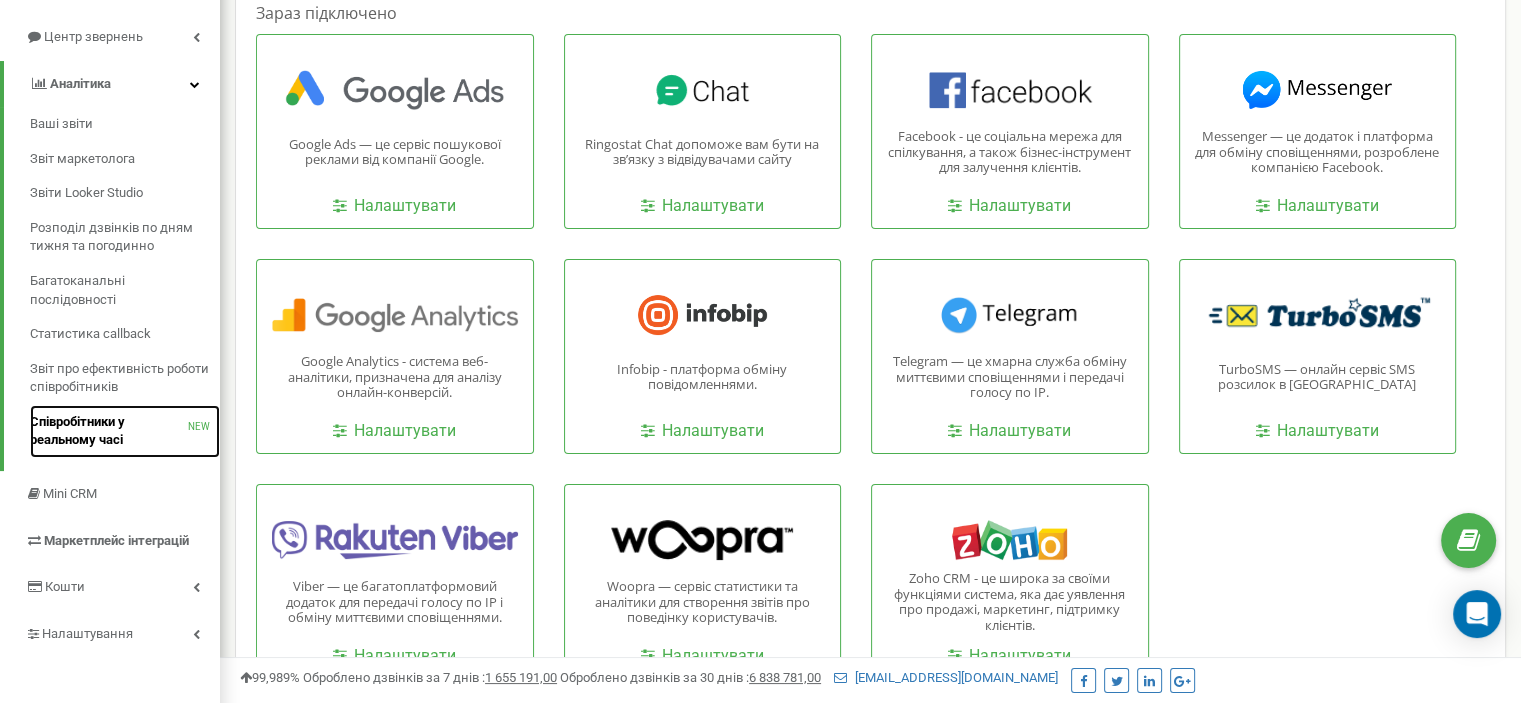 click on "Співробітники у реальному часі" at bounding box center [109, 431] 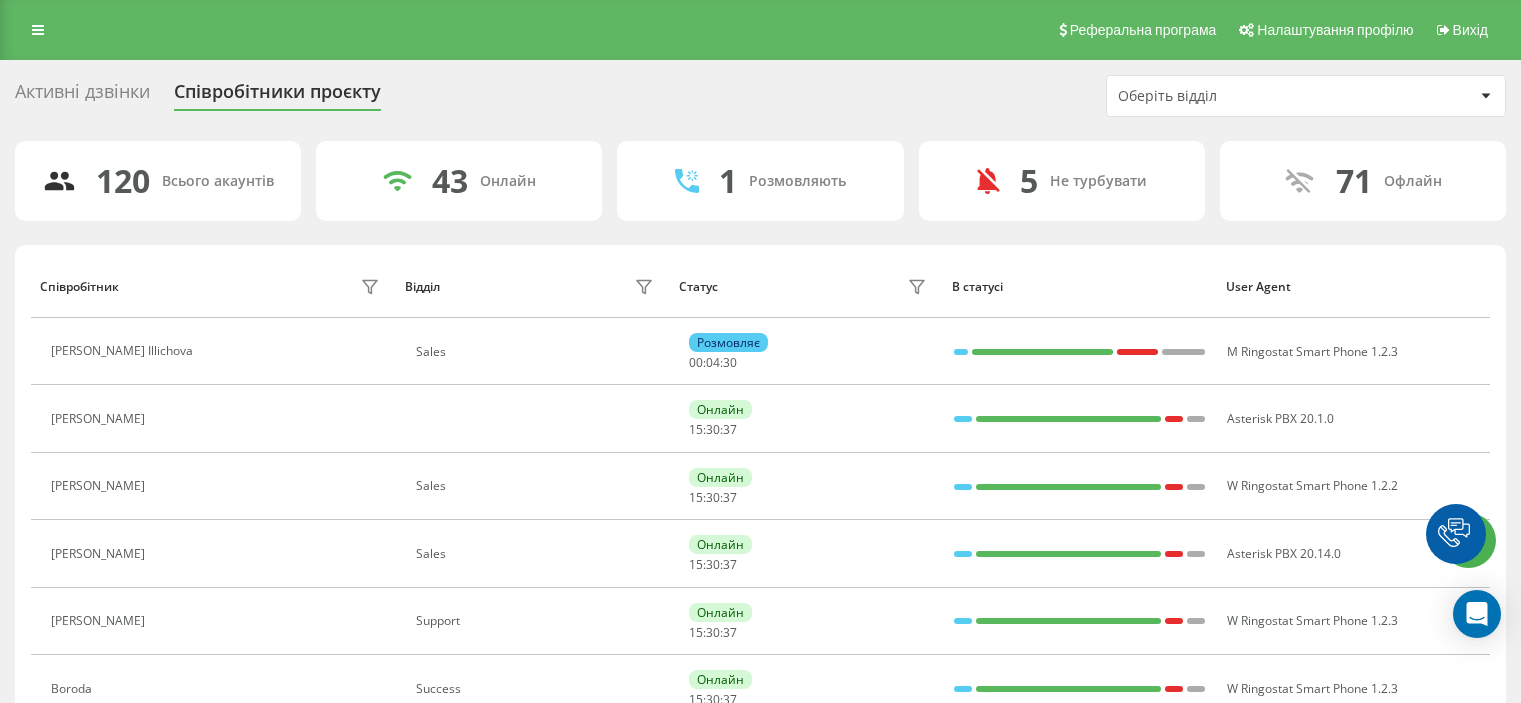 scroll, scrollTop: 0, scrollLeft: 0, axis: both 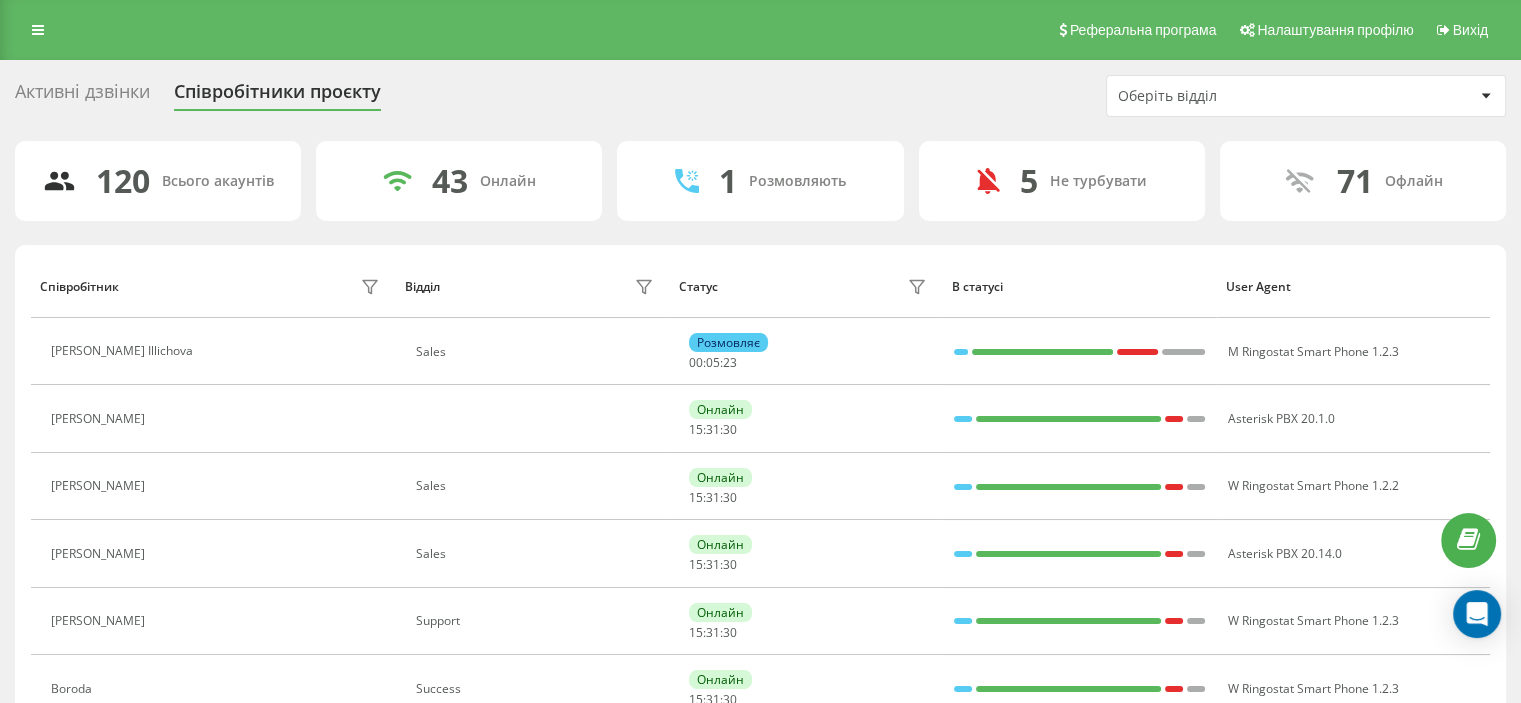 click on "Оберіть відділ" at bounding box center [1237, 96] 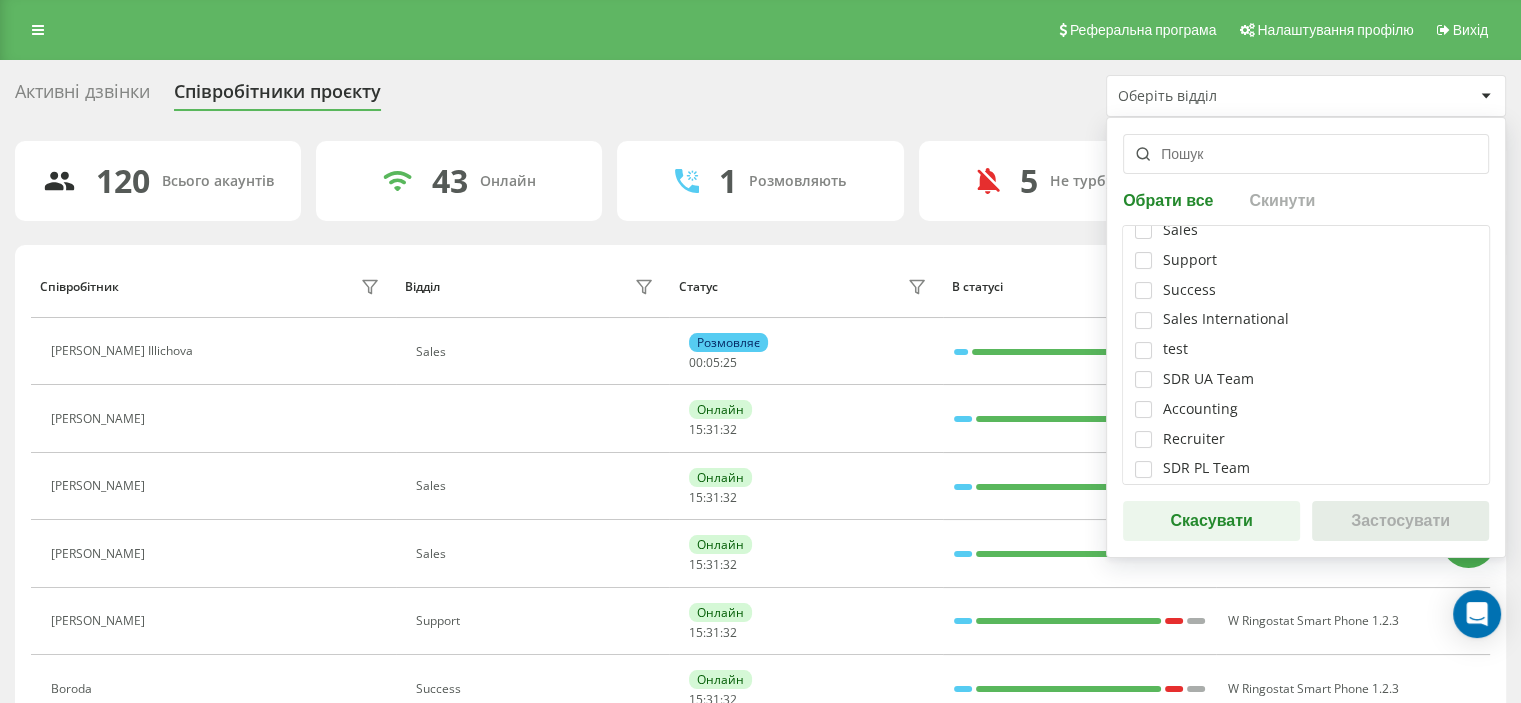 scroll, scrollTop: 20, scrollLeft: 0, axis: vertical 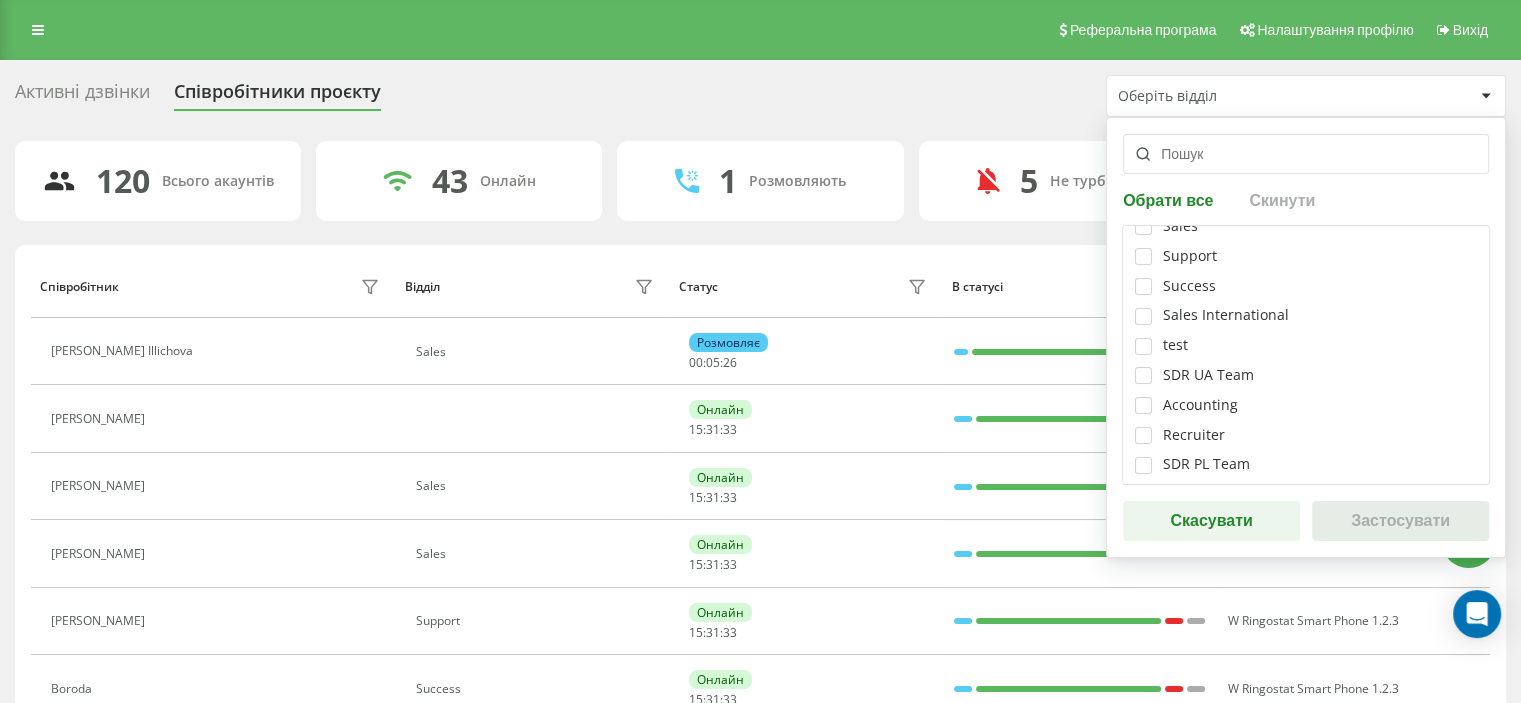 click on "Активні дзвінки Співробітники проєкту Оберіть відділ Обрати все Скинути   Sales   Support   Success   Sales International   test   SDR UA Team   Accounting   Recruiter    SDR PL Team   Скасувати Застосувати" at bounding box center (760, 96) 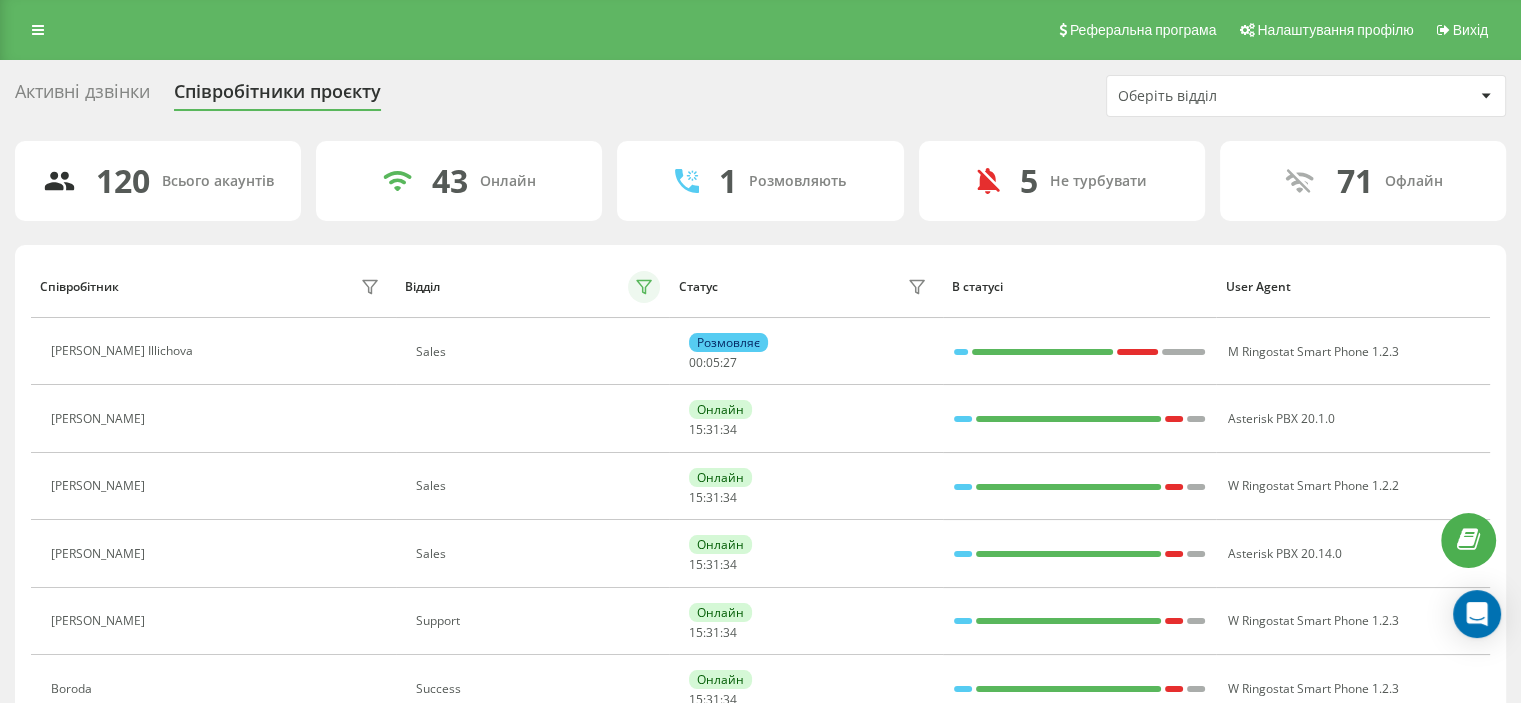 click on "Відділ" at bounding box center [533, 286] 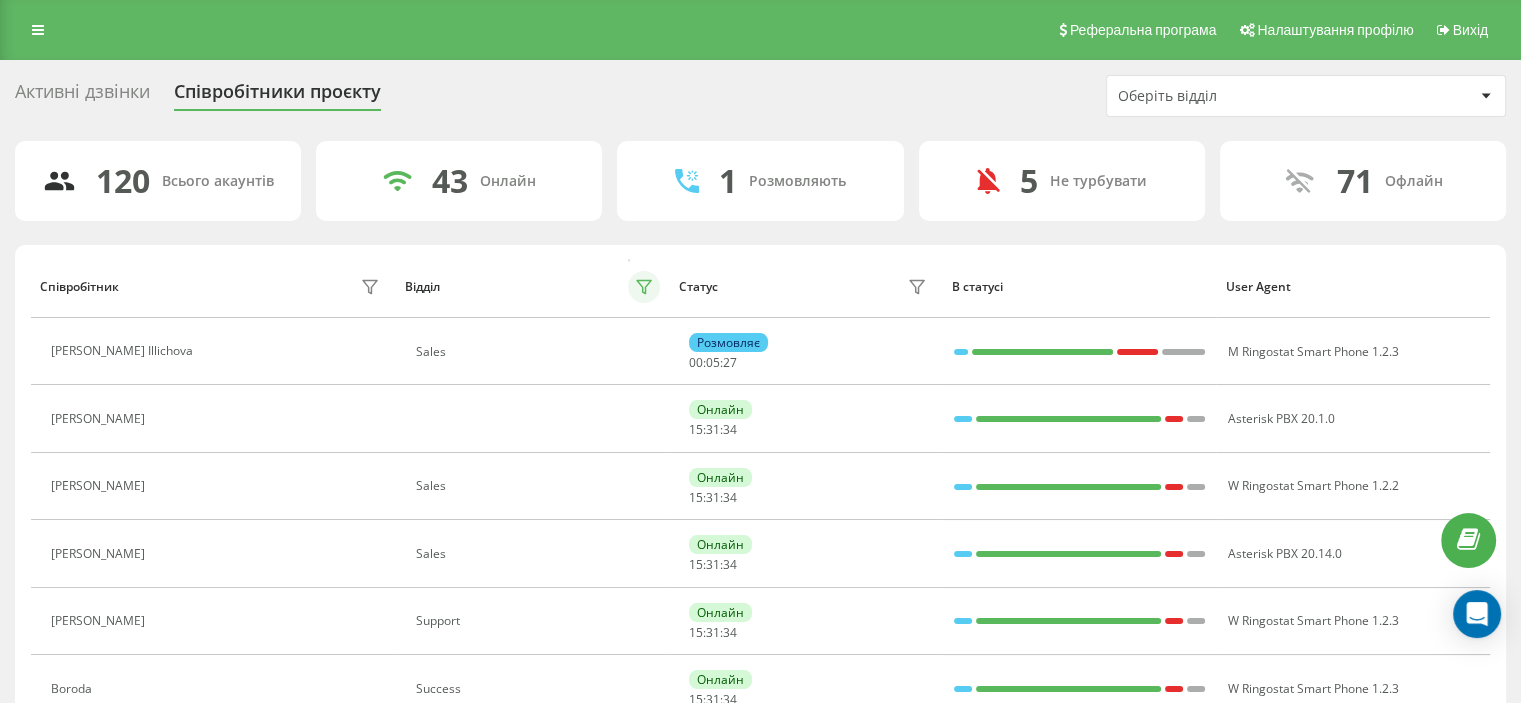 click 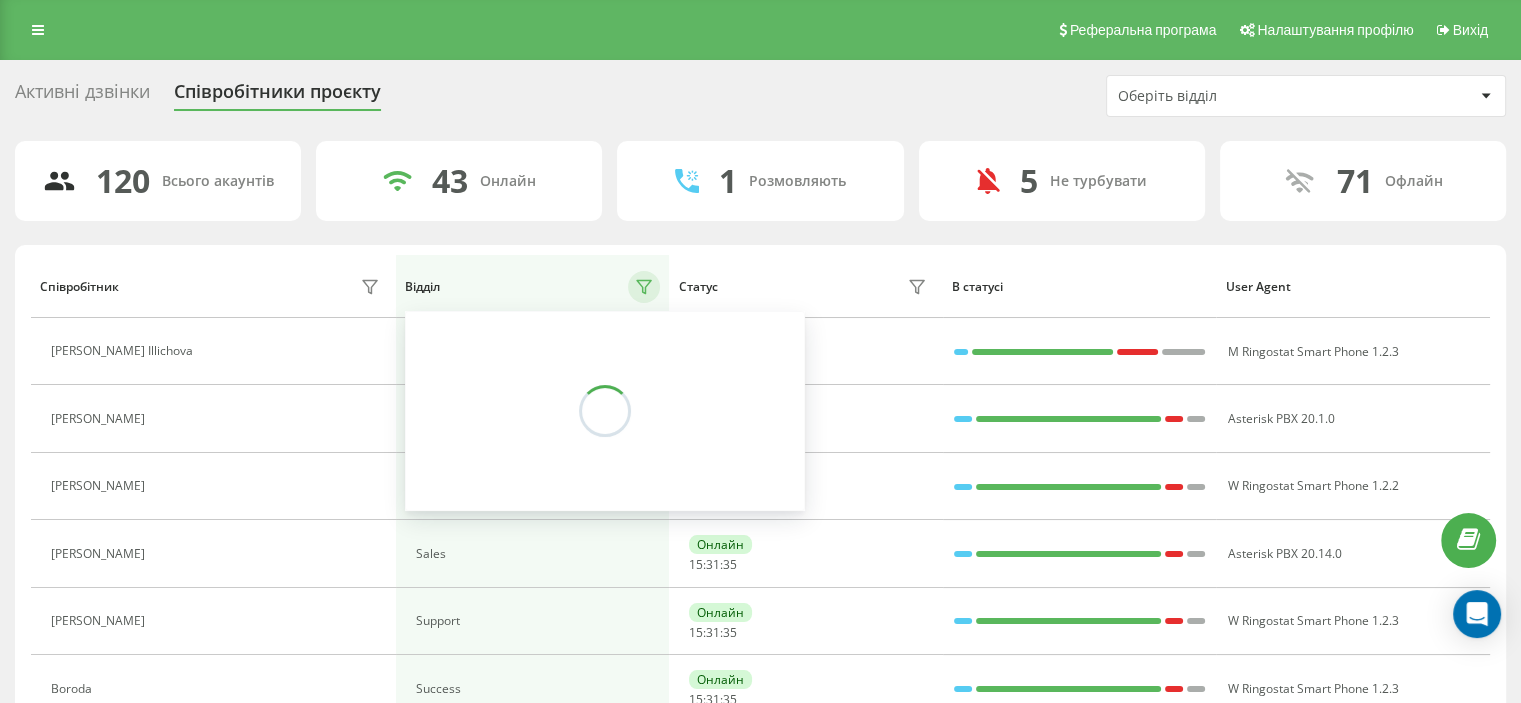 click on "Активні дзвінки Співробітники проєкту Оберіть відділ" at bounding box center (760, 96) 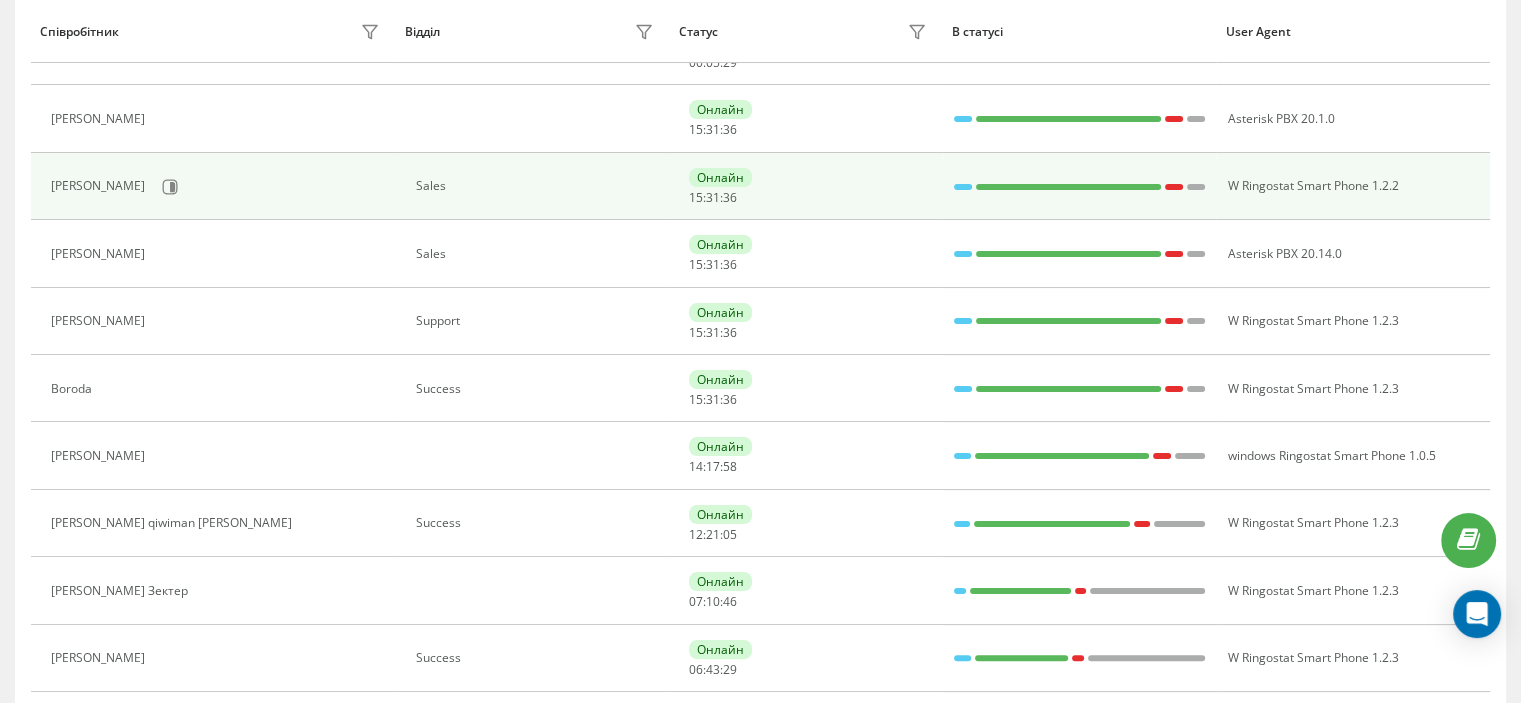 scroll, scrollTop: 100, scrollLeft: 0, axis: vertical 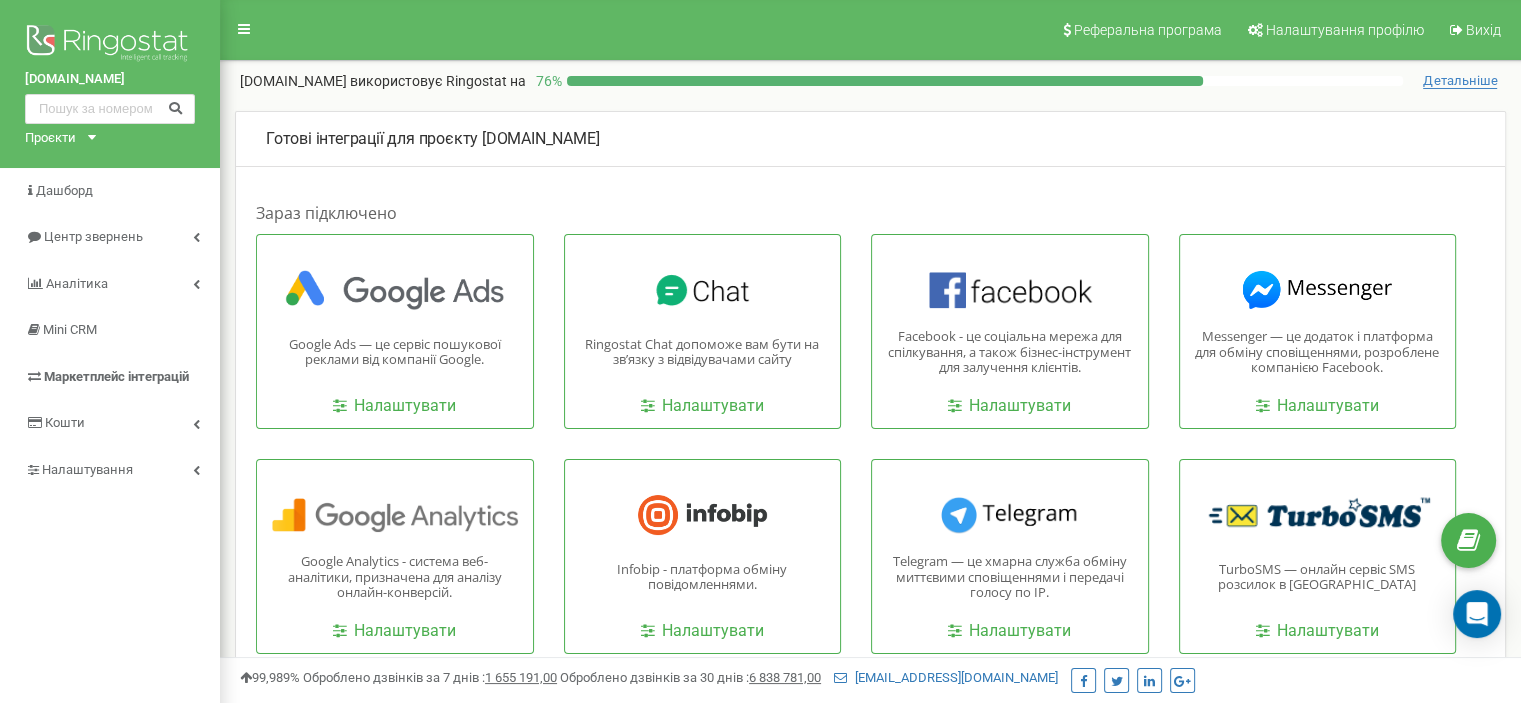 click on "Готові інтеграції для проєкту    [DOMAIN_NAME] Зараз підключено Google Ads — це сервіс пошукової реклами від компанії Google. Налаштувати Ringostat Chat допоможе вам бути на звʼязку з відвідувачами сайту Налаштувати Facebook - це соціальна мережа для спілкування, а також бізнес-інструмент для залучення клієнтів. Налаштувати Messenger — це додаток і платформа для обміну сповіщеннями, розроблене компанією Facebook. Налаштувати Google Analytics - система веб-аналітики, призначена для аналізу онлайн-конверсій. Налаштувати Infobip - платформа обміну повідомленнями. Налаштувати Налаштувати CRM" at bounding box center (870, 1864) 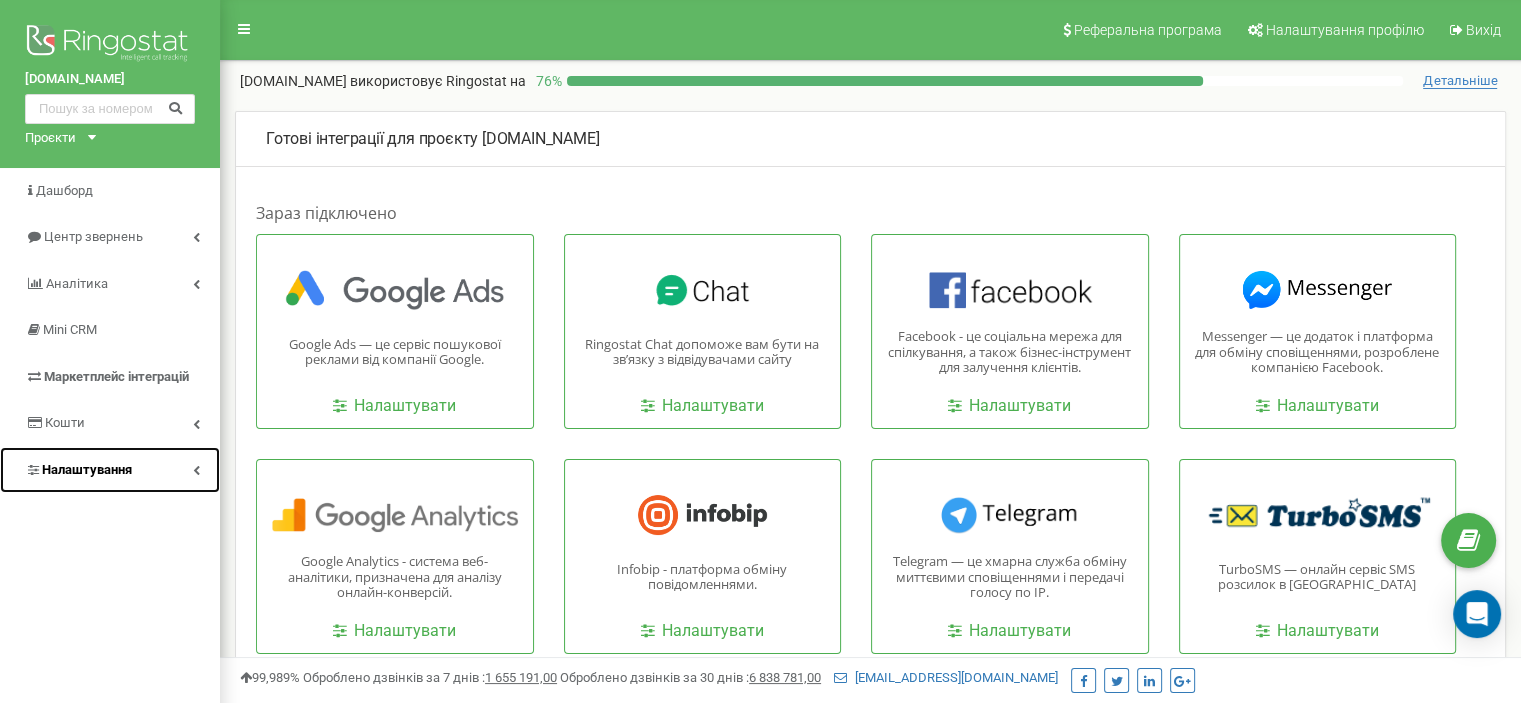 click on "Налаштування" at bounding box center [110, 470] 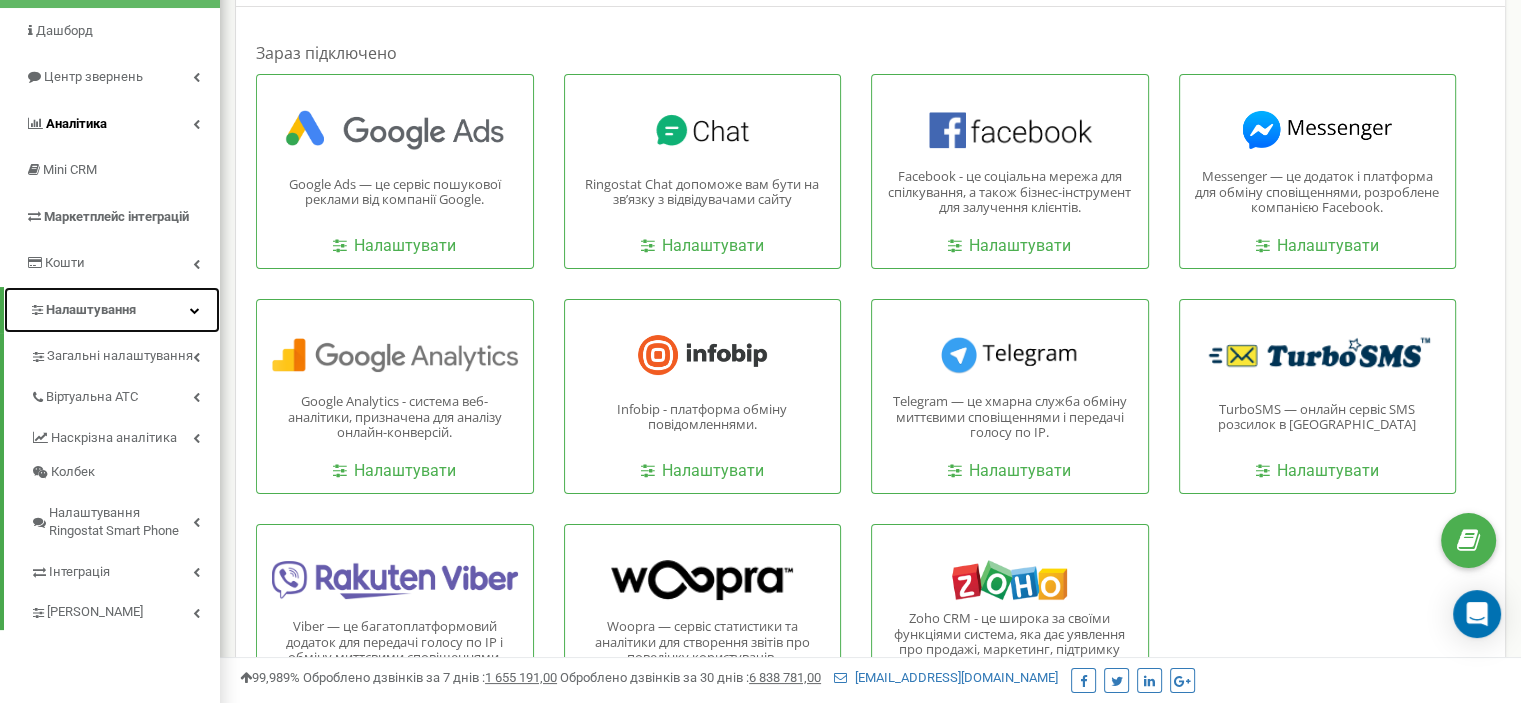 scroll, scrollTop: 100, scrollLeft: 0, axis: vertical 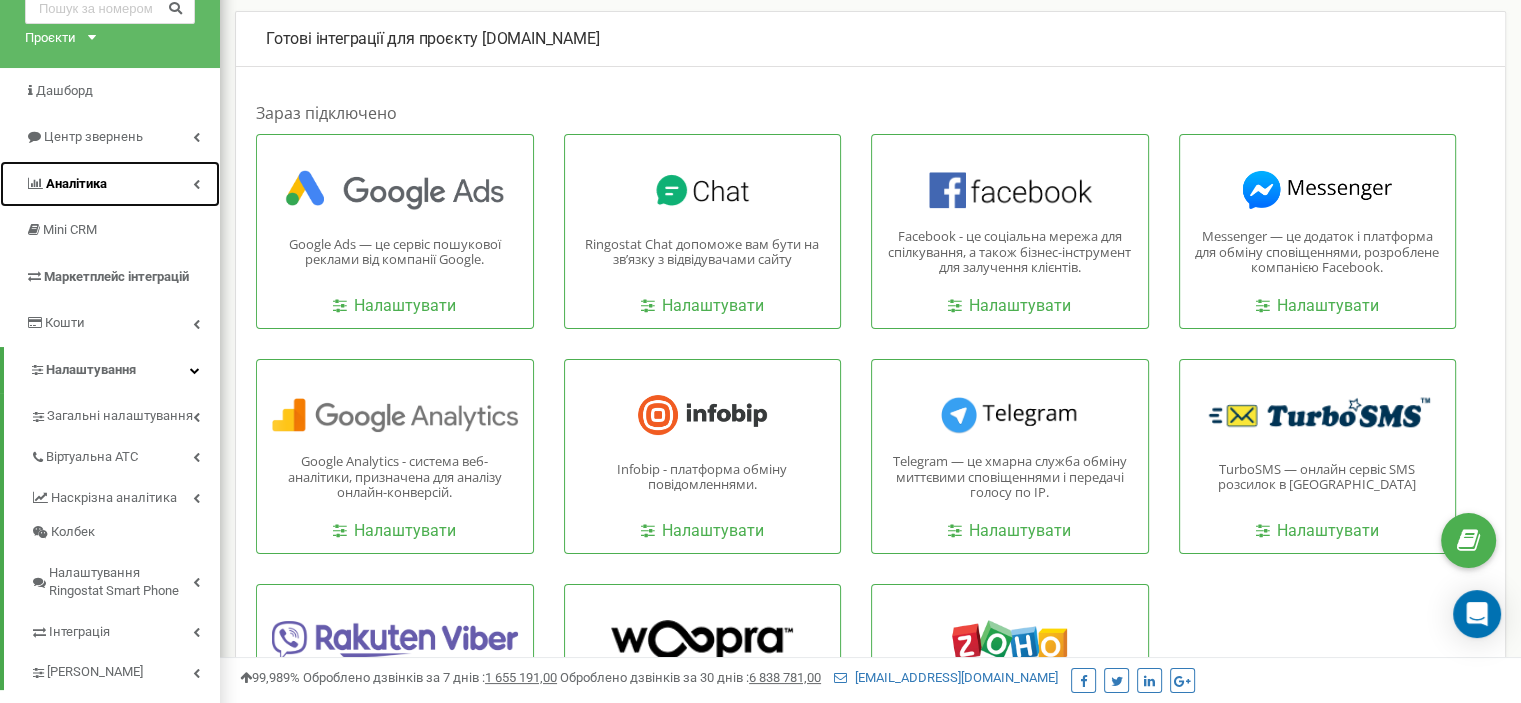 click on "Аналiтика" at bounding box center [110, 184] 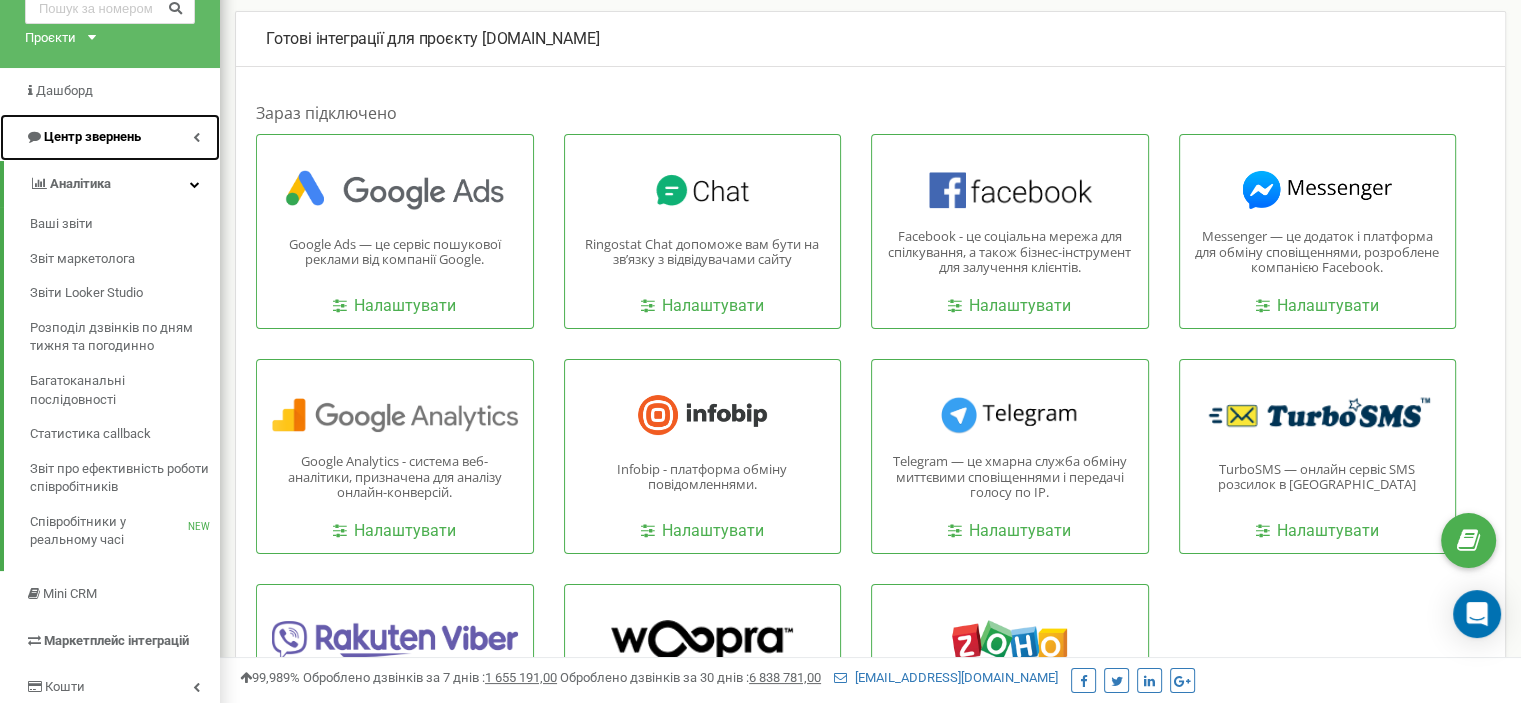 click on "Центр звернень" at bounding box center (110, 137) 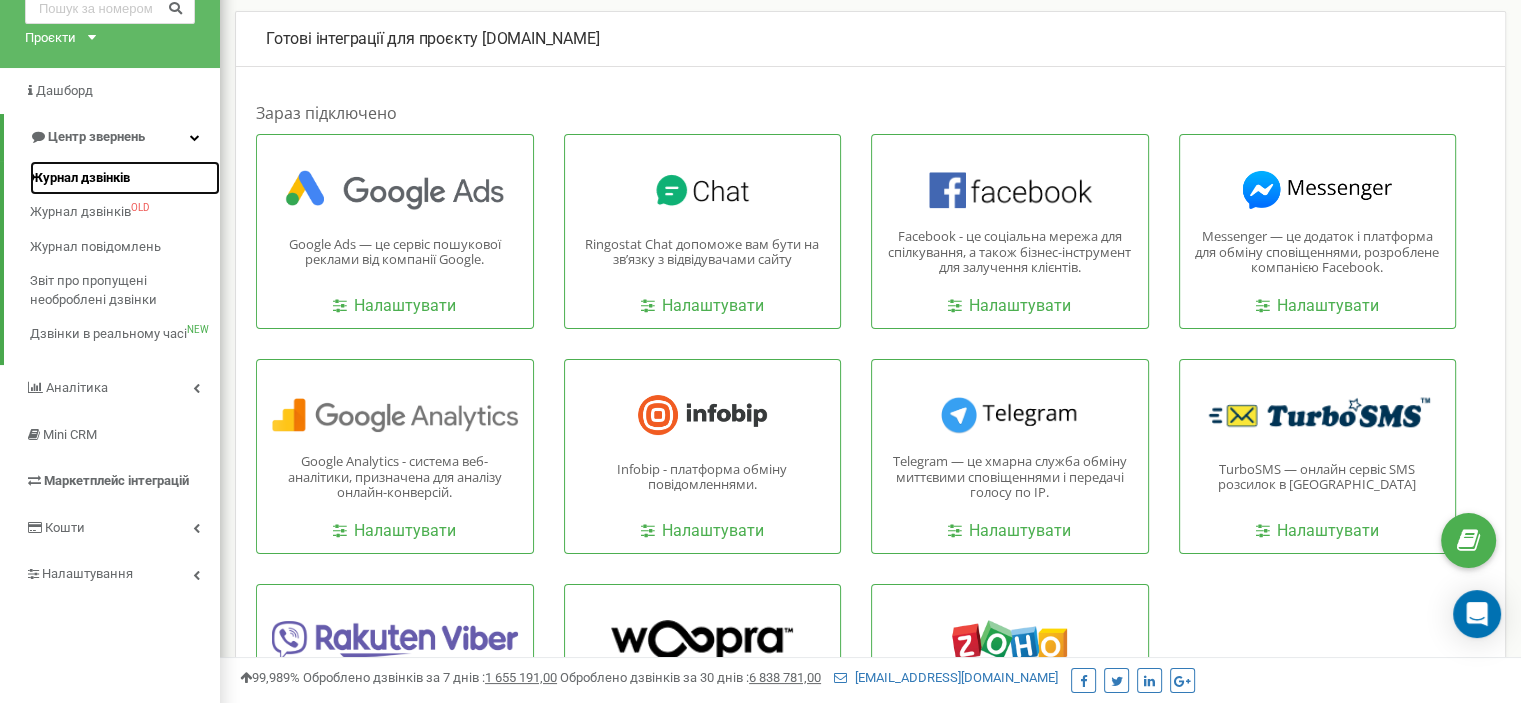 click on "Журнал дзвінків" at bounding box center [80, 178] 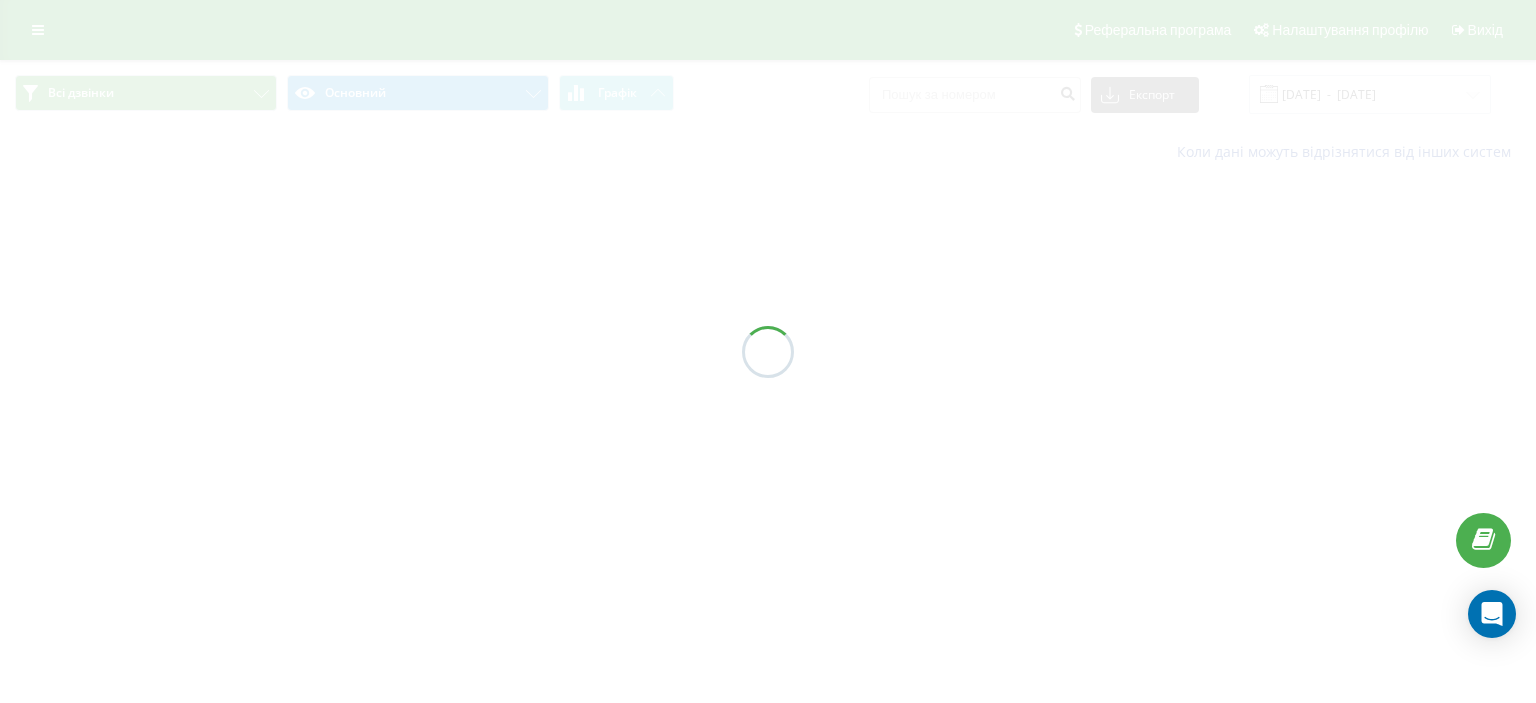 scroll, scrollTop: 0, scrollLeft: 0, axis: both 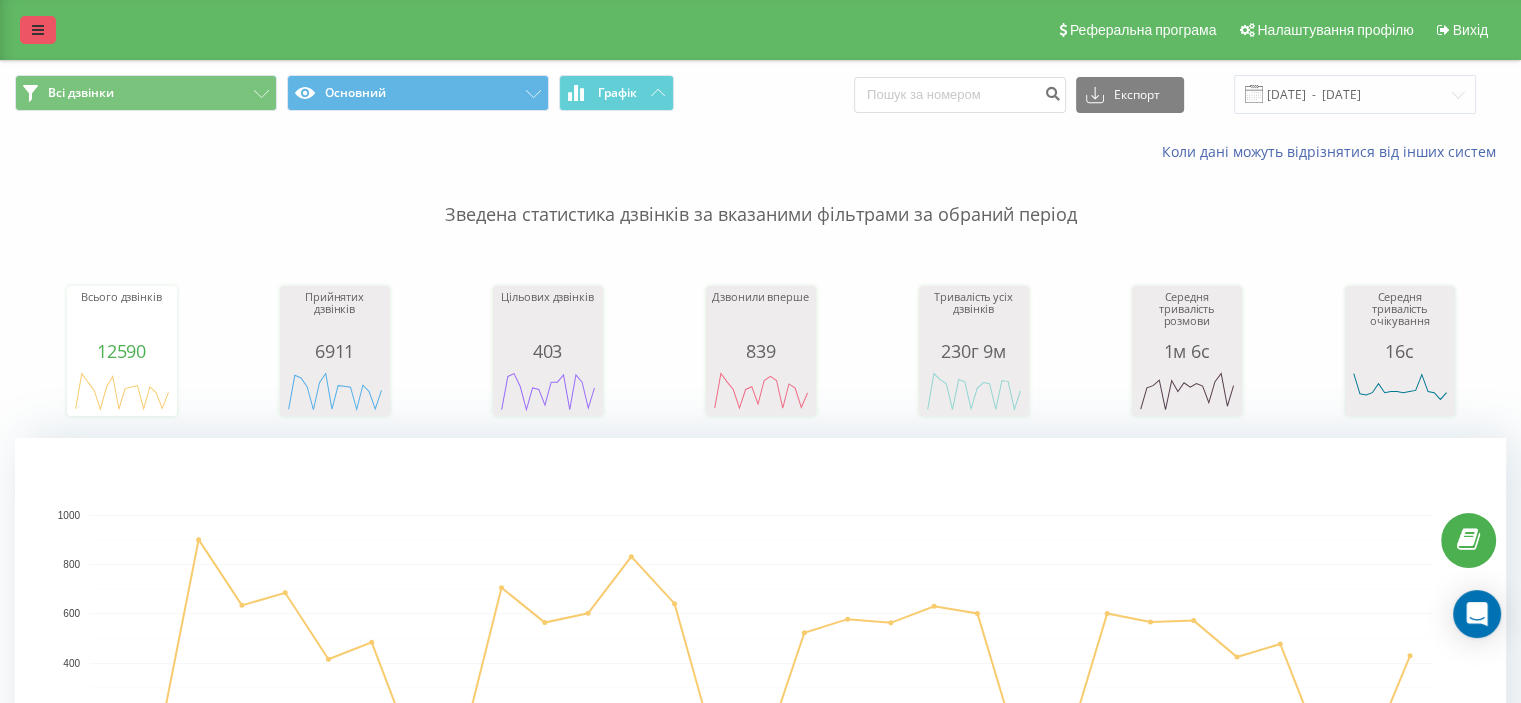 click at bounding box center (38, 30) 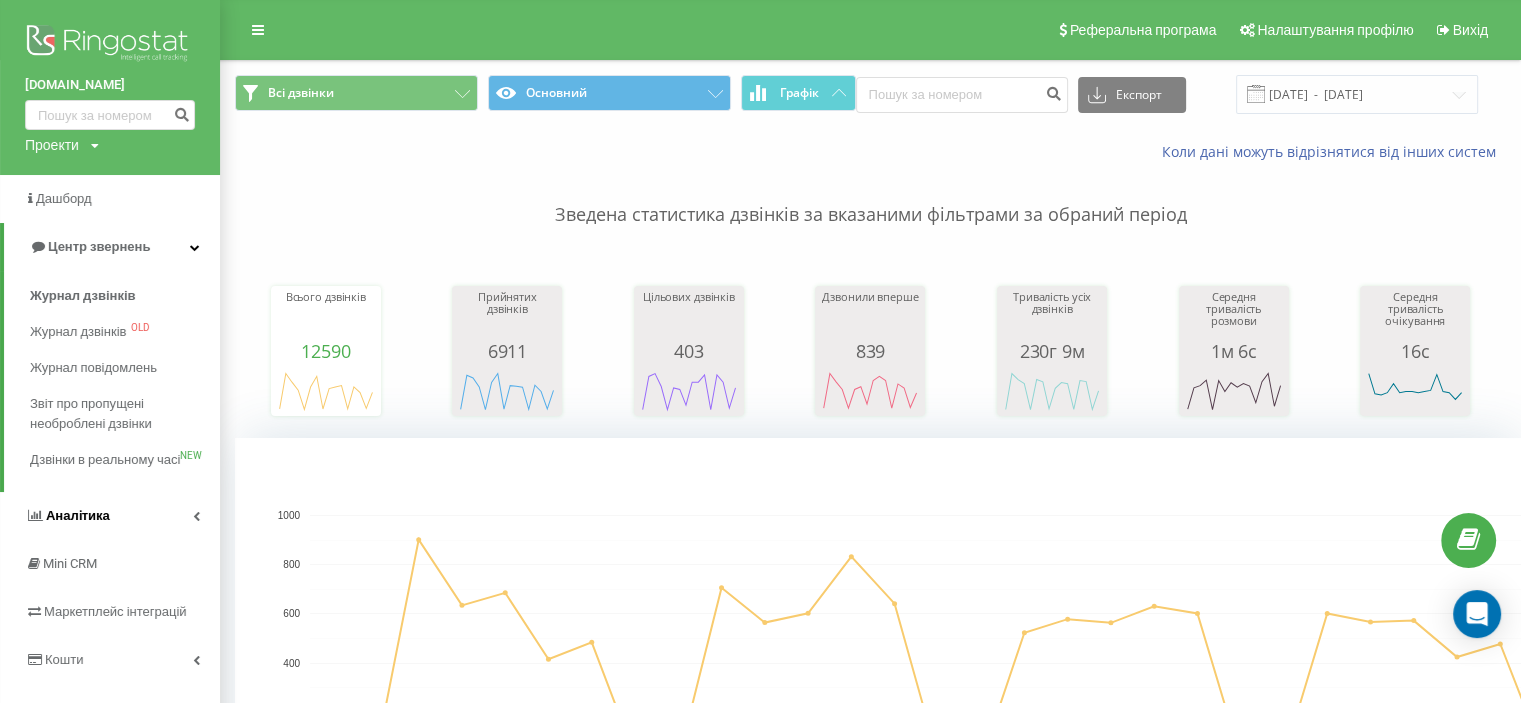 click on "Аналiтика" at bounding box center [110, 516] 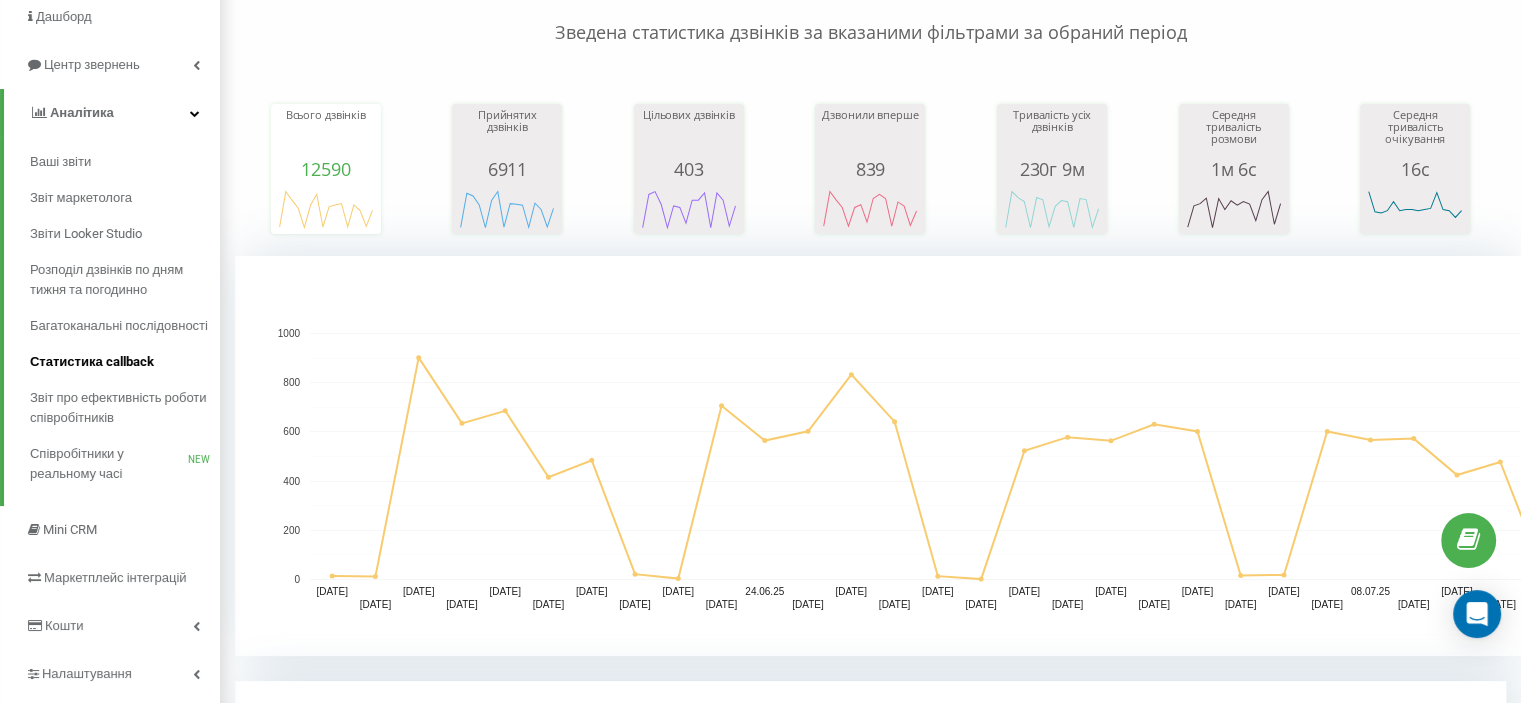 scroll, scrollTop: 300, scrollLeft: 0, axis: vertical 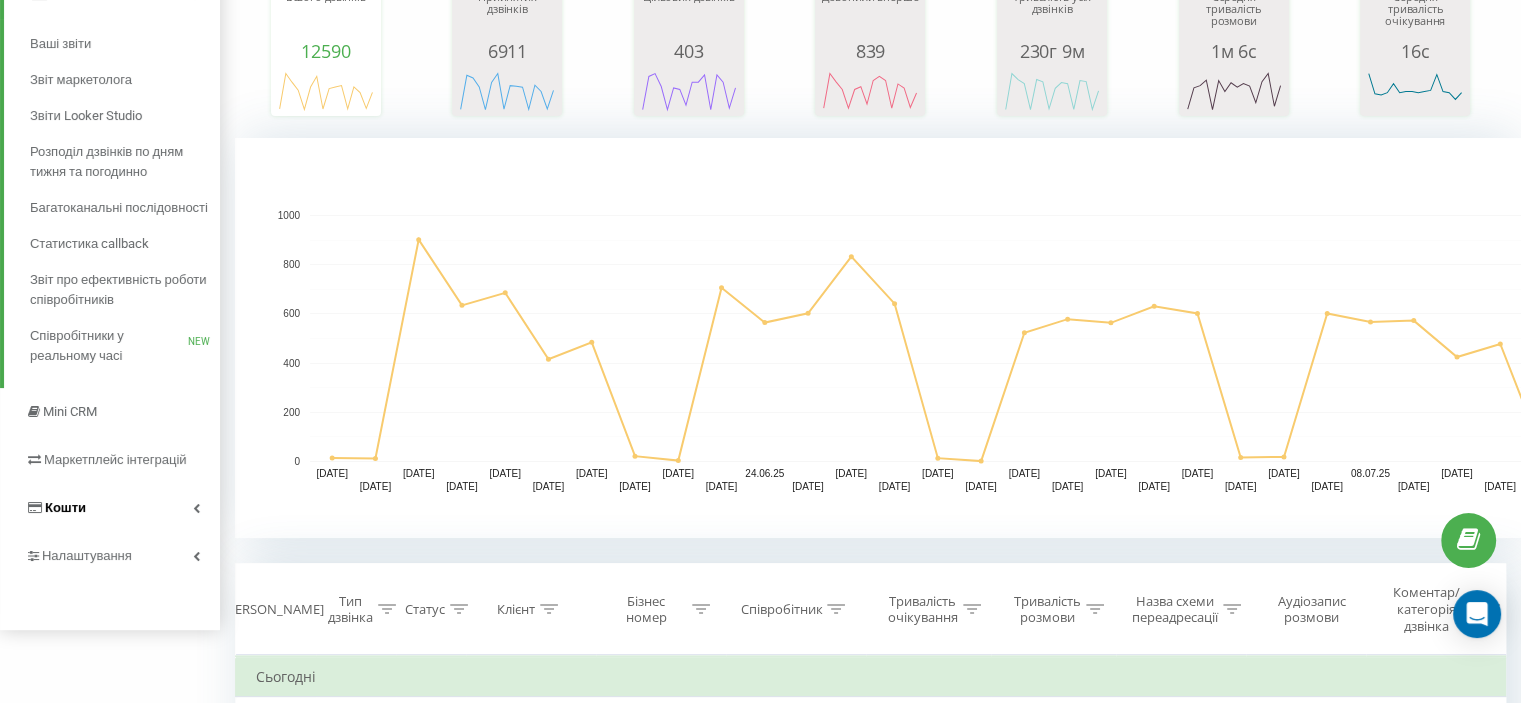 click on "Кошти" at bounding box center [110, 508] 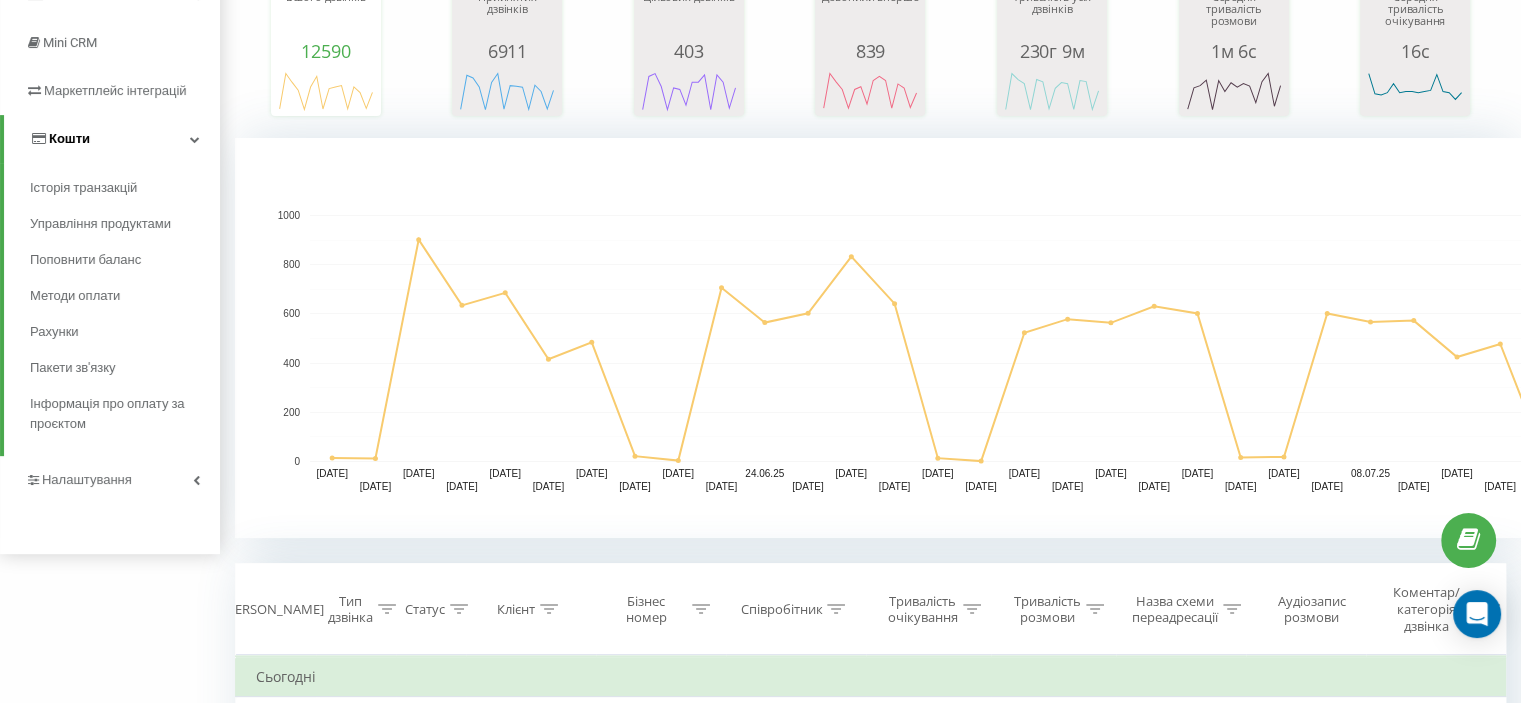 click on "Кошти" at bounding box center [112, 139] 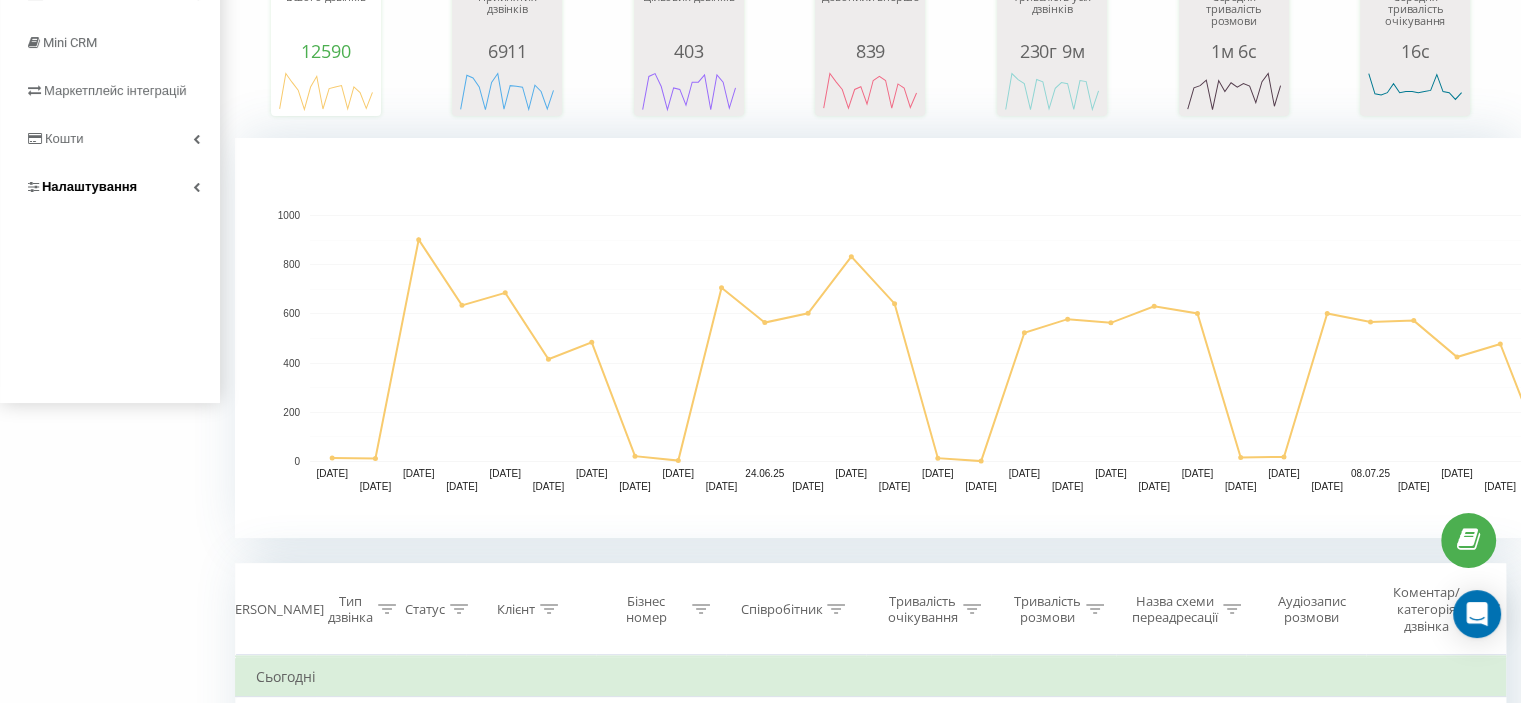 click on "Налаштування" at bounding box center (110, 187) 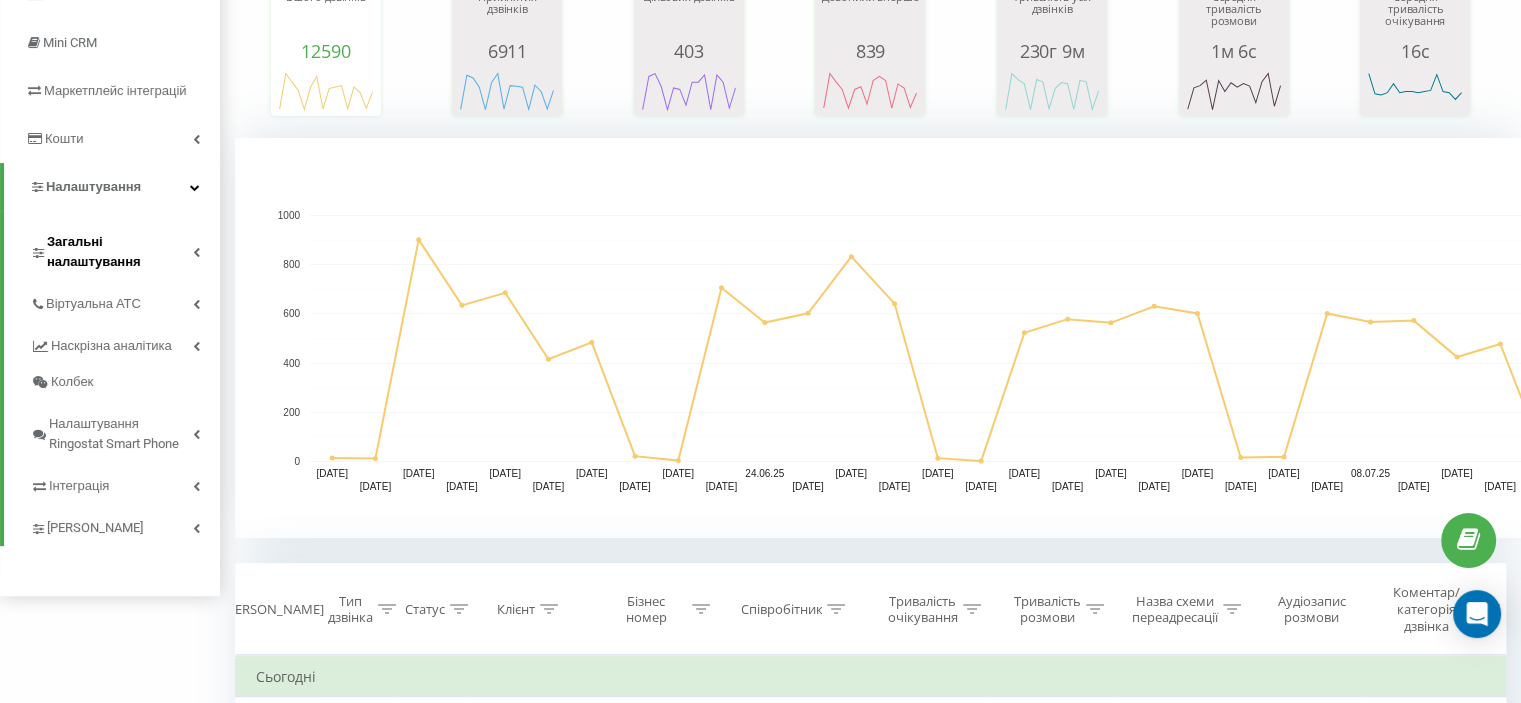 click on "Загальні налаштування" at bounding box center [120, 252] 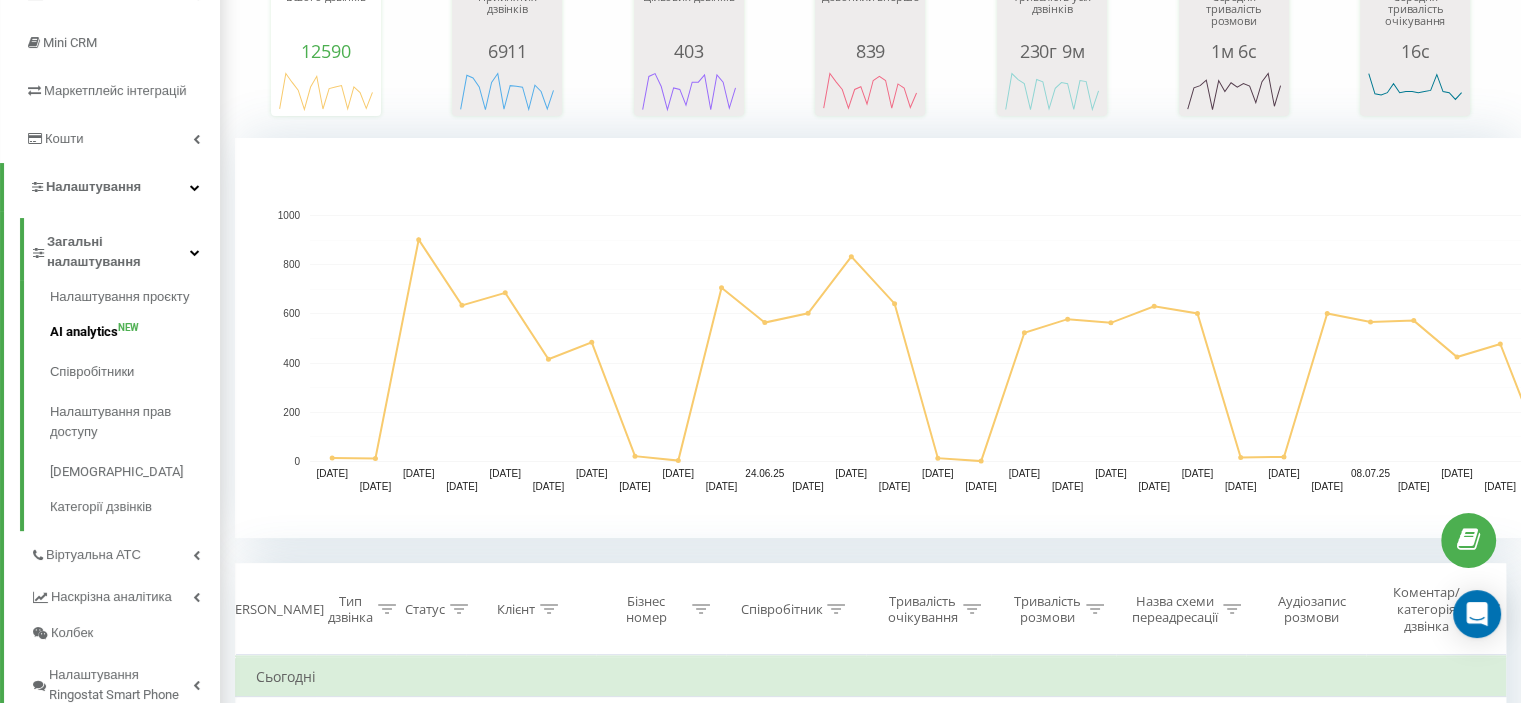 click on "AI analytics NEW" at bounding box center [135, 332] 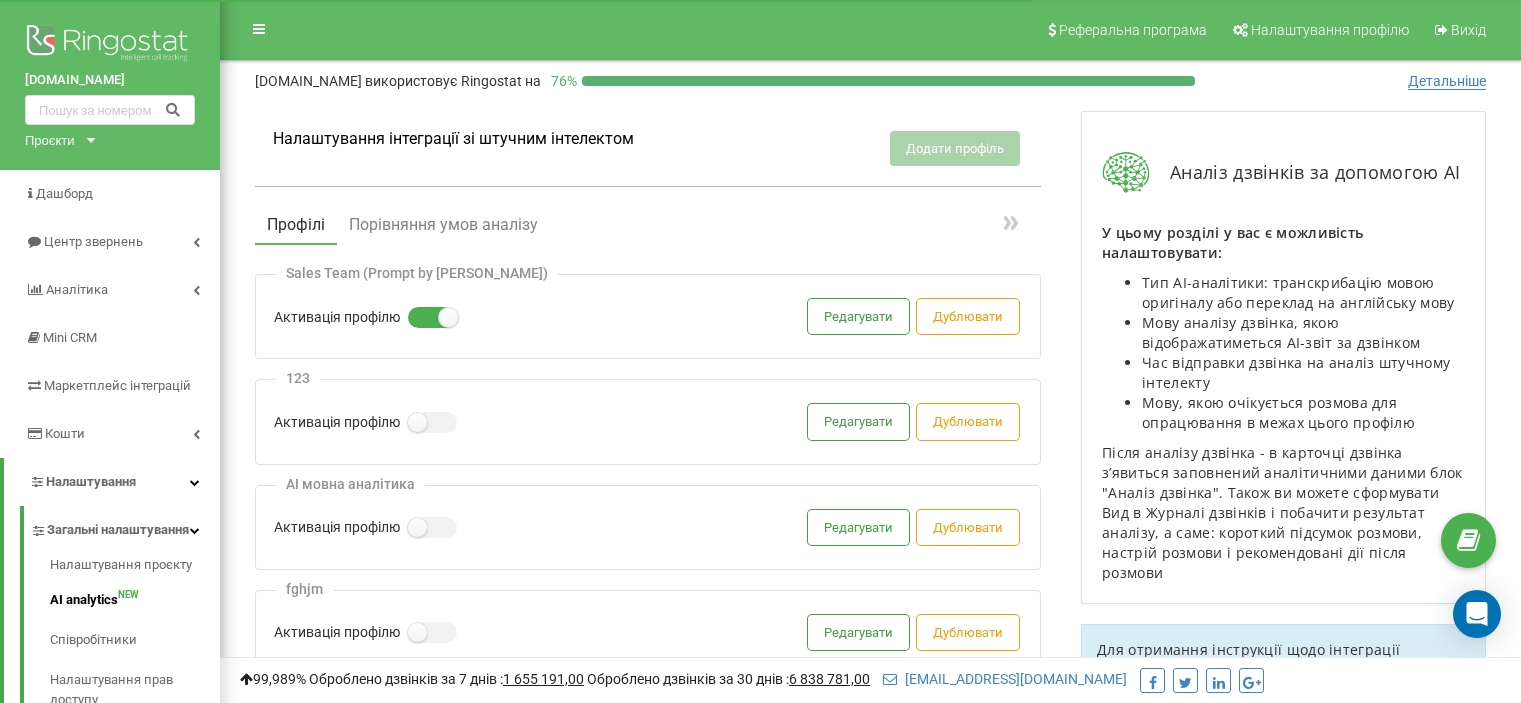 scroll, scrollTop: 0, scrollLeft: 0, axis: both 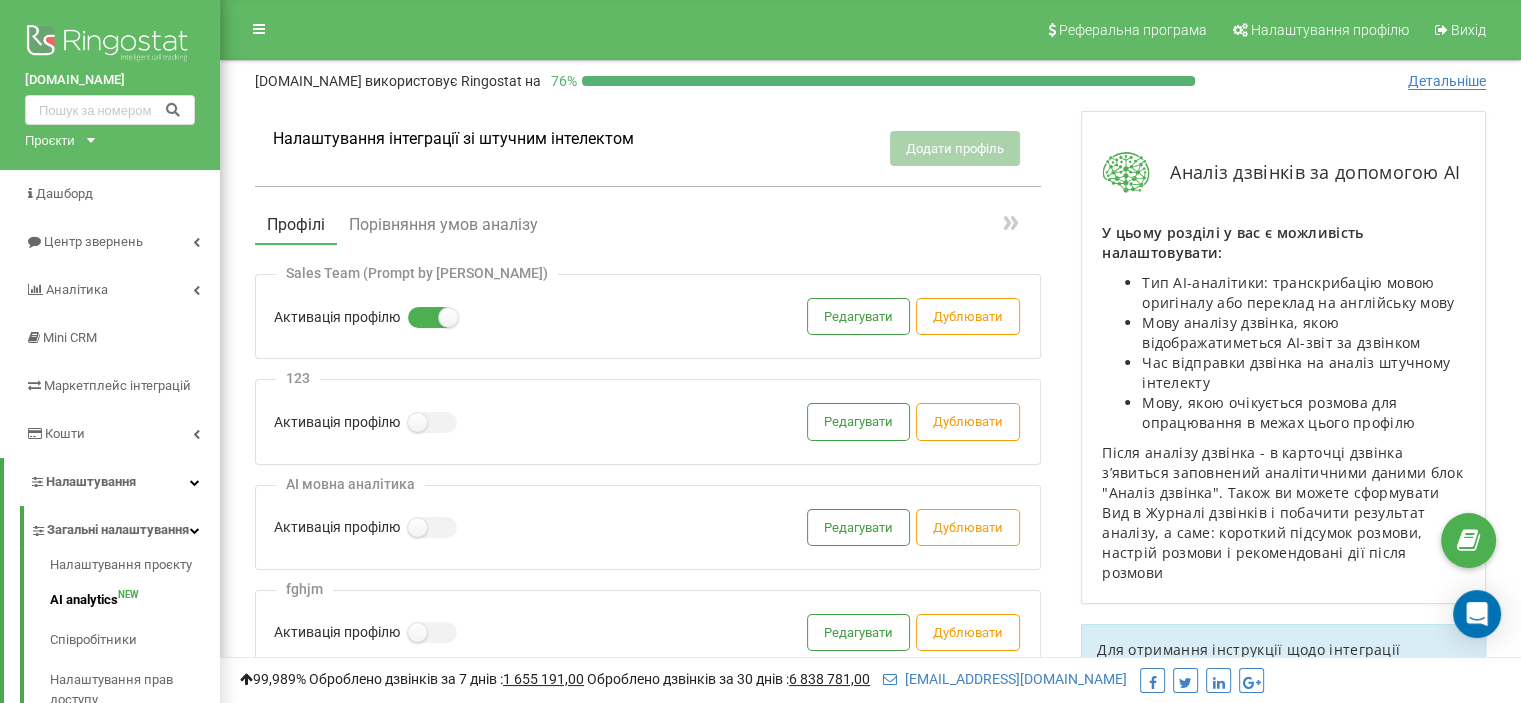 click on "Sales Team (Prompt by Skyline) Активація профілю Редагувати Дублювати" at bounding box center [648, 316] 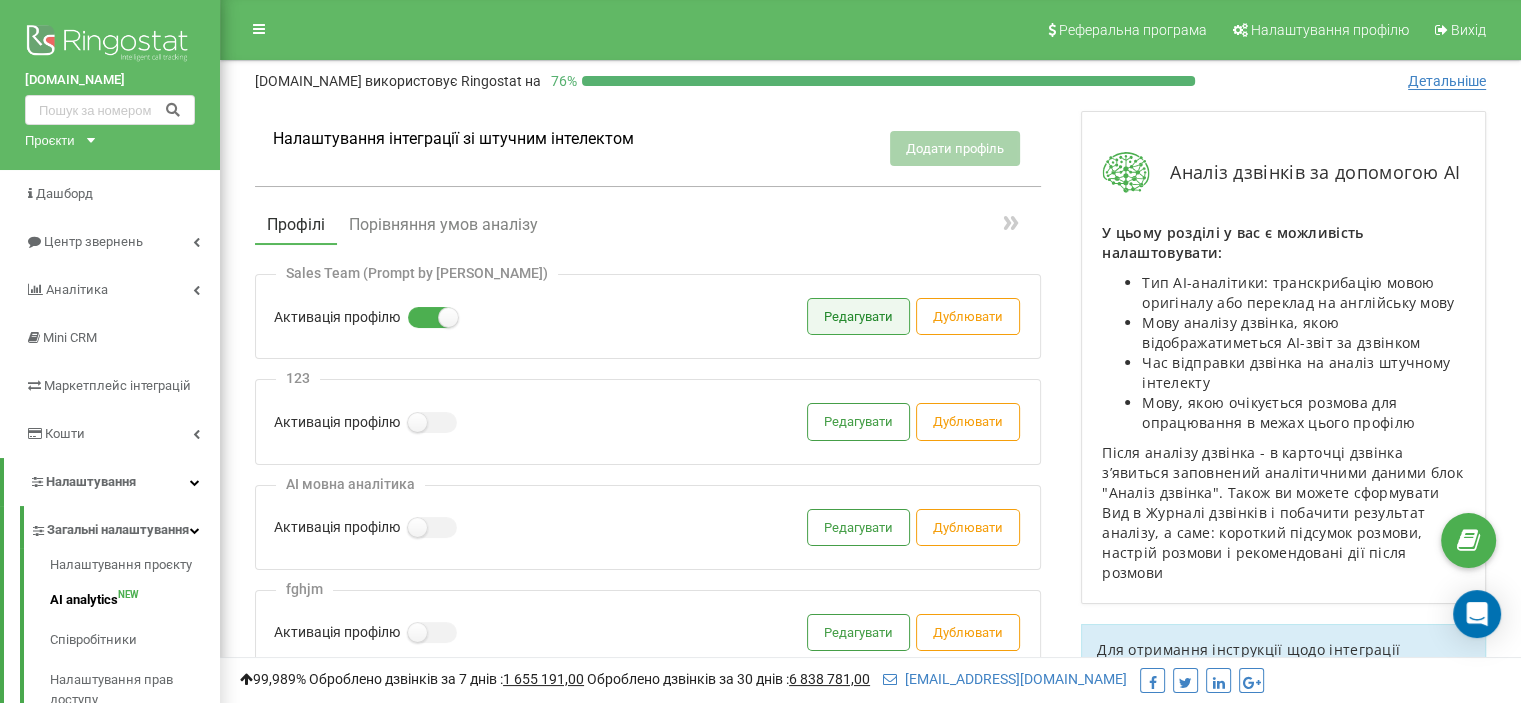 click on "Редагувати" at bounding box center [858, 316] 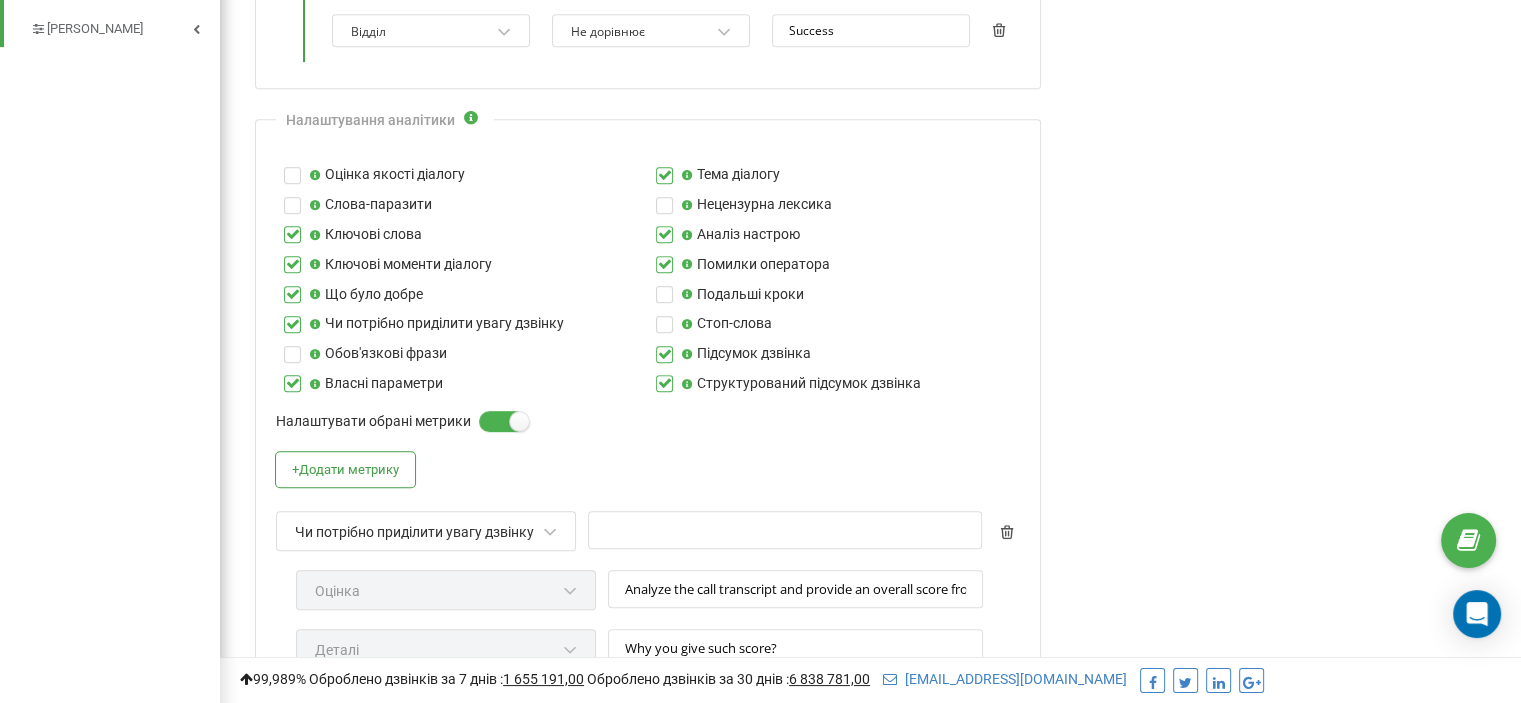 scroll, scrollTop: 900, scrollLeft: 0, axis: vertical 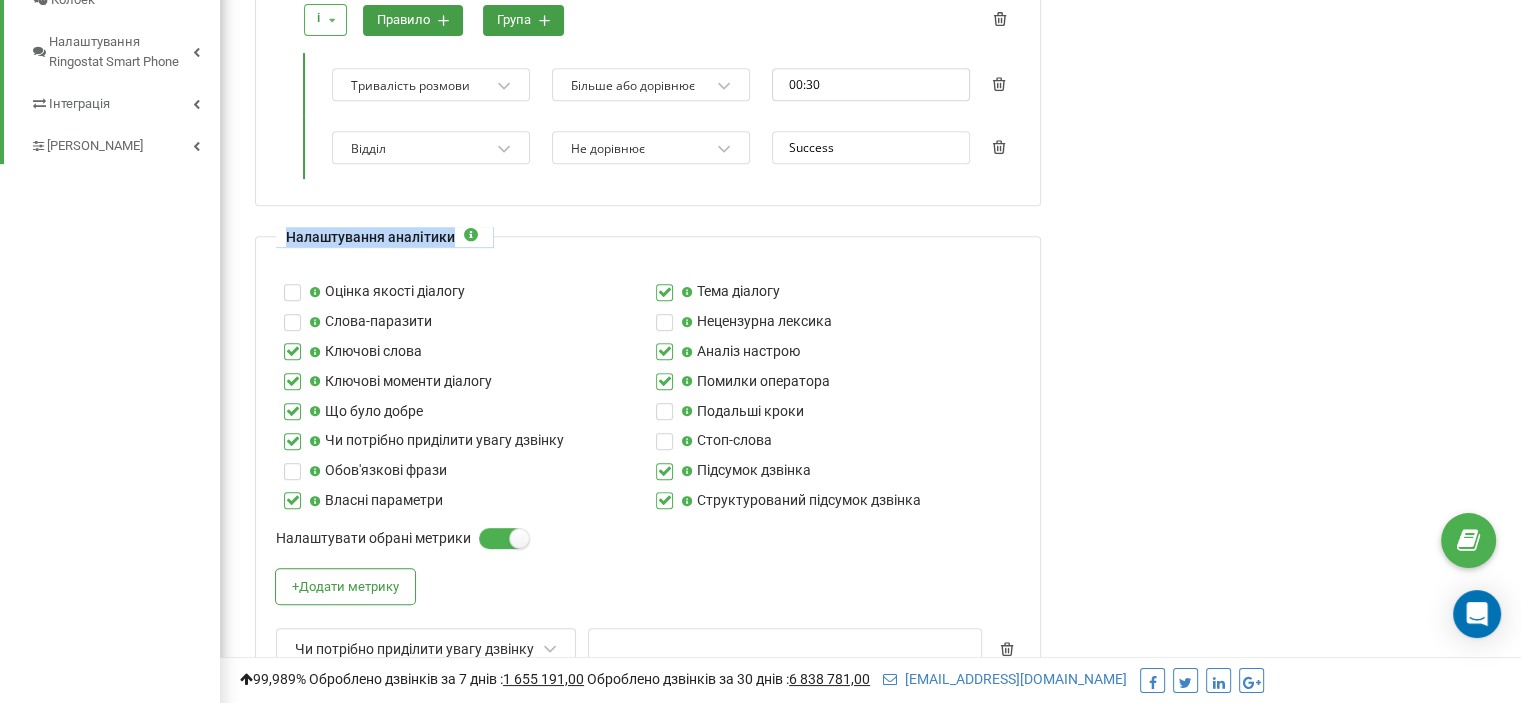 drag, startPoint x: 284, startPoint y: 231, endPoint x: 542, endPoint y: 250, distance: 258.69867 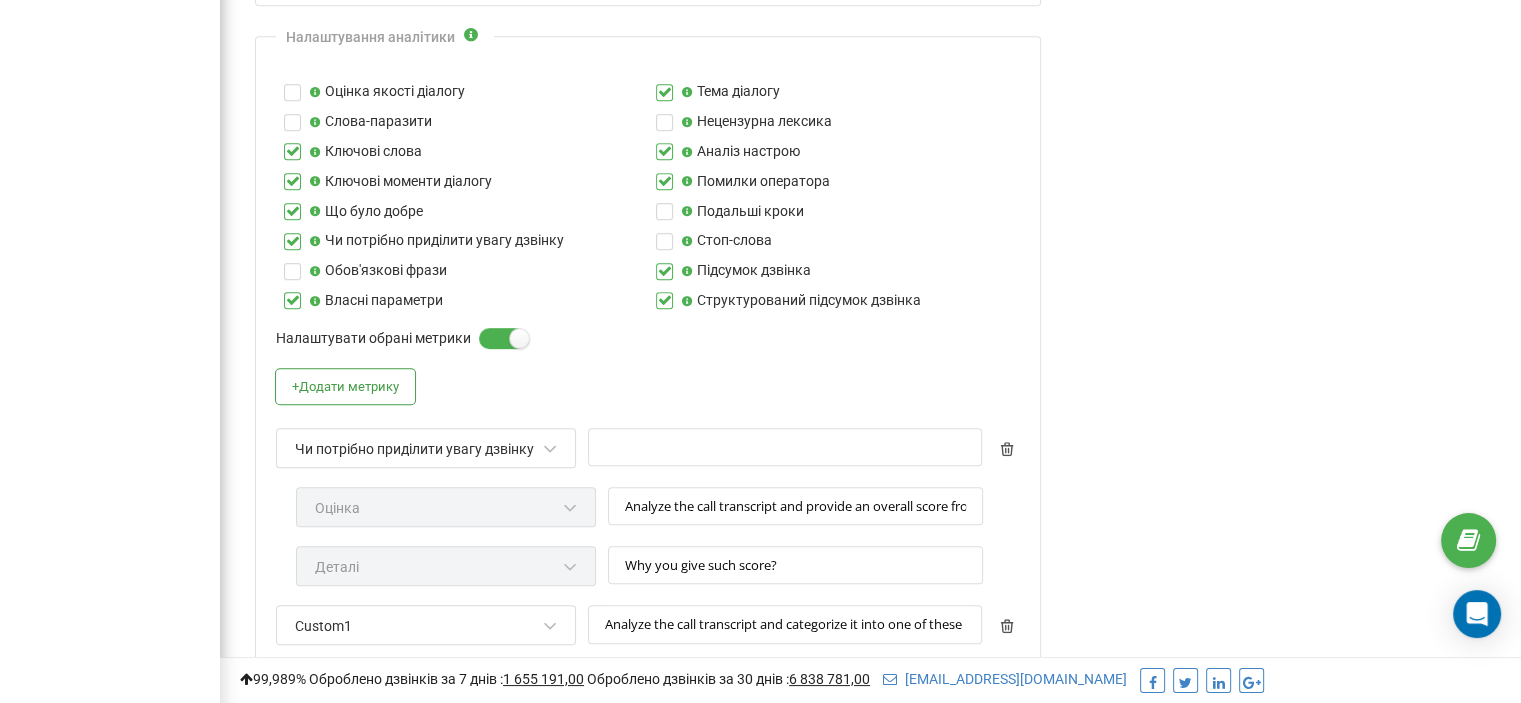 scroll, scrollTop: 1000, scrollLeft: 0, axis: vertical 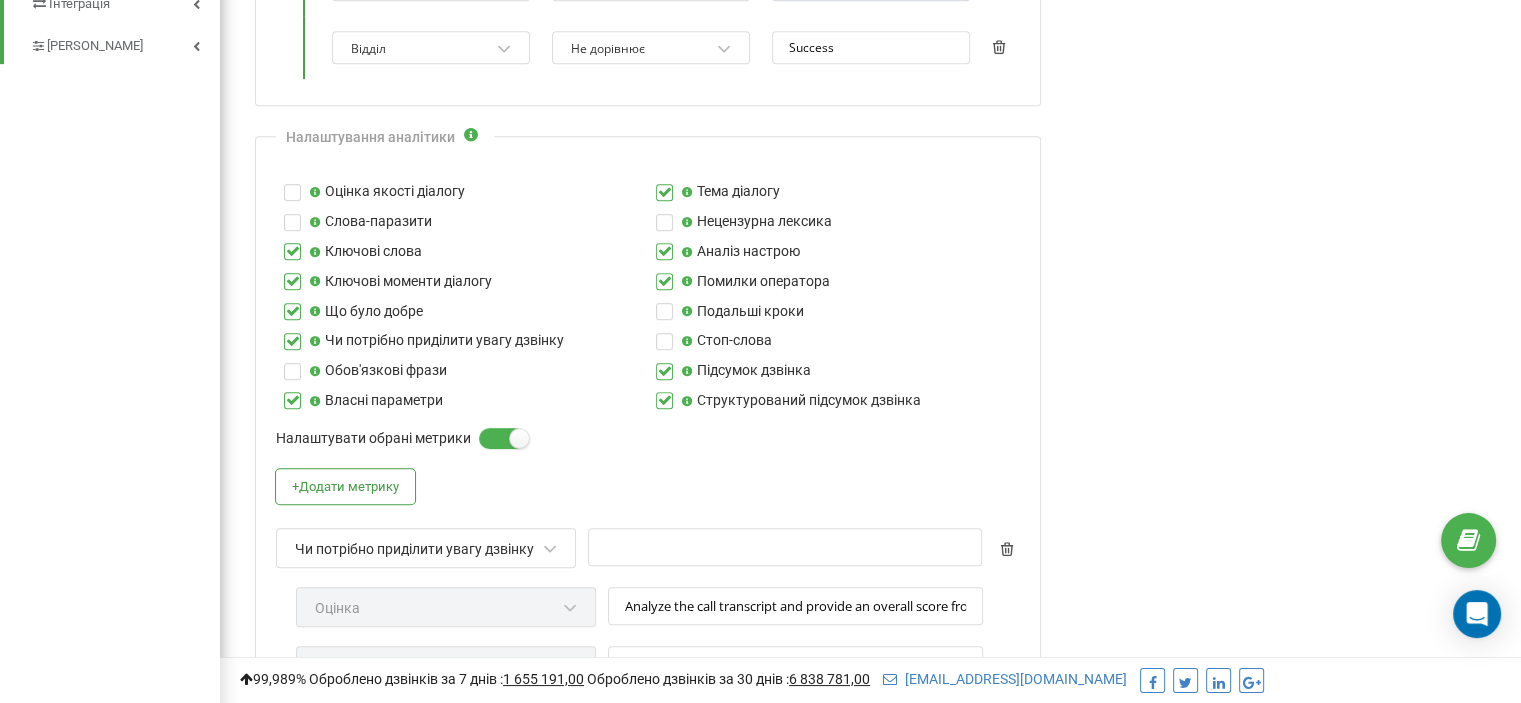 click on "Активація профілю Назва профілю * Sales Team (Prompt by Skyline) Мова розмови Автоматичне визначення мови Мова транскрибації дзвінка Мовою оригіналу Перекладати аналітику на бажану мову Англійська Умови для аналізу Шаблони налаштувань Оберіть шаблон Застосувати шаблон і і або правило група або і або правило група Статус дзвінка Дорівнює Успішний Статус дзвінка Дорівнює Цільовий дзвінок Статус дзвінка Дорівнює Повторний і і або правило група Тривалість розмови Більше або дорівнює 00:30 Відділ Не дорівнює Success Налаштування аналітики Оцінка якості діалогу +  Оцінка" at bounding box center [648, 313] 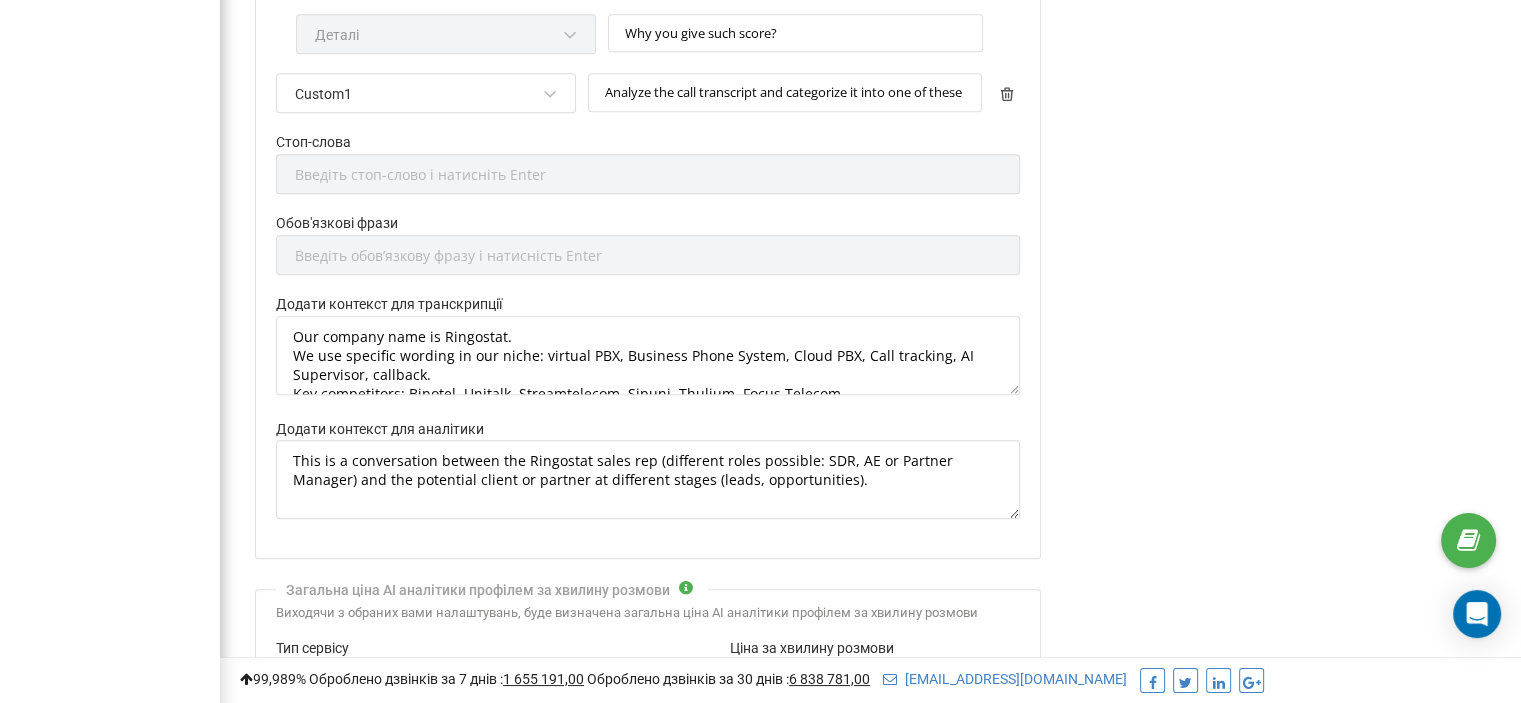 scroll, scrollTop: 1598, scrollLeft: 0, axis: vertical 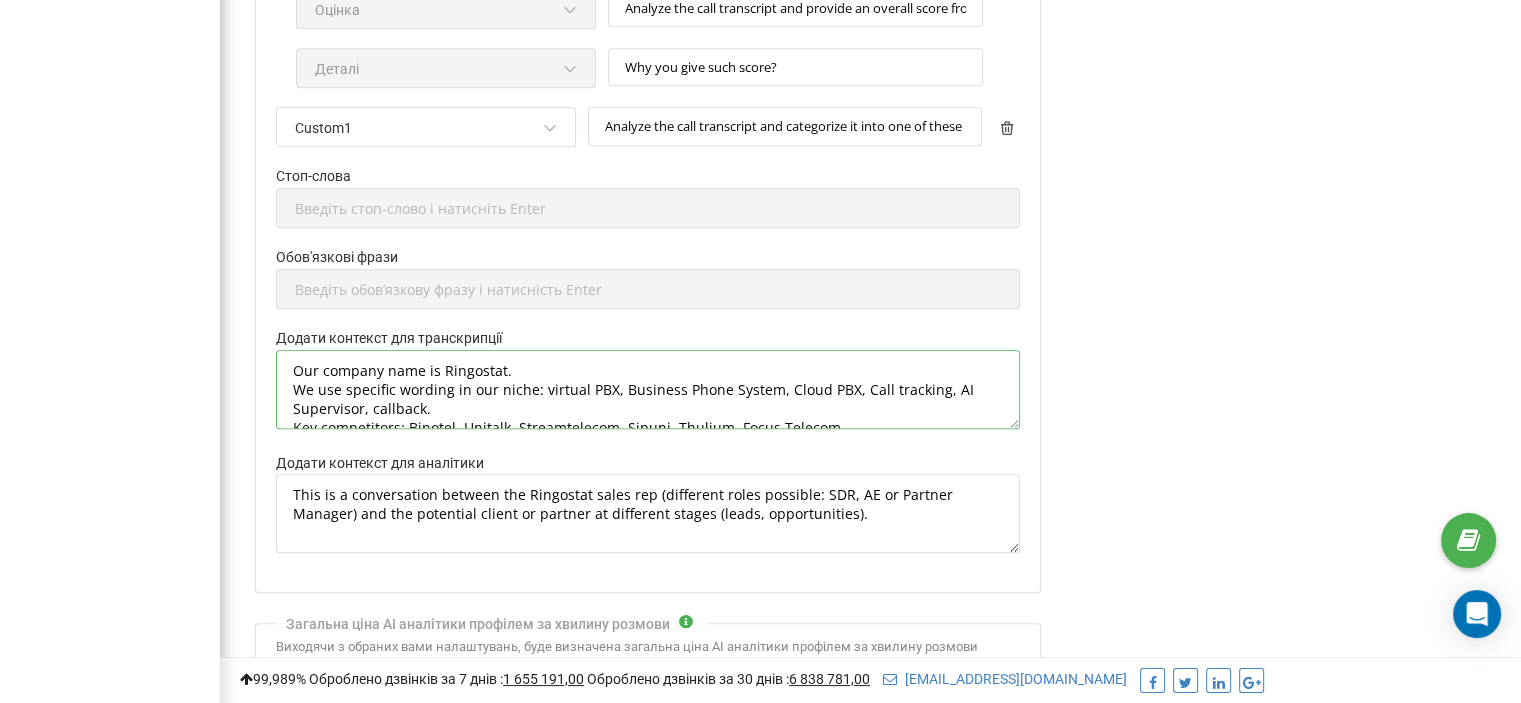 drag, startPoint x: 284, startPoint y: 372, endPoint x: 556, endPoint y: 420, distance: 276.20282 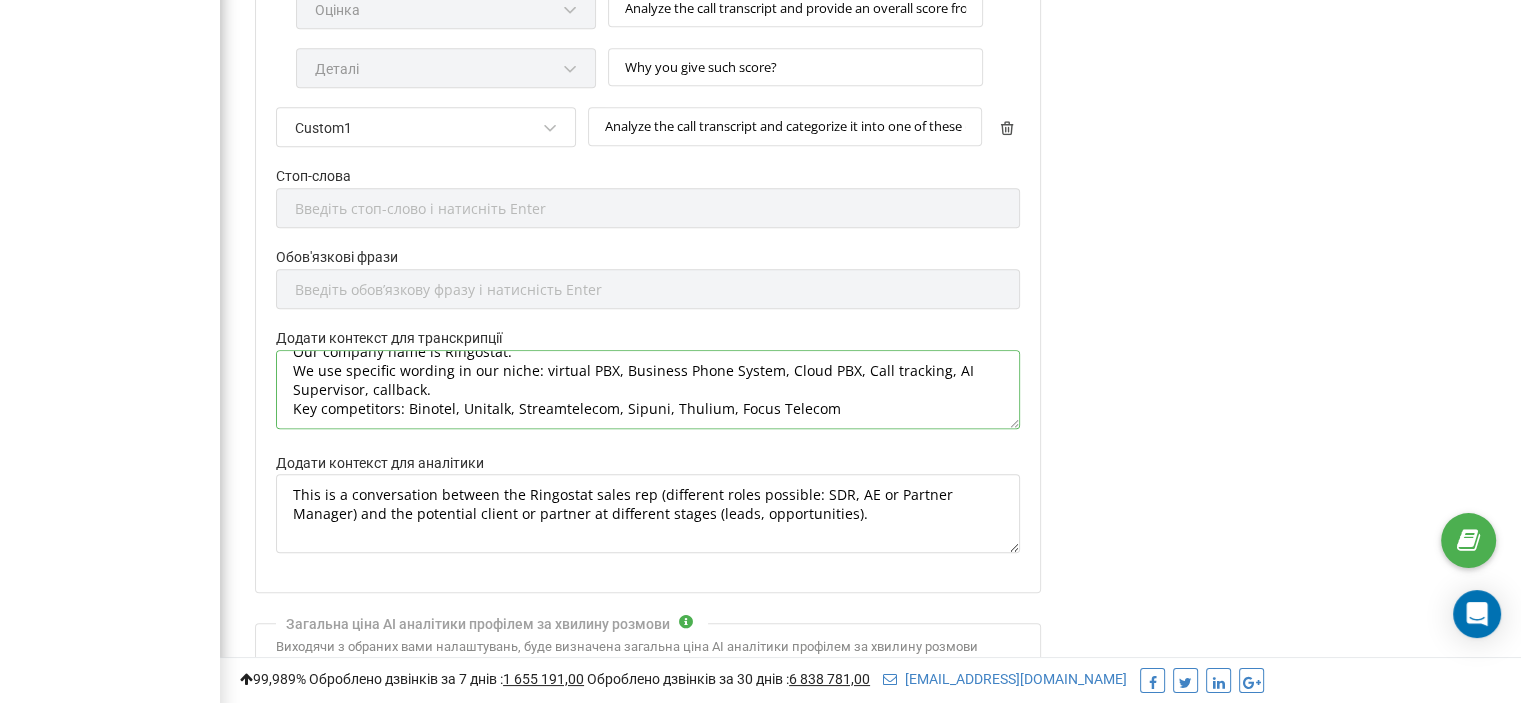 click on "Our company name is Ringostat.
We use specific wording in our niche: virtual PBX, Business Phone System, Cloud PBX, Call tracking, AI Supervisor, callback.
Key competitors: Binotel, Unitalk, Streamtelecom, Sipuni, Thulium, Focus Telecom" at bounding box center [648, 389] 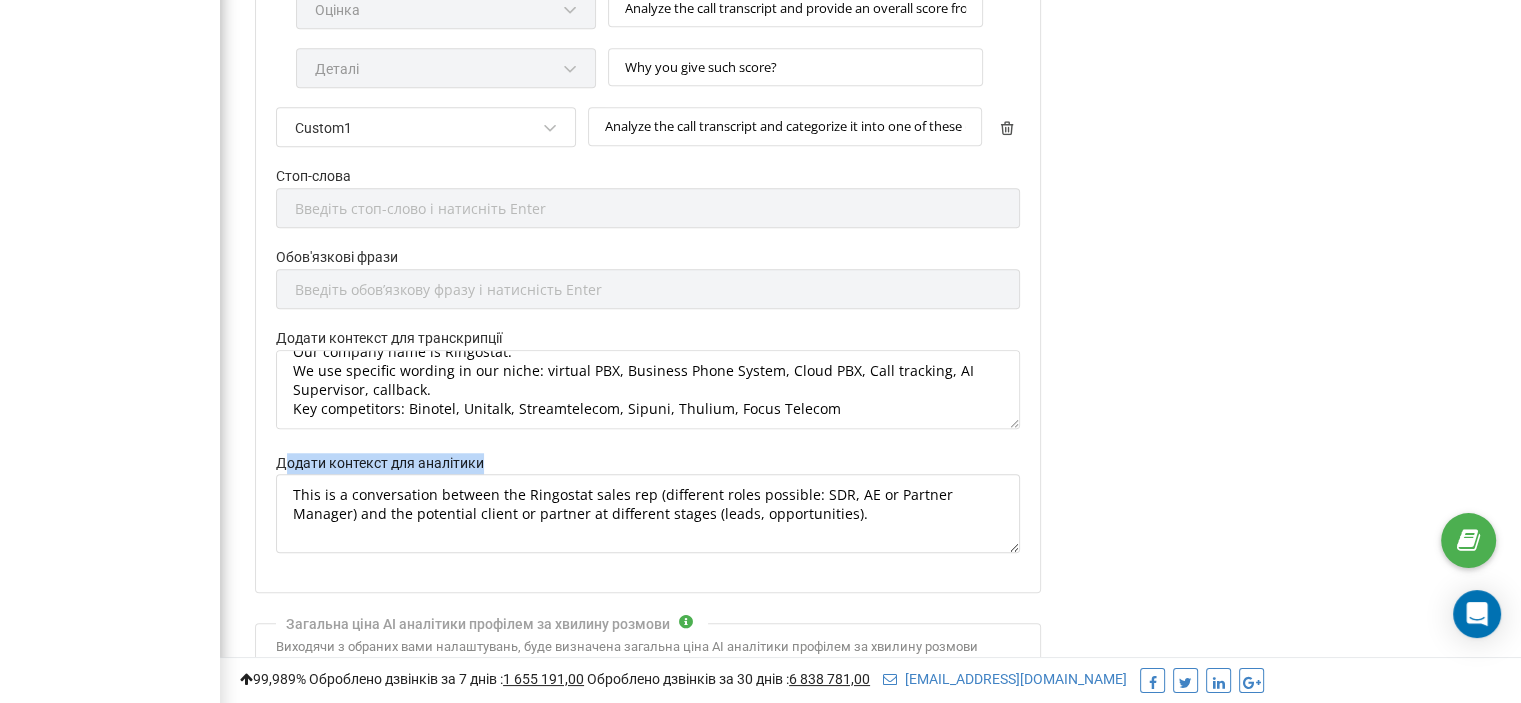 drag, startPoint x: 282, startPoint y: 464, endPoint x: 538, endPoint y: 467, distance: 256.01758 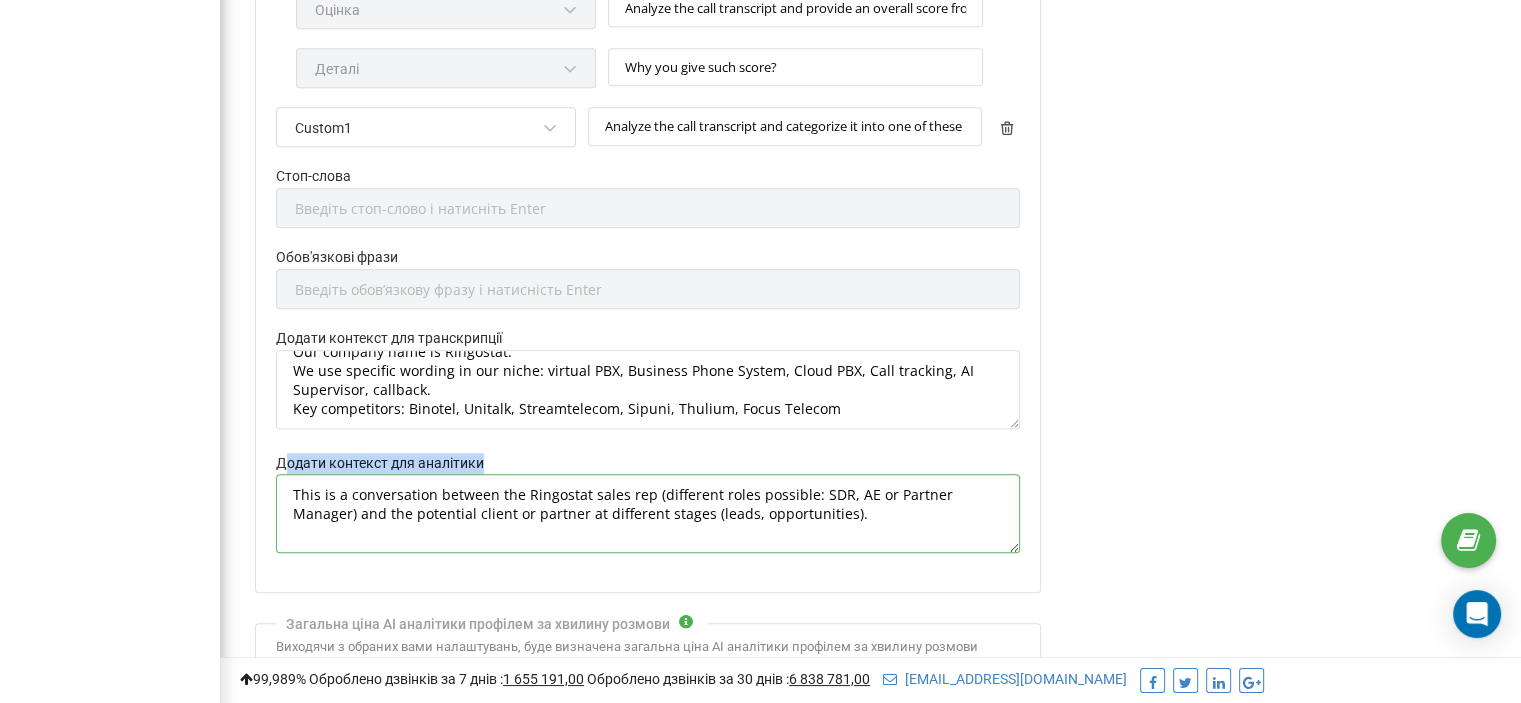 click on "This is a conversation between the Ringostat sales rep (different roles possible: SDR, AE or Partner Manager) and the potential client or partner at different stages (leads, opportunities)." at bounding box center [648, 513] 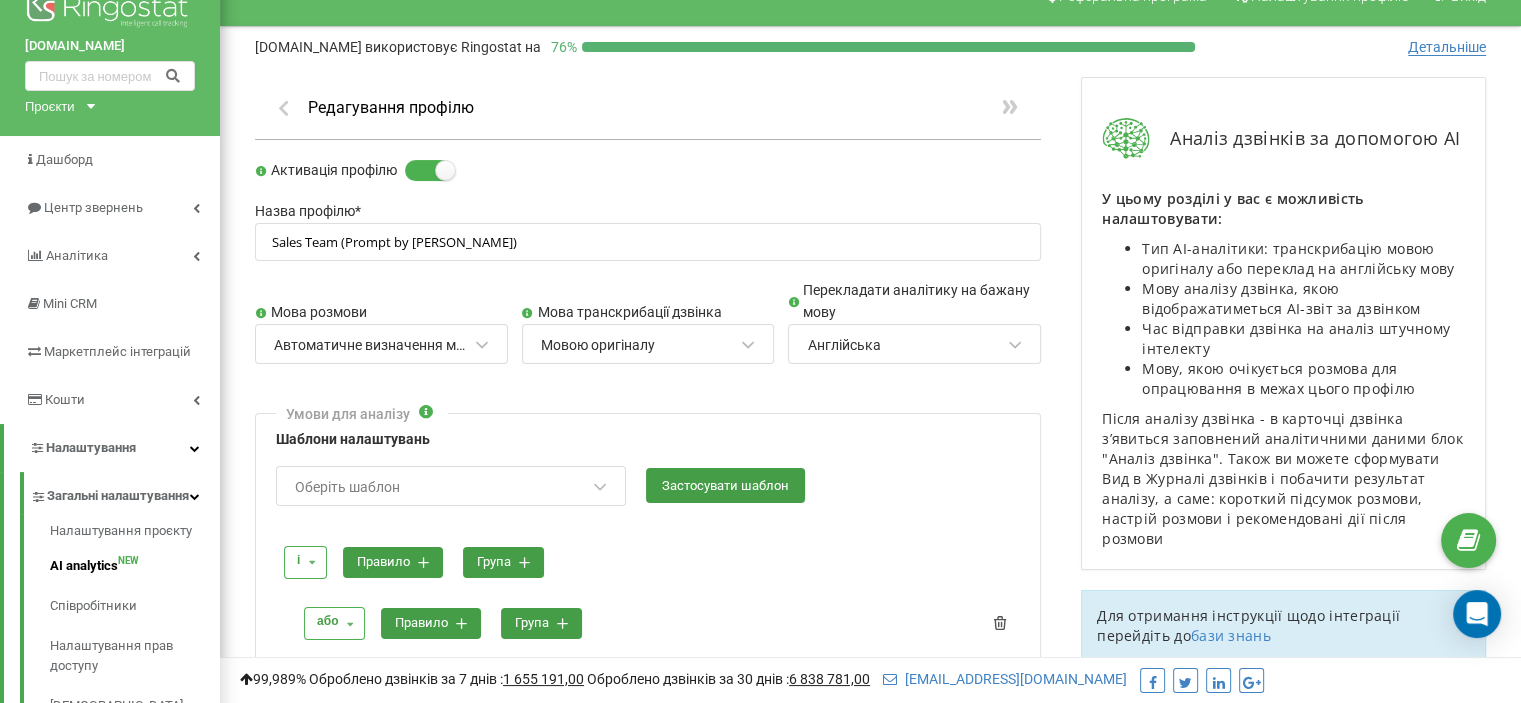 scroll, scrollTop: 0, scrollLeft: 0, axis: both 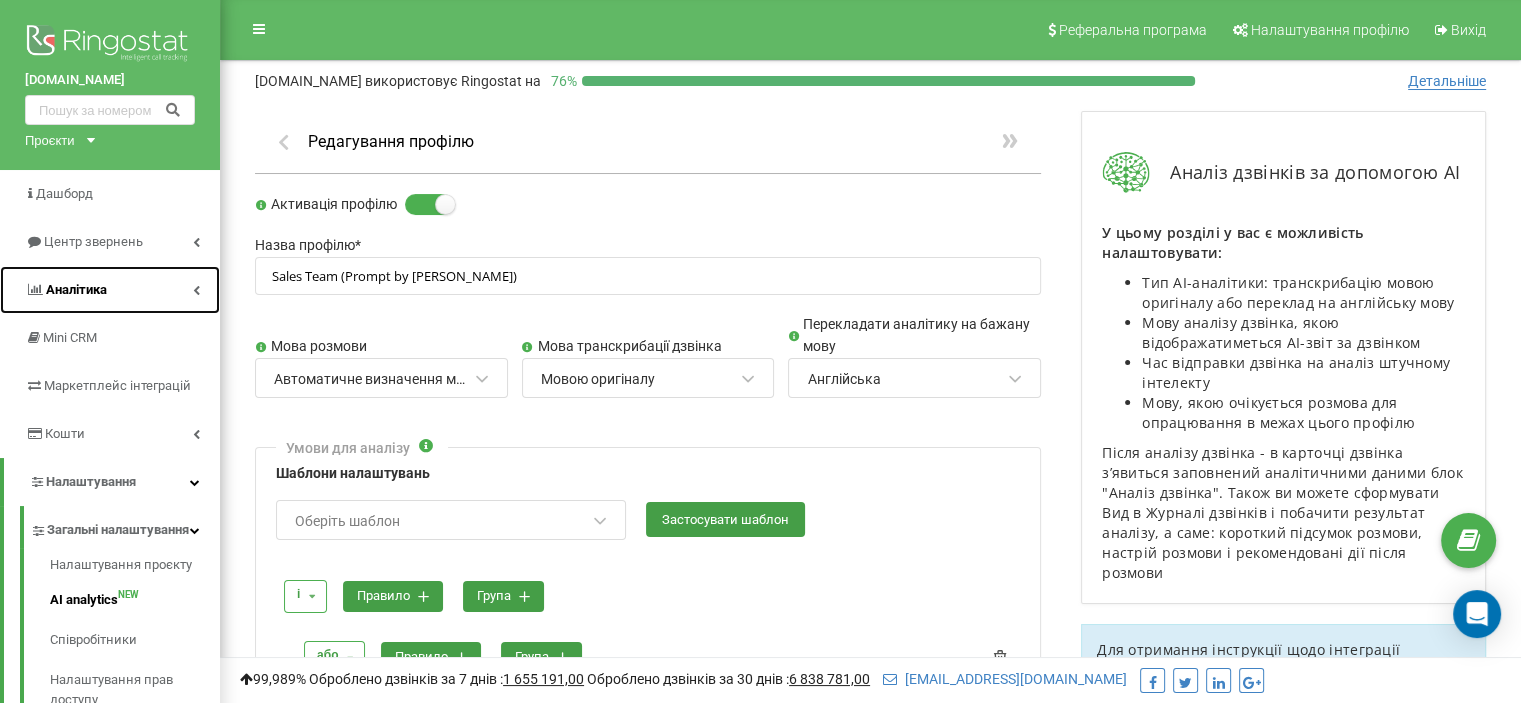 click on "Аналiтика" at bounding box center [110, 290] 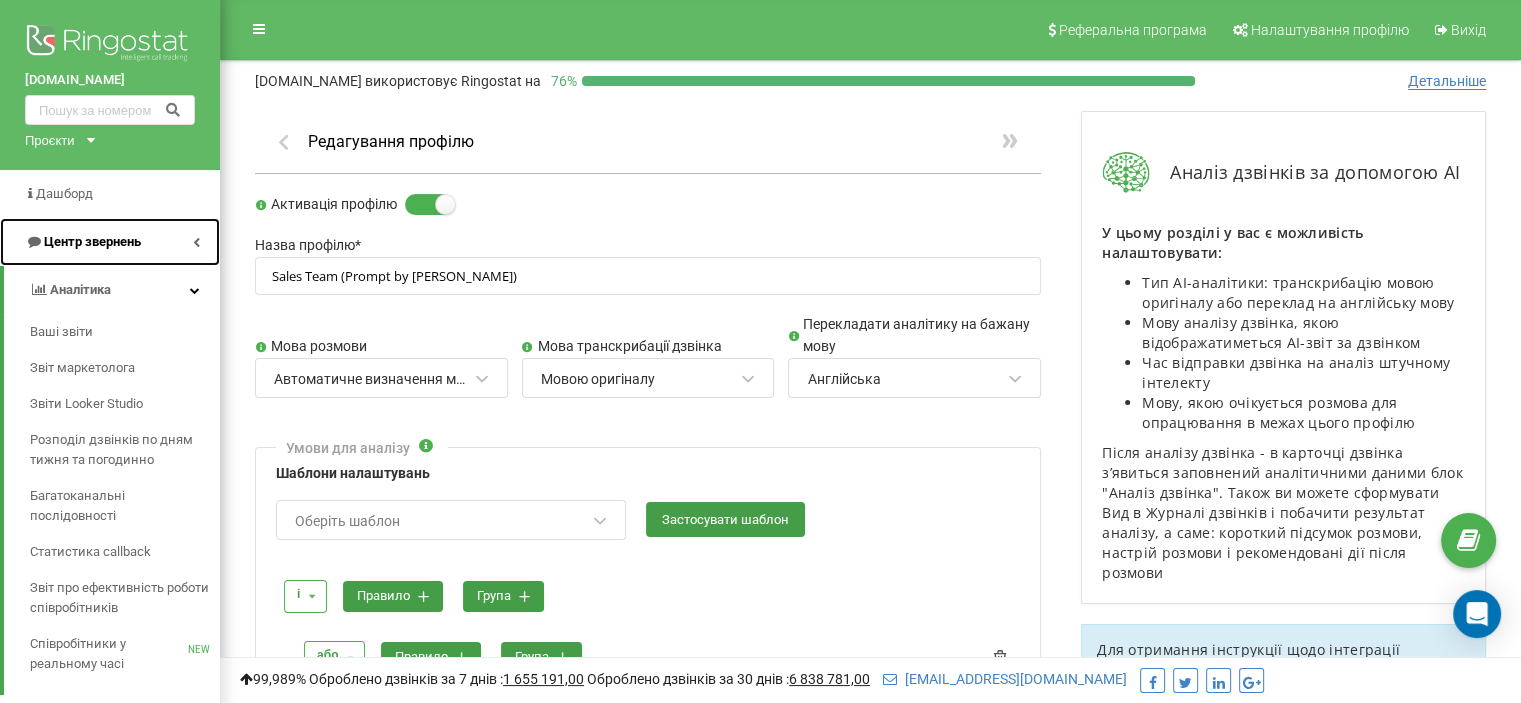 click on "Центр звернень" at bounding box center (110, 242) 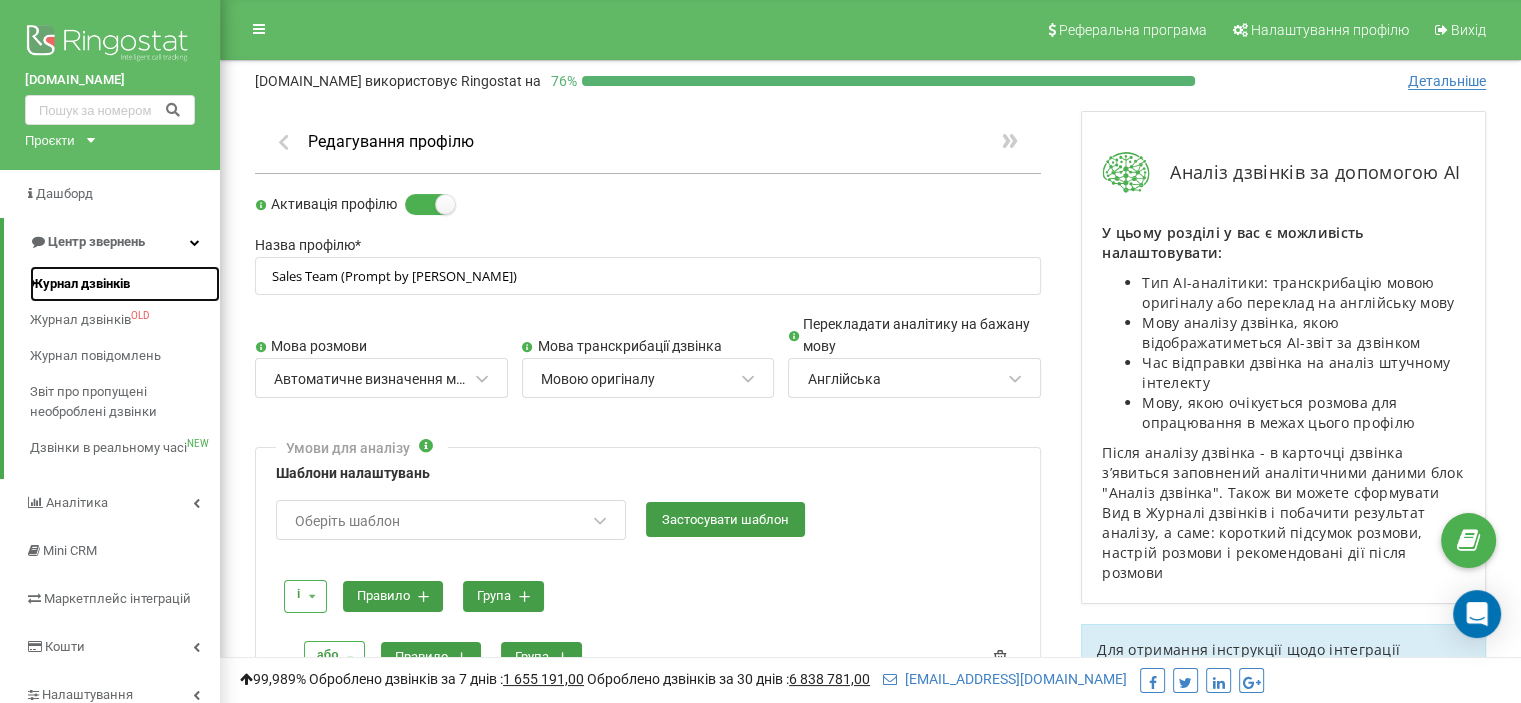 click on "Журнал дзвінків" at bounding box center [80, 284] 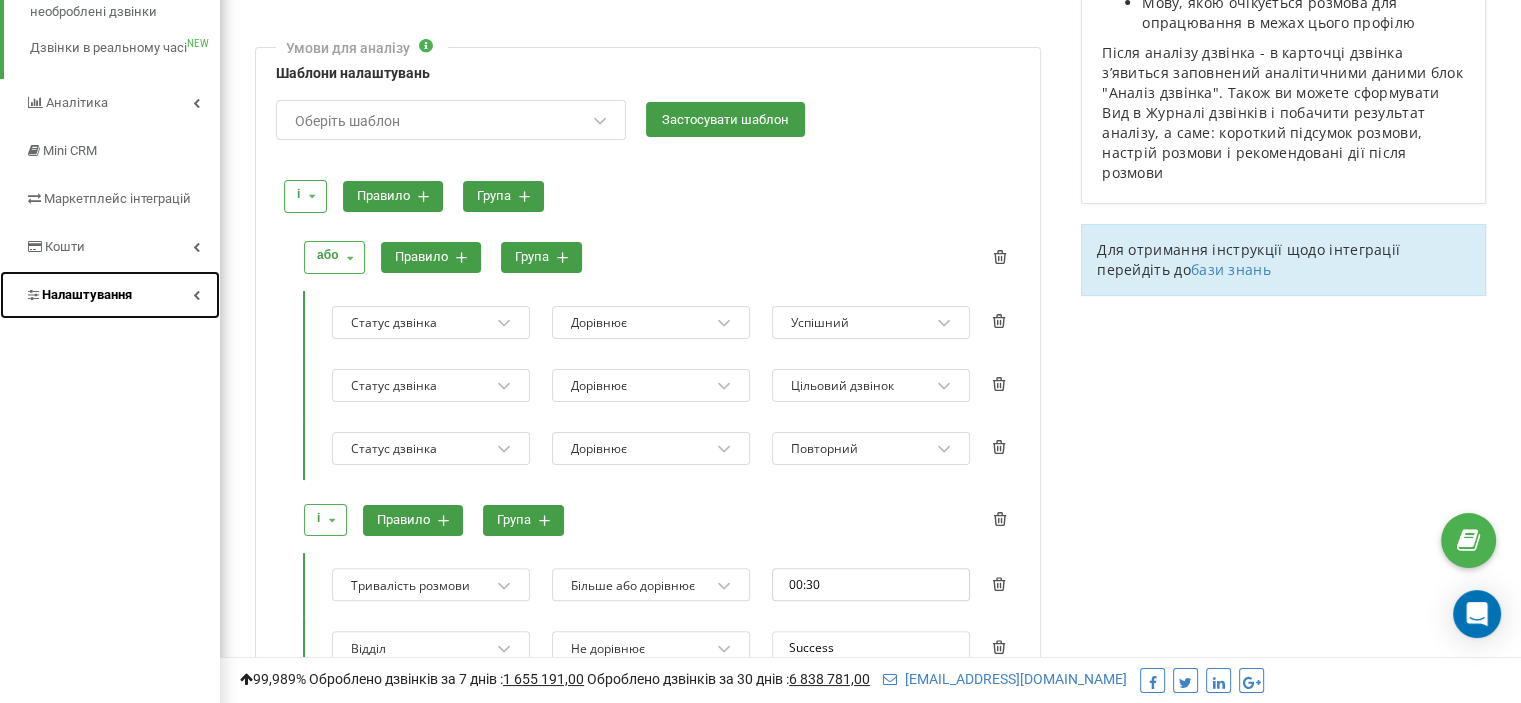 click at bounding box center [196, 295] 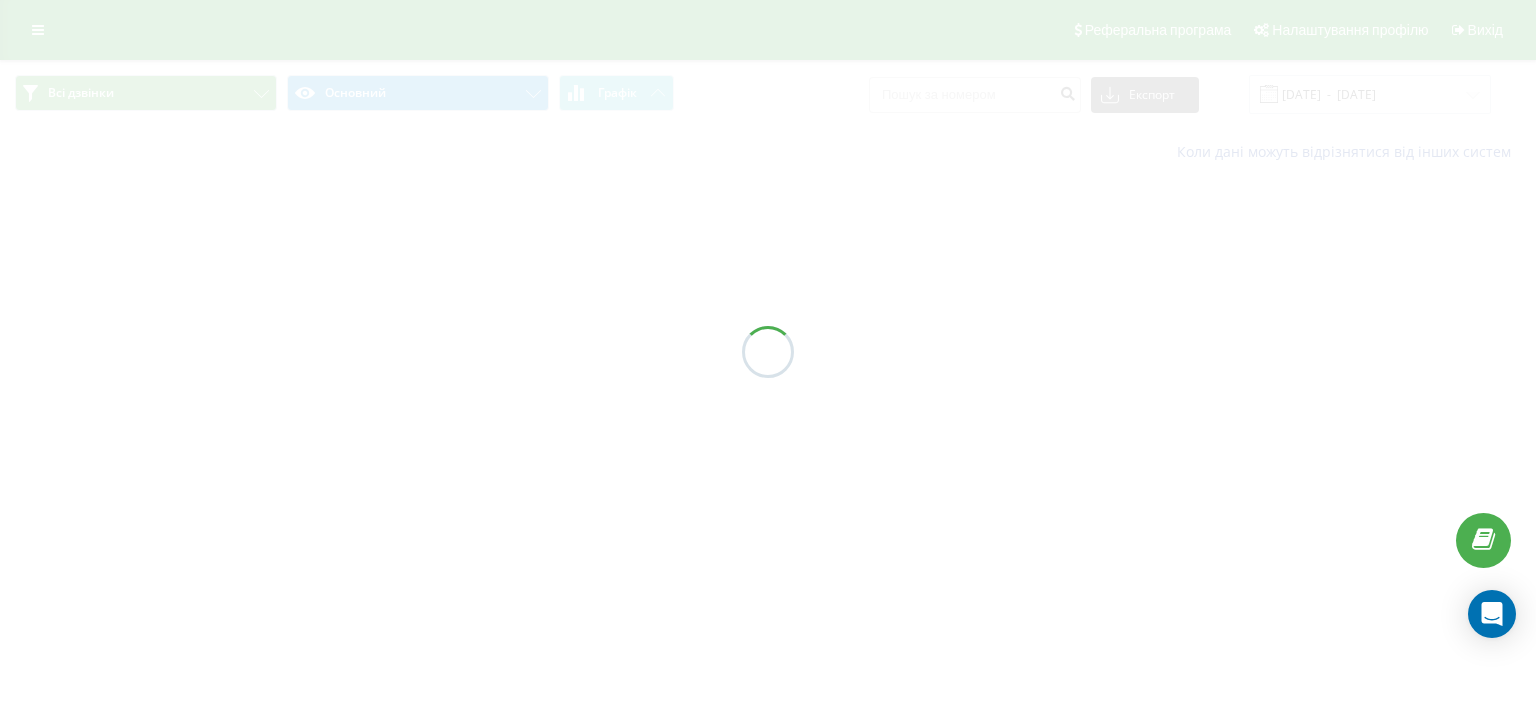 scroll, scrollTop: 0, scrollLeft: 0, axis: both 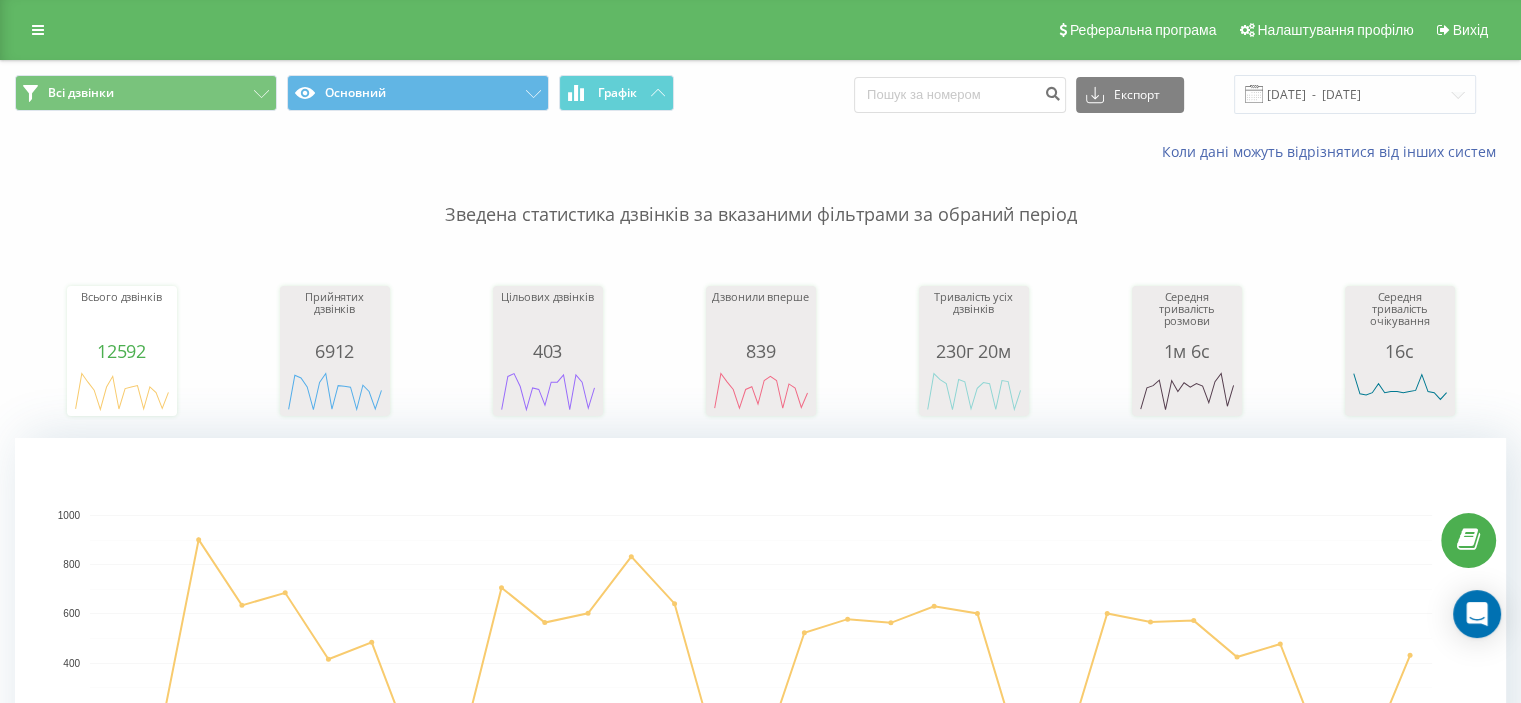click on "Реферальна програма Налаштування профілю Вихід" at bounding box center (760, 30) 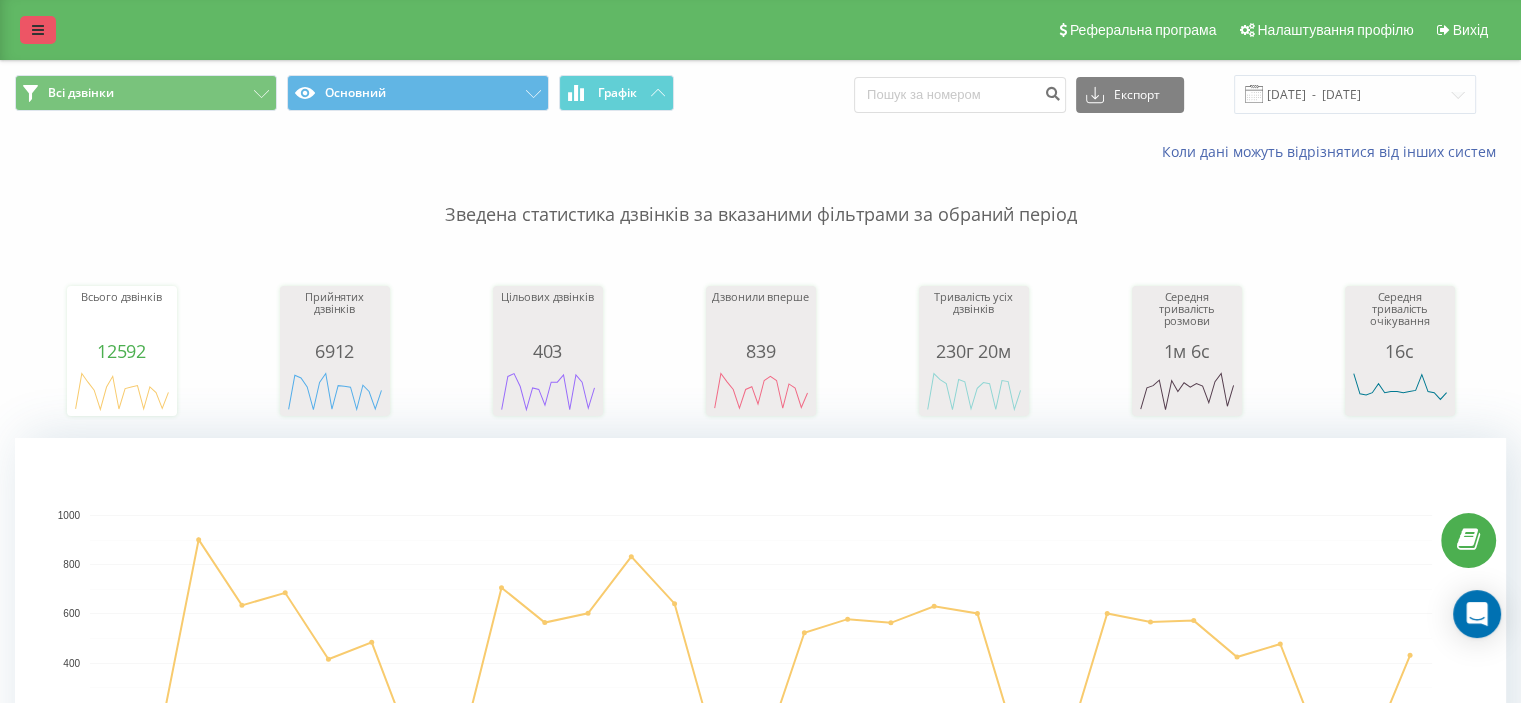 click at bounding box center [38, 30] 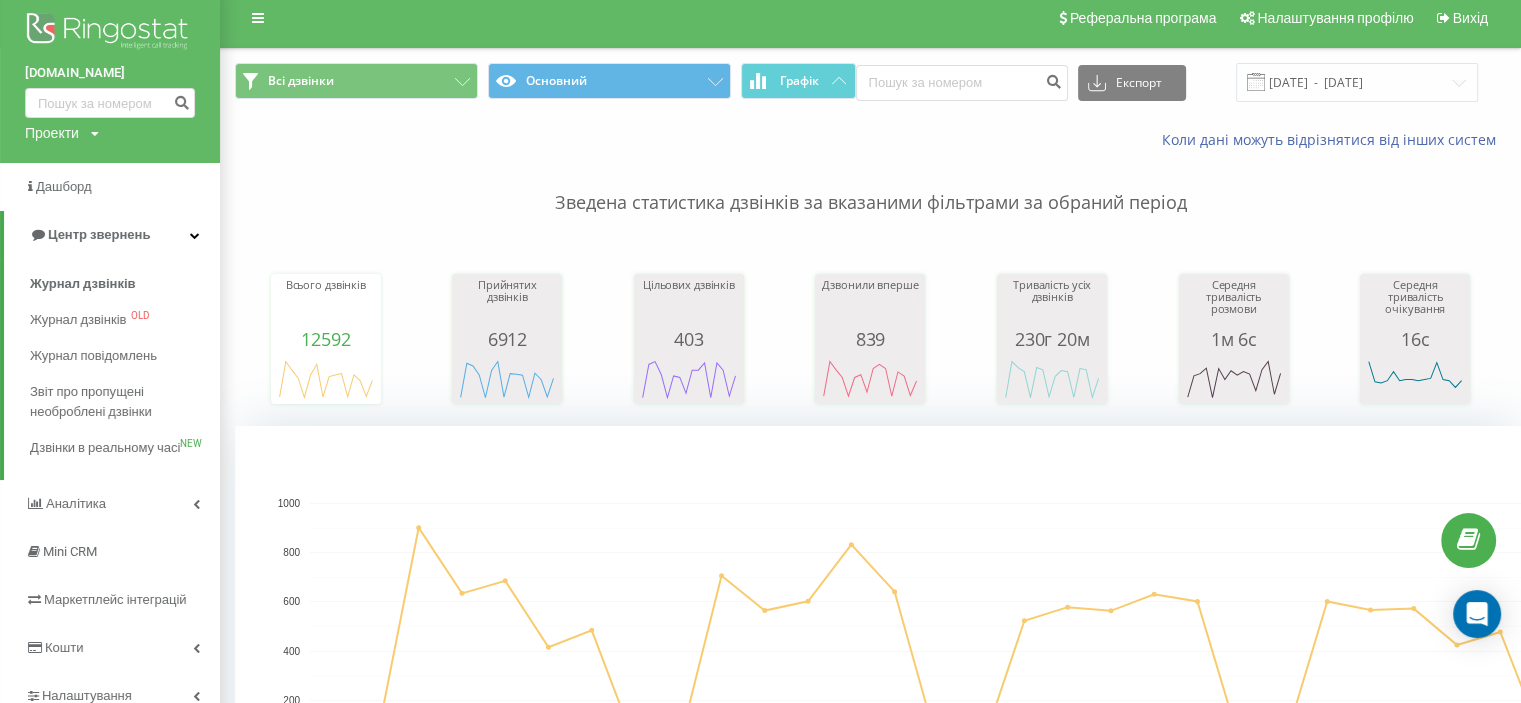 scroll, scrollTop: 0, scrollLeft: 0, axis: both 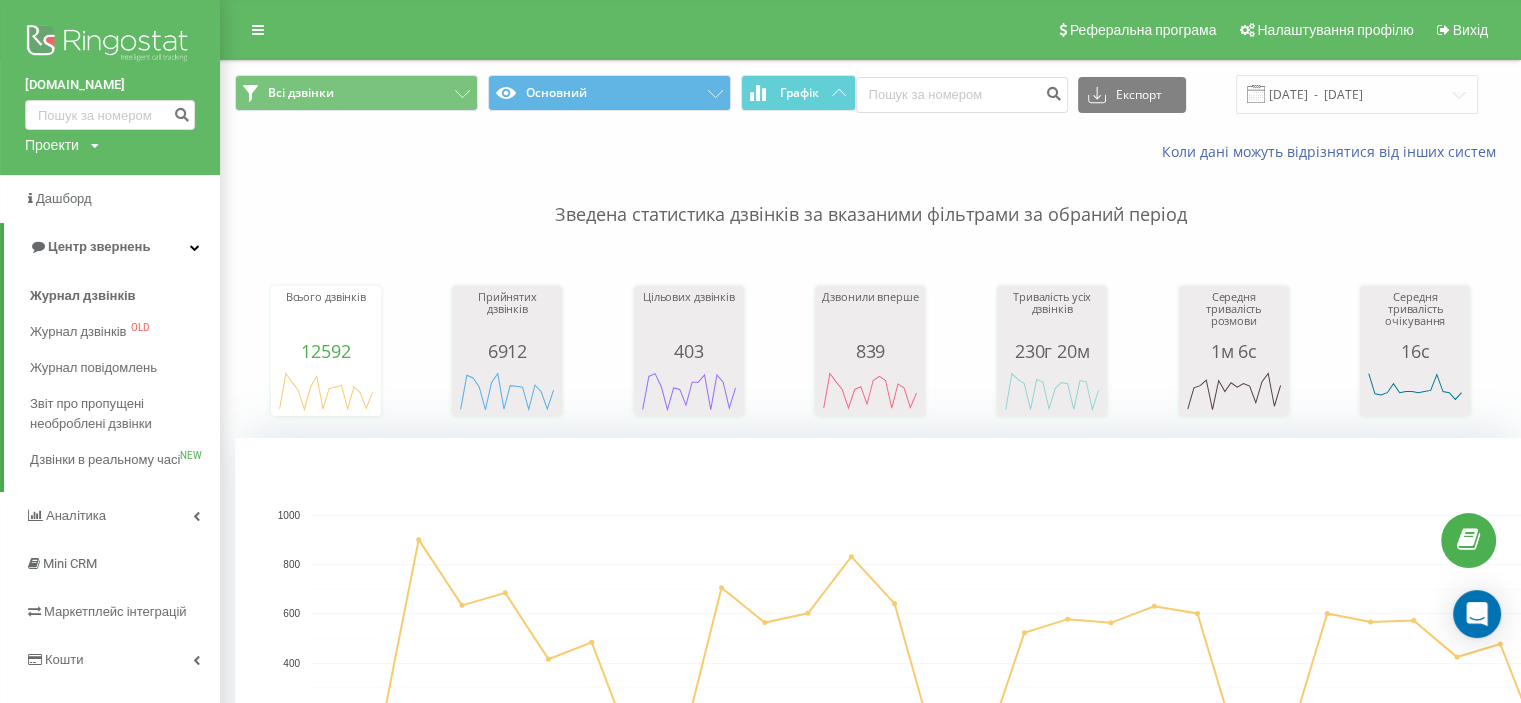 click on "Зведена статистика дзвінків за вказаними фільтрами за обраний період" at bounding box center (870, 195) 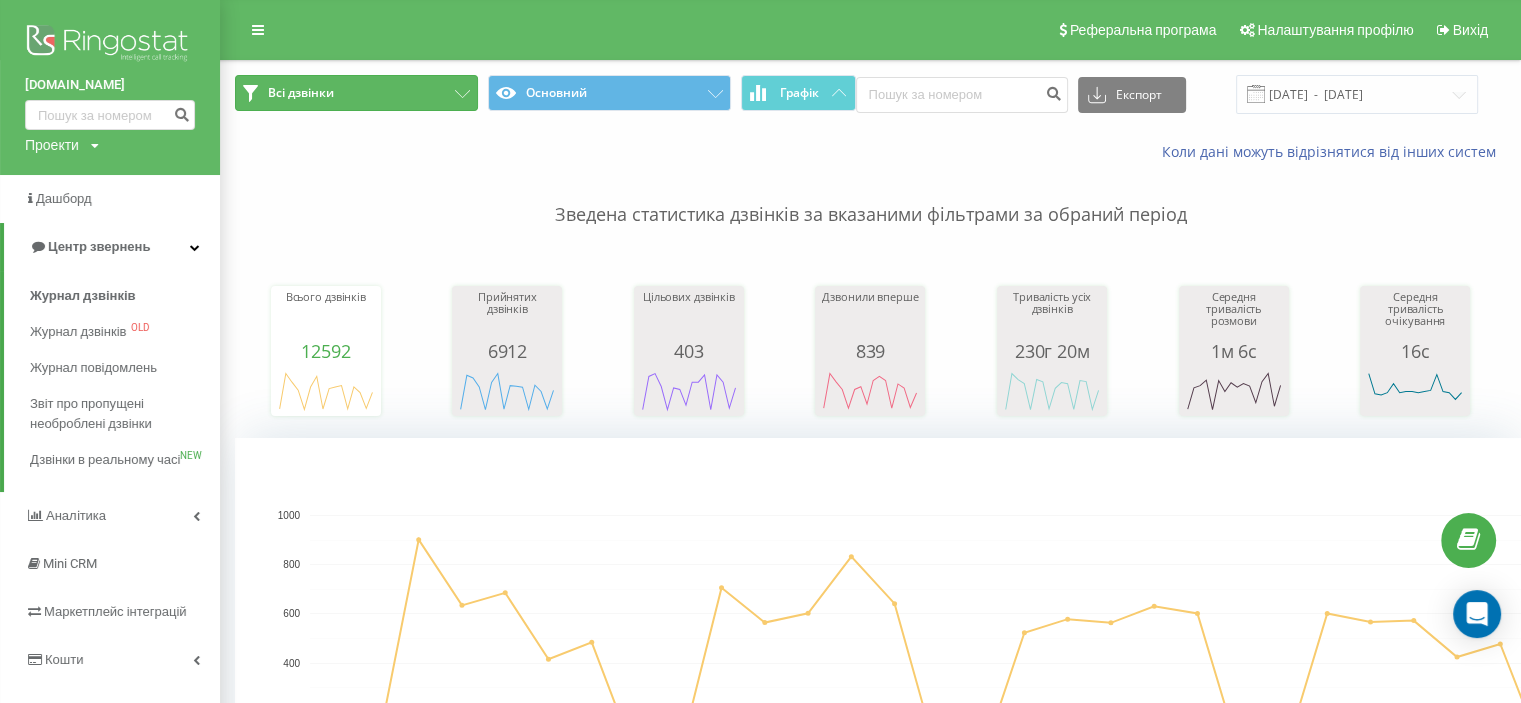 click on "Всі дзвінки" at bounding box center [356, 93] 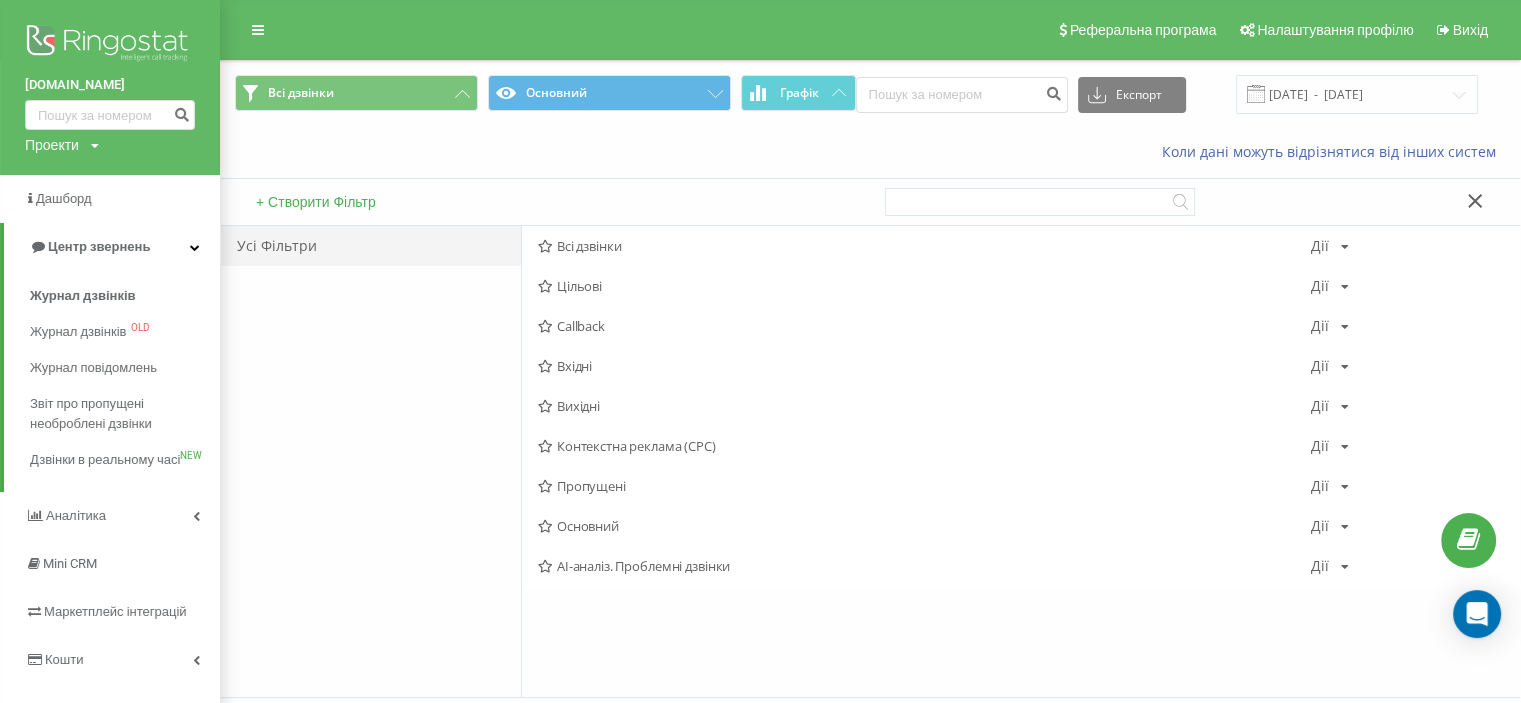 click on "AI-аналіз. Проблемні дзвінки" at bounding box center (924, 566) 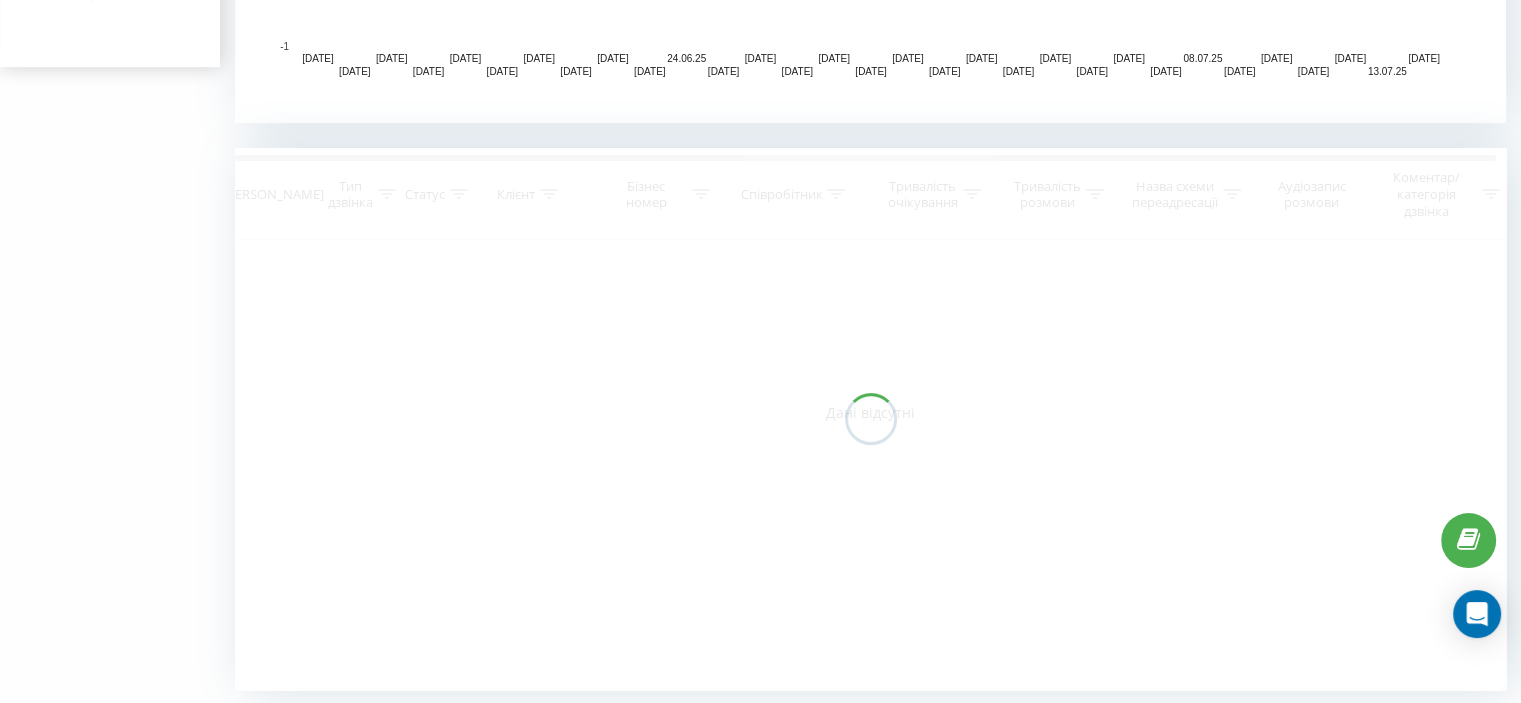 scroll, scrollTop: 718, scrollLeft: 0, axis: vertical 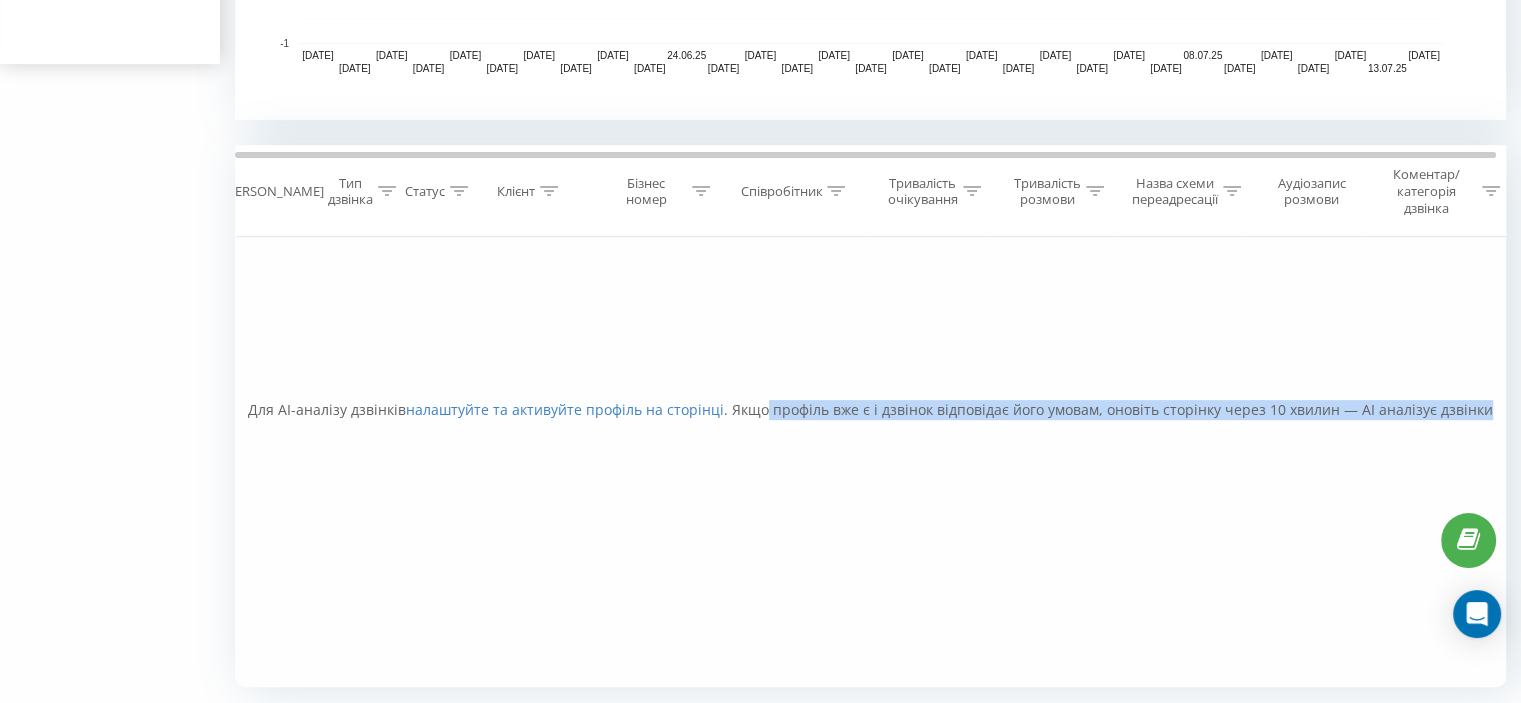 drag, startPoint x: 772, startPoint y: 411, endPoint x: 1491, endPoint y: 411, distance: 719 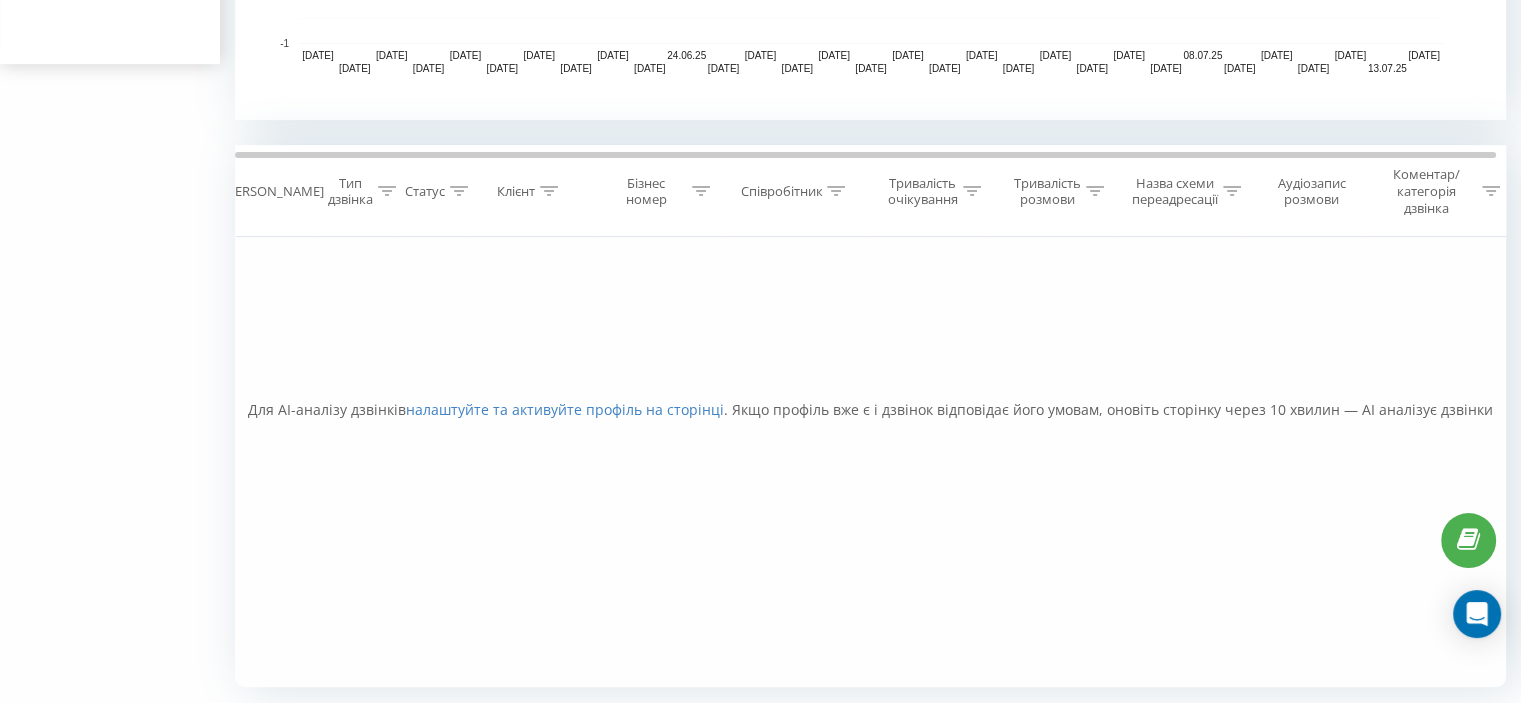 click on "Фільтрувати за умовою Дорівнює Введіть значення Скасувати OK Фільтрувати за умовою Дорівнює Введіть значення Скасувати OK Фільтрувати за умовою Містить Скасувати OK Фільтрувати за умовою Містить Скасувати OK Фільтрувати за умовою Містить Скасувати OK Фільтрувати за умовою Дорівнює Скасувати OK Фільтрувати за умовою Дорівнює Скасувати OK Фільтрувати за умовою Містить Скасувати OK Фільтрувати за умовою Дорівнює Введіть значення Скасувати OK" at bounding box center (870, 462) 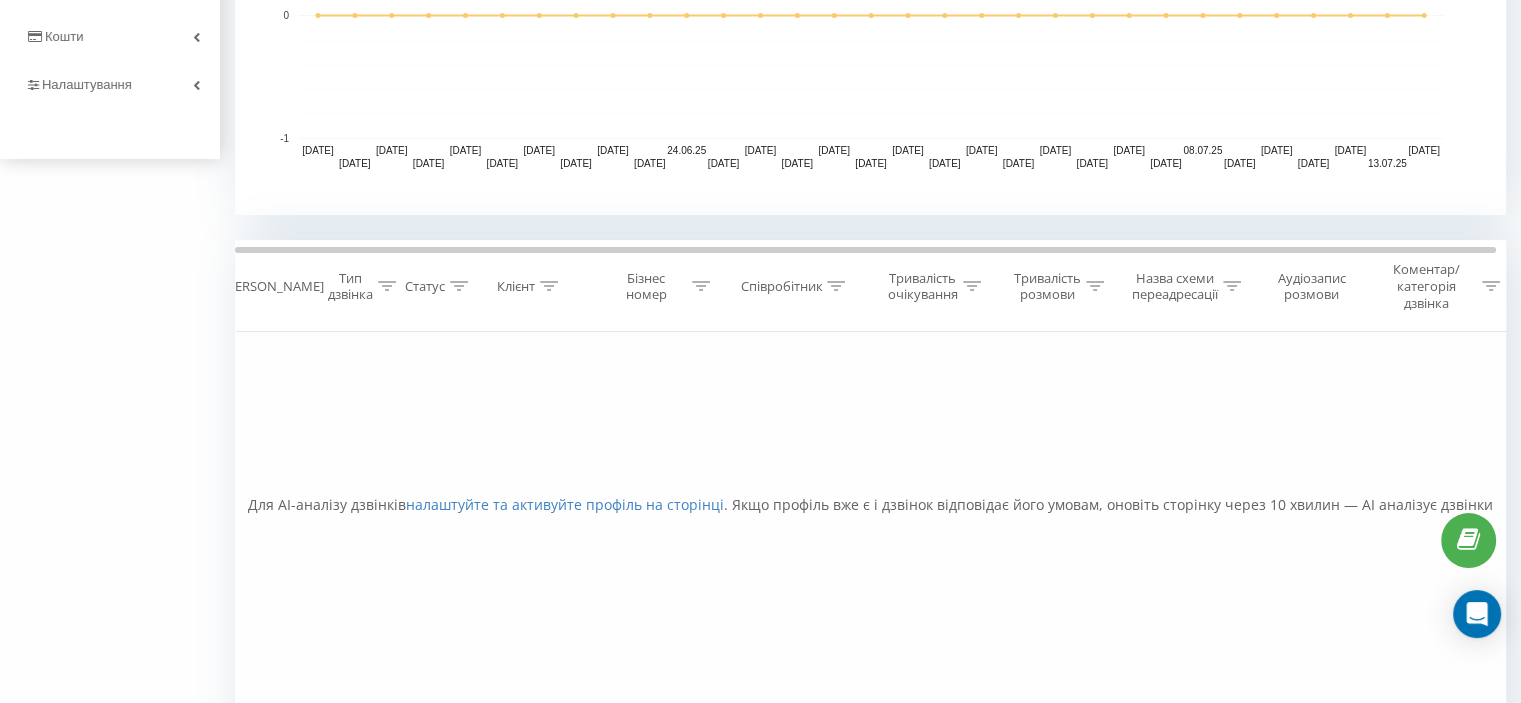 scroll, scrollTop: 718, scrollLeft: 0, axis: vertical 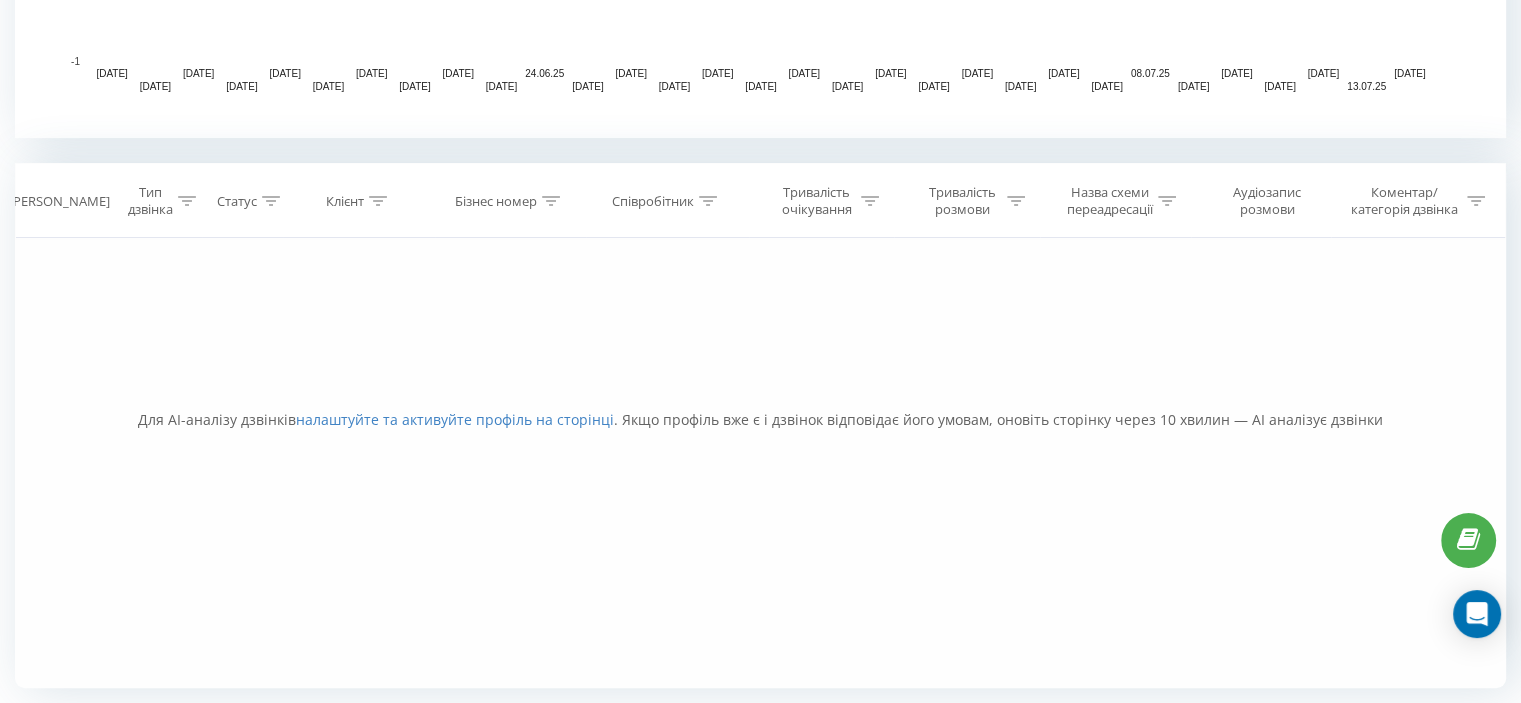 click on "Фільтрувати за умовою Дорівнює Введіть значення Скасувати OK Фільтрувати за умовою Дорівнює Введіть значення Скасувати OK Фільтрувати за умовою Містить Скасувати OK Фільтрувати за умовою Містить Скасувати OK Фільтрувати за умовою Містить Скасувати OK Фільтрувати за умовою Дорівнює Скасувати OK Фільтрувати за умовою Дорівнює Скасувати OK Фільтрувати за умовою Містить Скасувати OK Фільтрувати за умовою Дорівнює Введіть значення Скасувати OK" at bounding box center [760, 463] 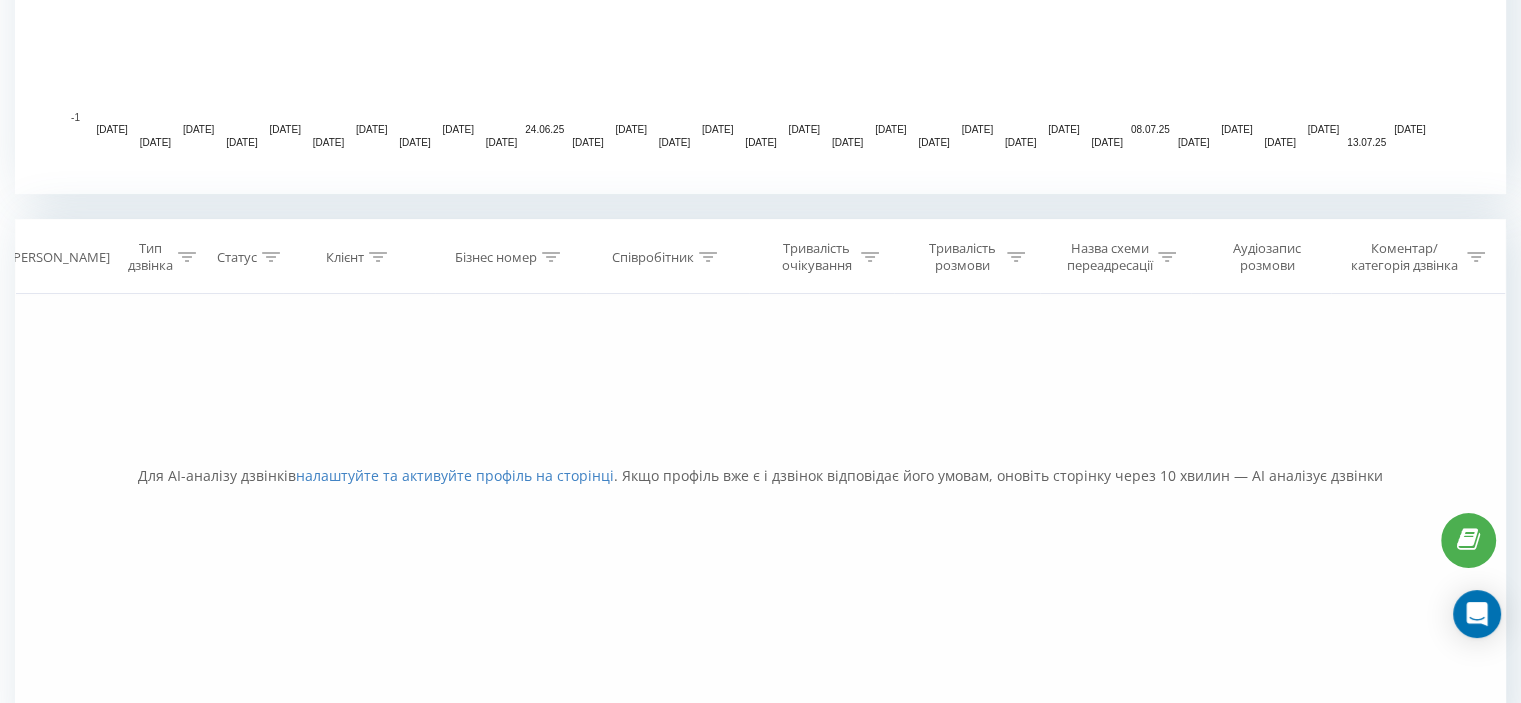 scroll, scrollTop: 700, scrollLeft: 0, axis: vertical 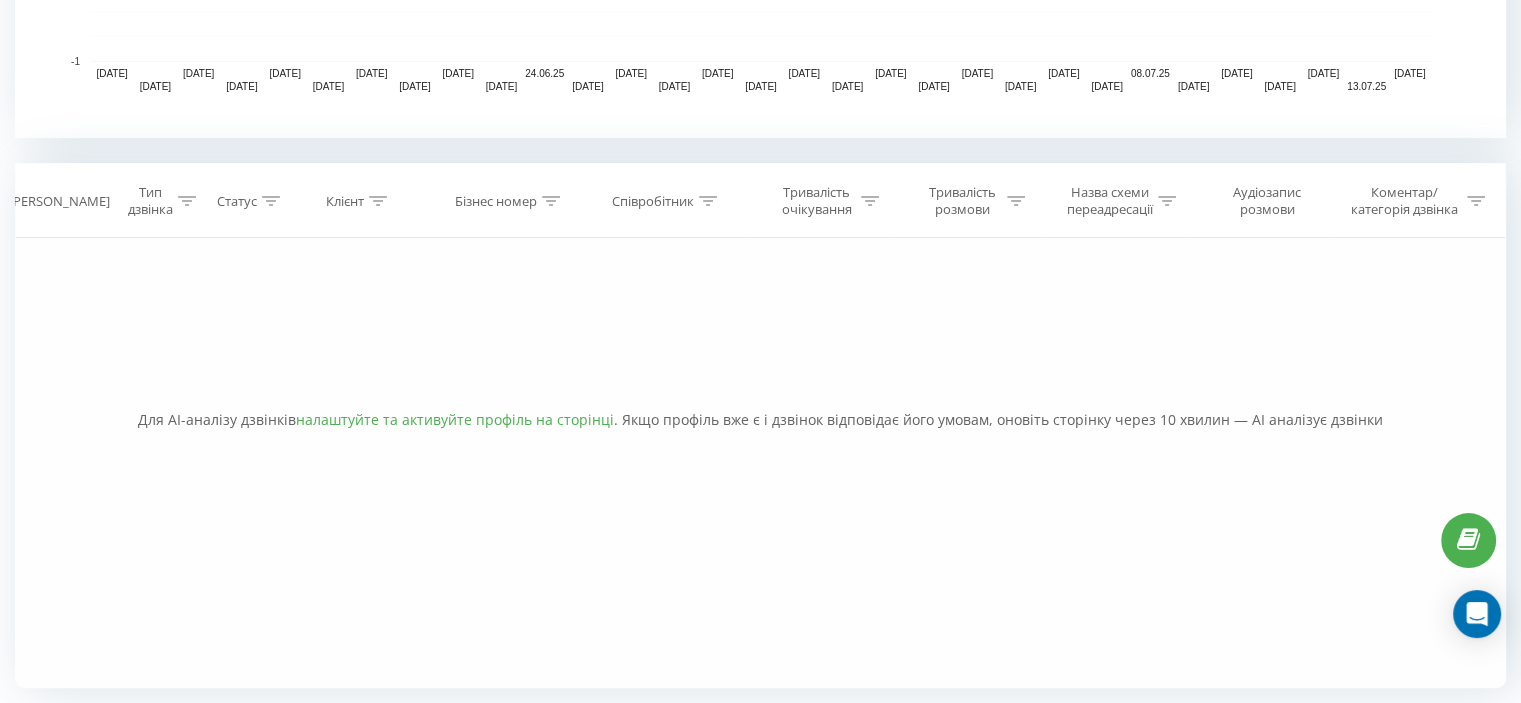 click on "налаштуйте та активуйте профіль на сторінці" at bounding box center [455, 419] 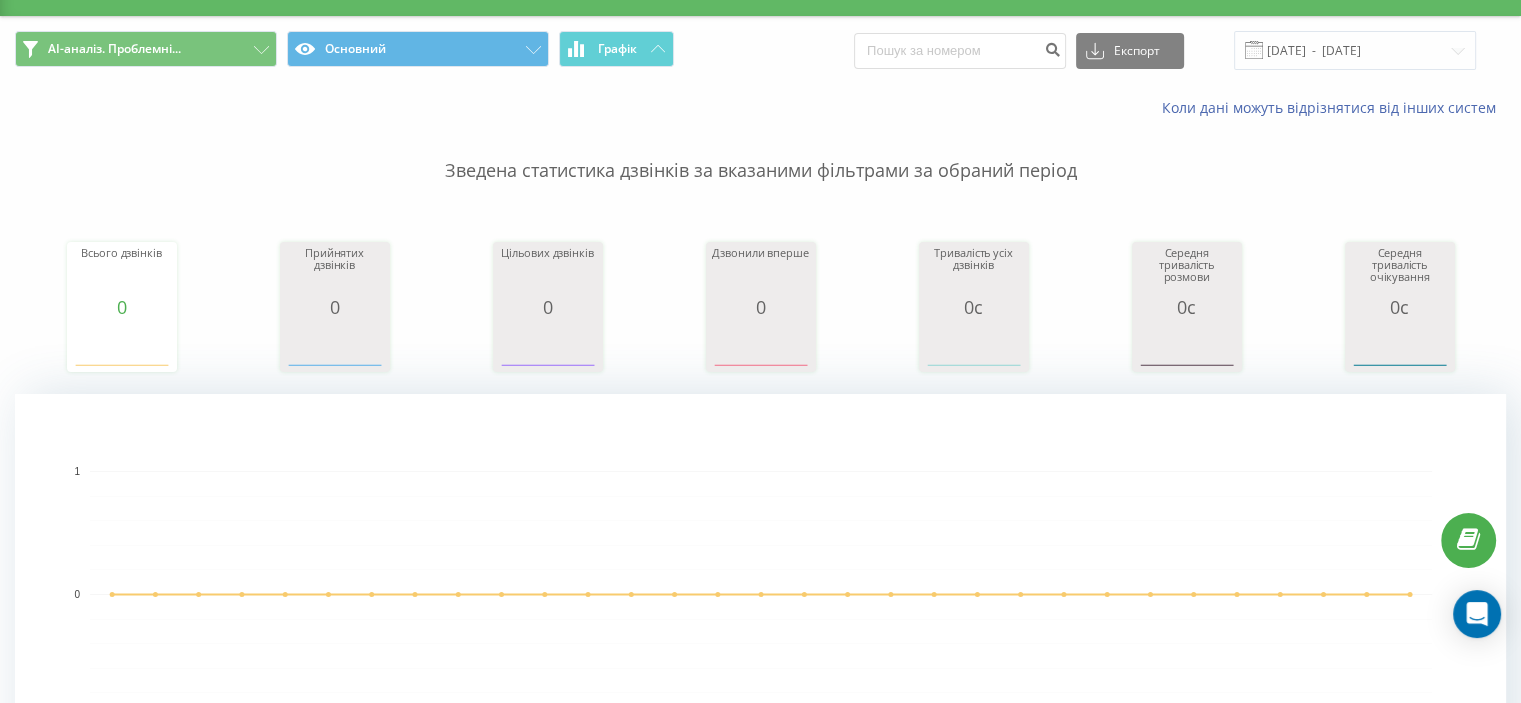 scroll, scrollTop: 0, scrollLeft: 0, axis: both 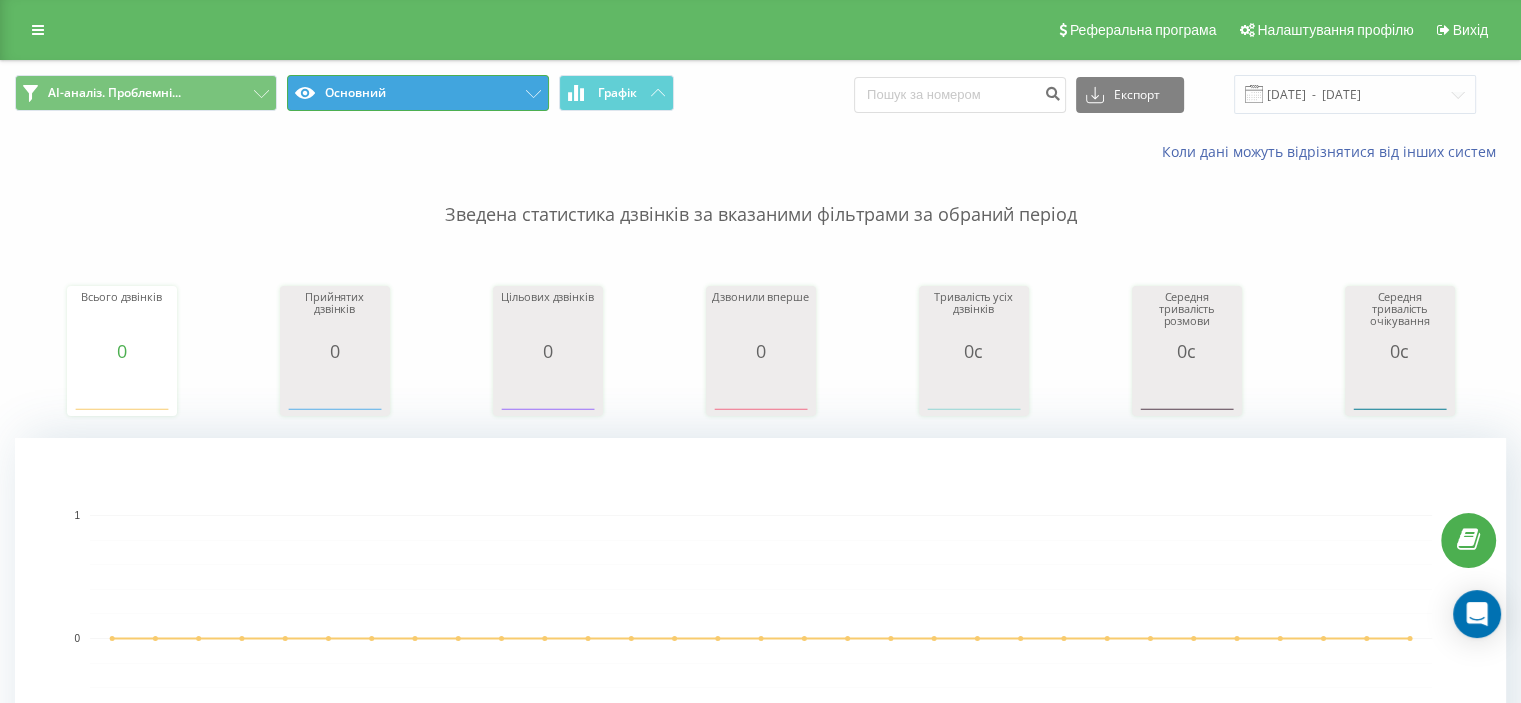 click on "Основний" at bounding box center (418, 93) 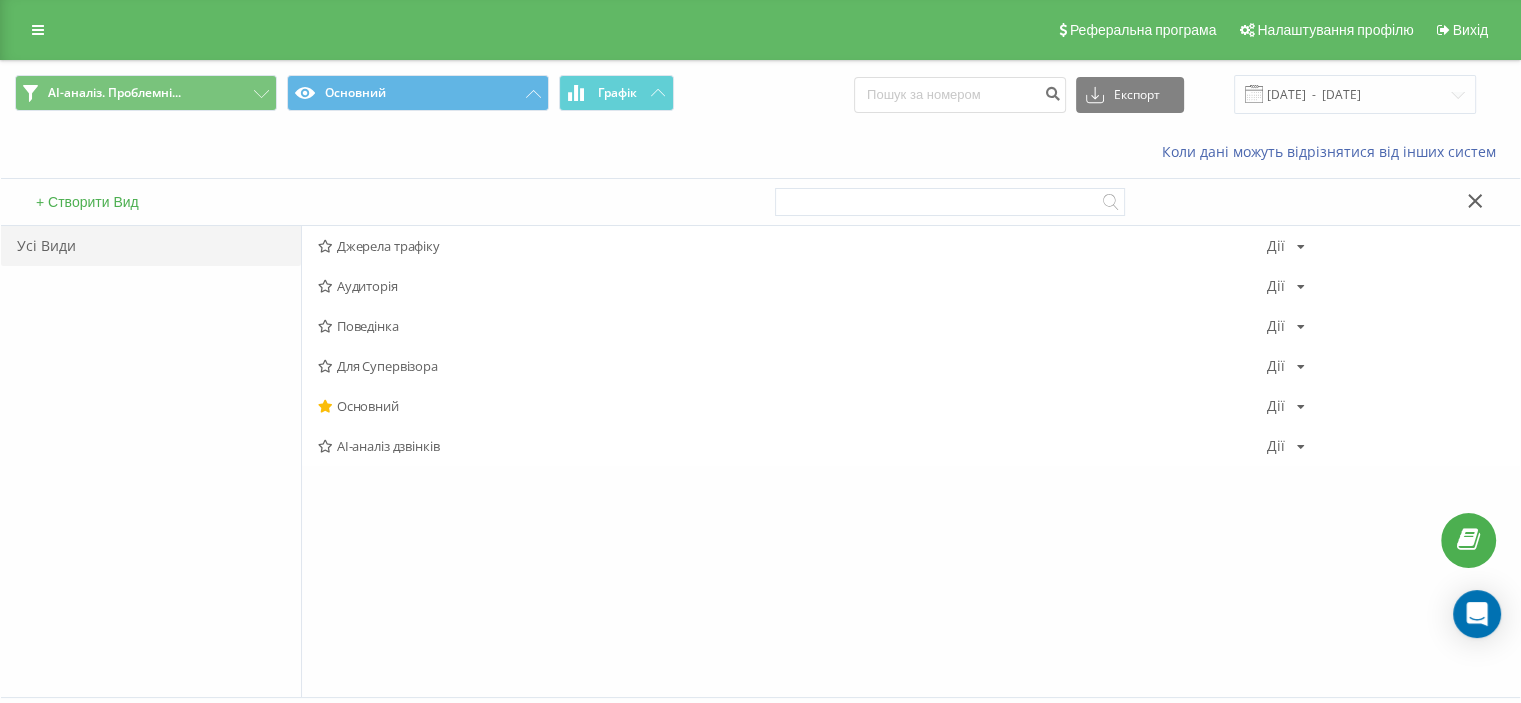 click on "AI-аналіз дзвінків" at bounding box center [792, 446] 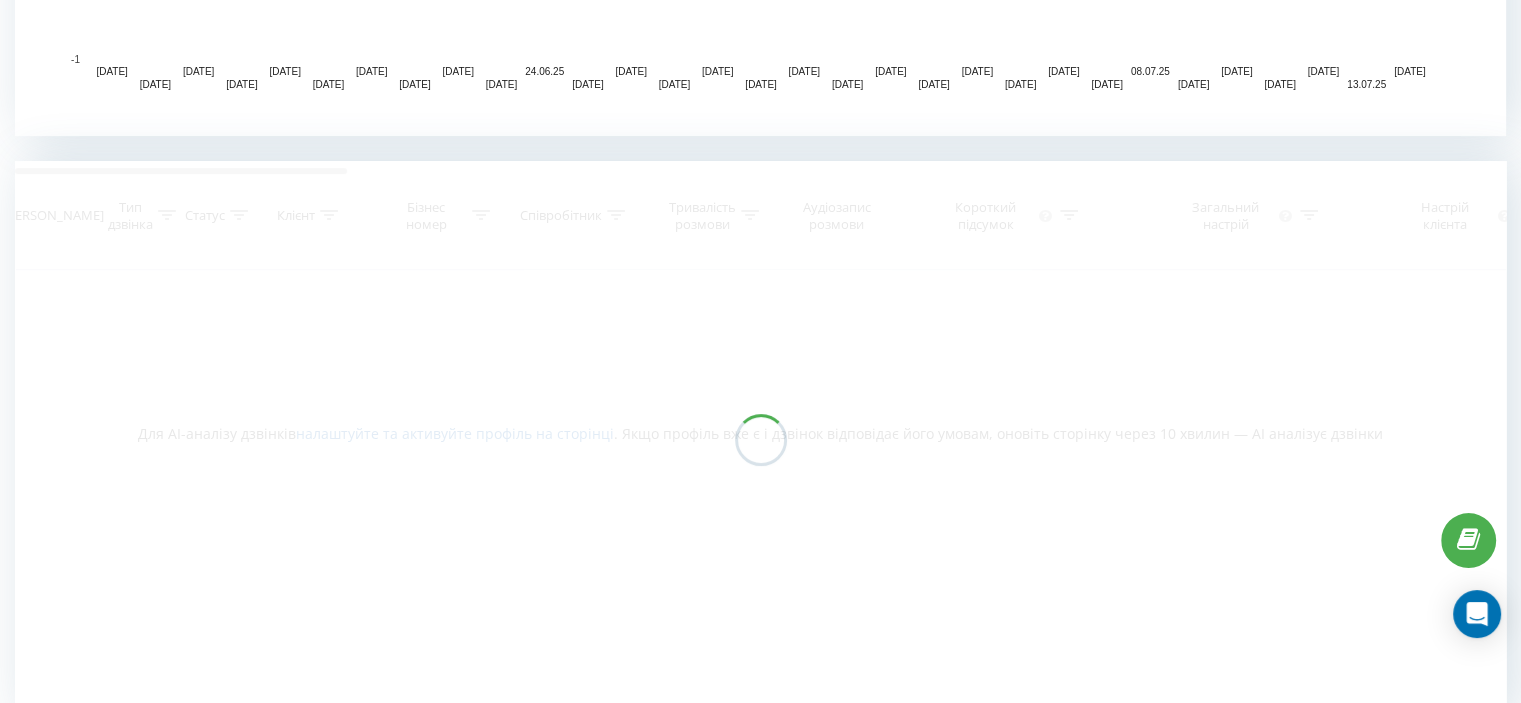 scroll, scrollTop: 752, scrollLeft: 0, axis: vertical 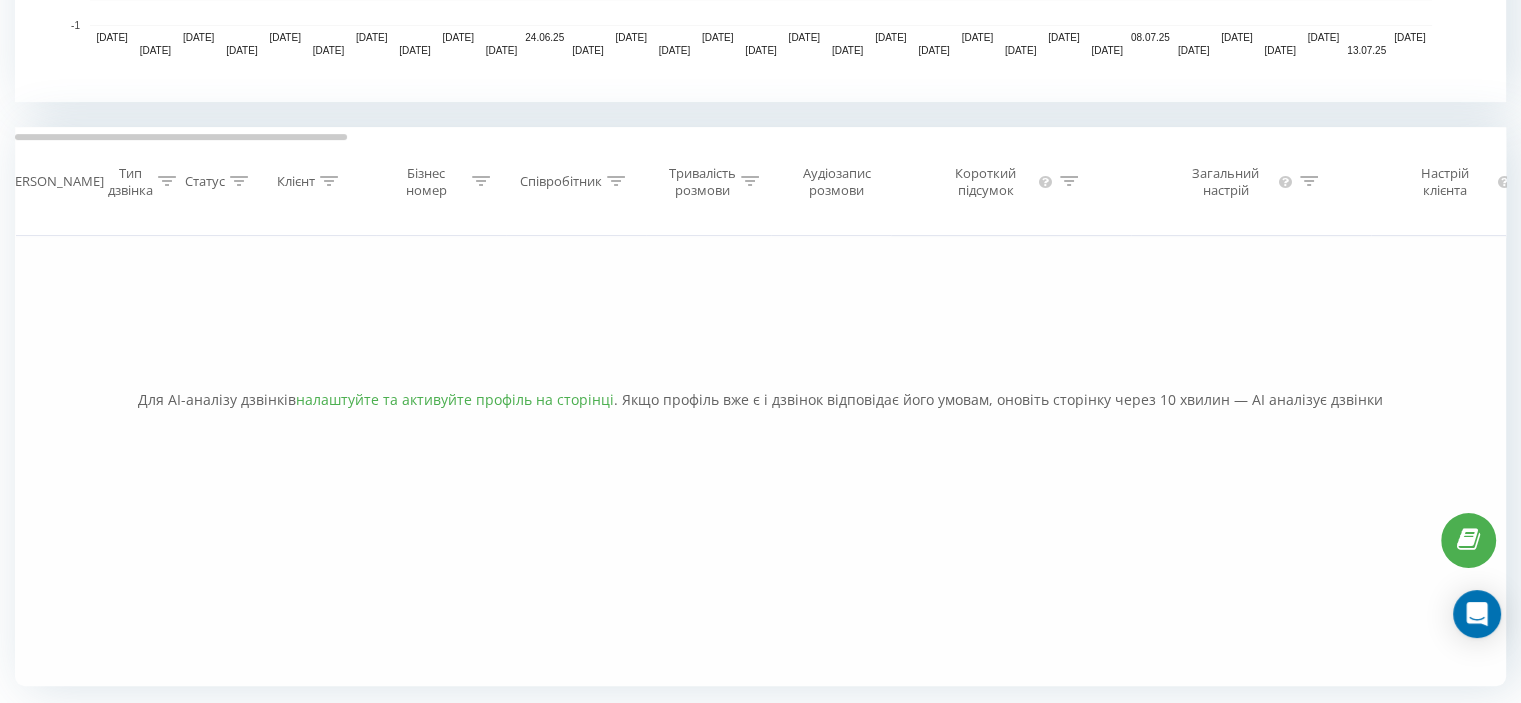 click on "налаштуйте та активуйте профіль на сторінці" at bounding box center (455, 399) 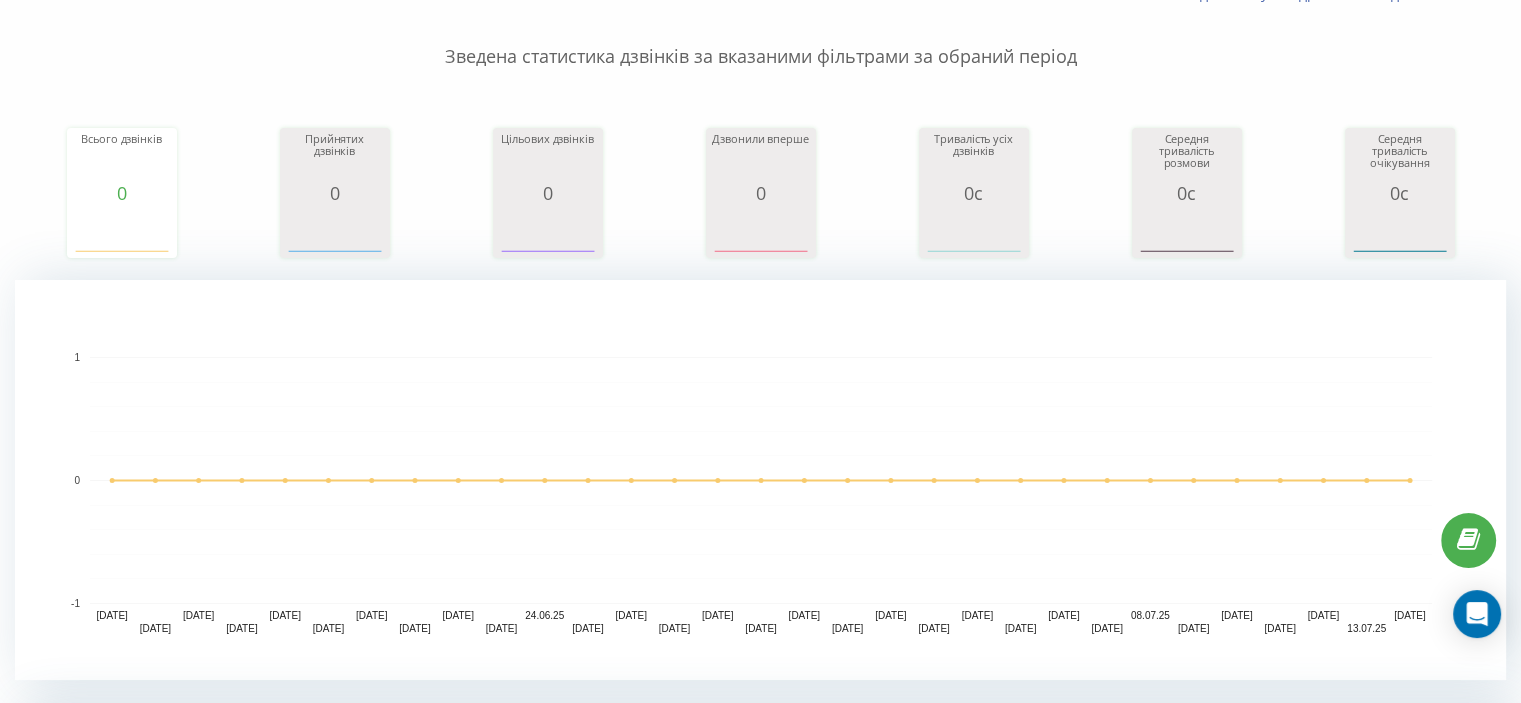 scroll, scrollTop: 0, scrollLeft: 0, axis: both 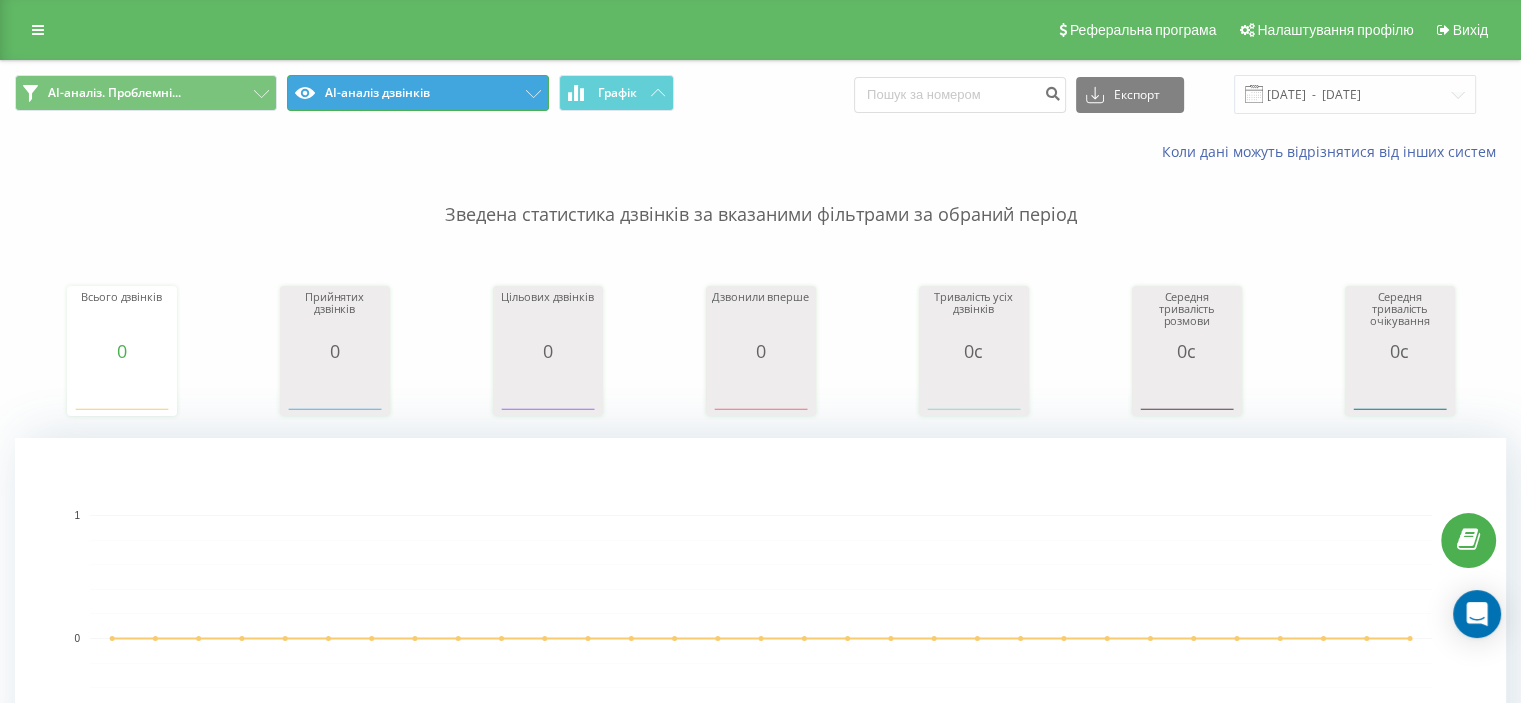 click on "AI-аналіз дзвінків" at bounding box center [418, 93] 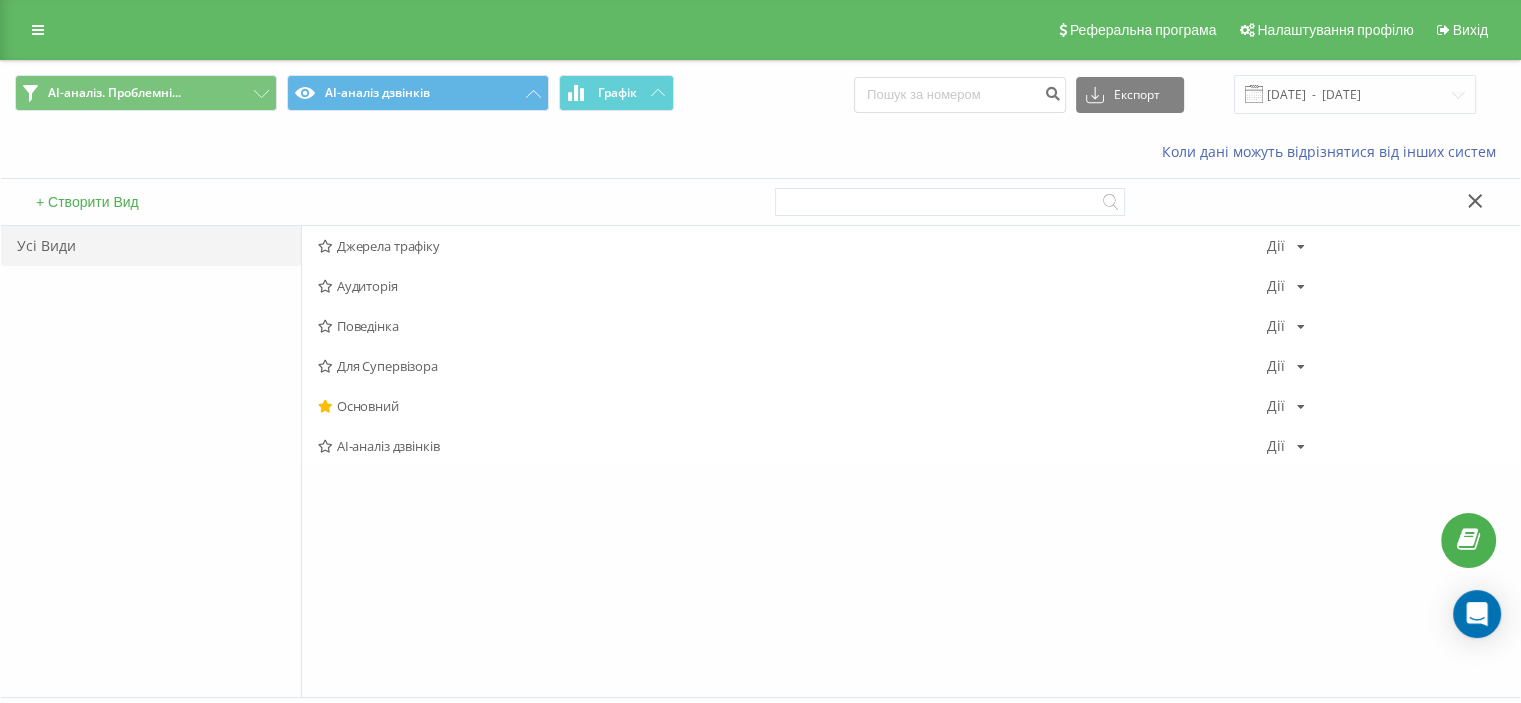 click on "Джерела трафіку Дії Редагувати Копіювати Видалити За замовчуванням Поділитися Аудиторія Дії Редагувати Копіювати Видалити За замовчуванням Поділитися Поведінка Дії Редагувати Копіювати Видалити За замовчуванням Поділитися Для Супервізора Дії Редагувати Копіювати Видалити За замовчуванням Поділитися Основний Дії Редагувати Копіювати Видалити За замовчуванням Поділитися AI-аналіз дзвінків Дії Редагувати Копіювати Видалити За замовчуванням Поділитися" at bounding box center (910, 461) 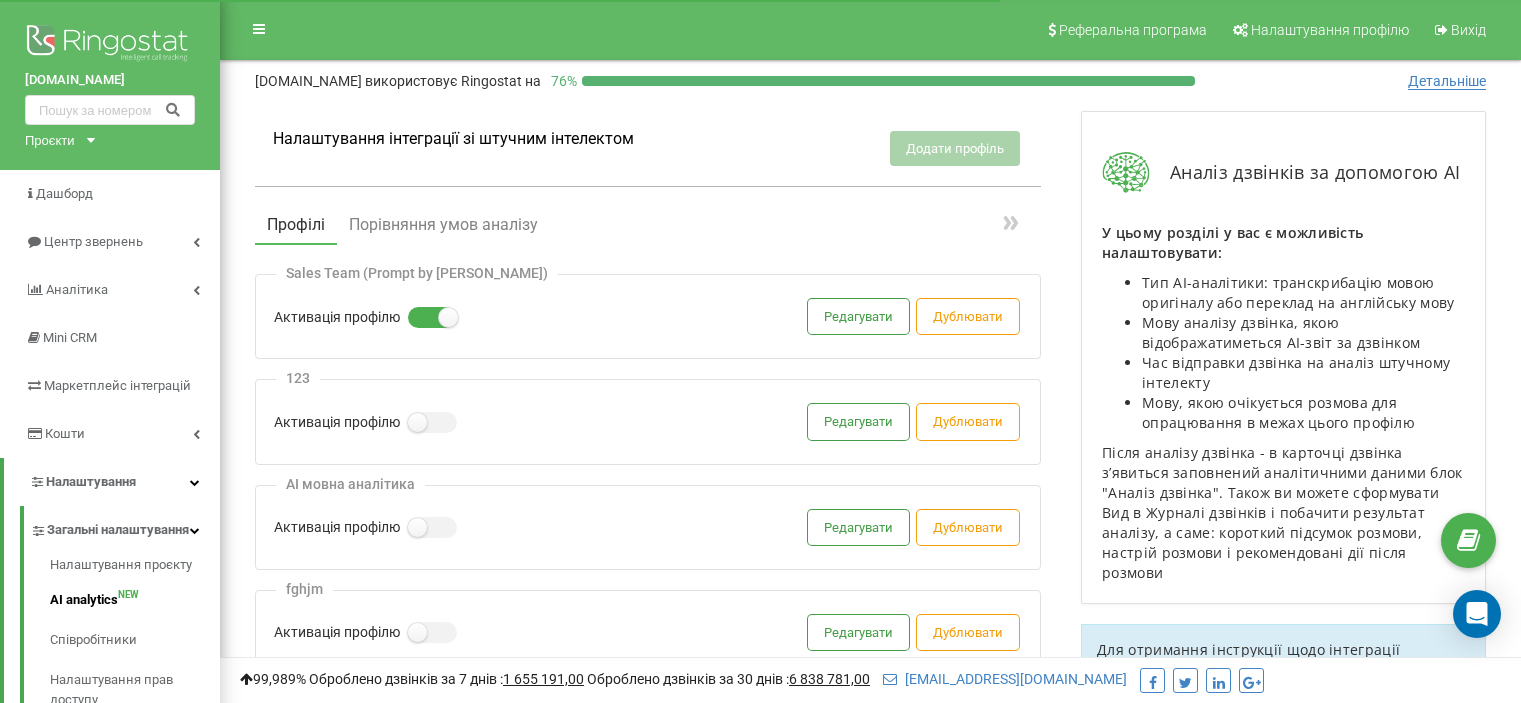 scroll, scrollTop: 0, scrollLeft: 0, axis: both 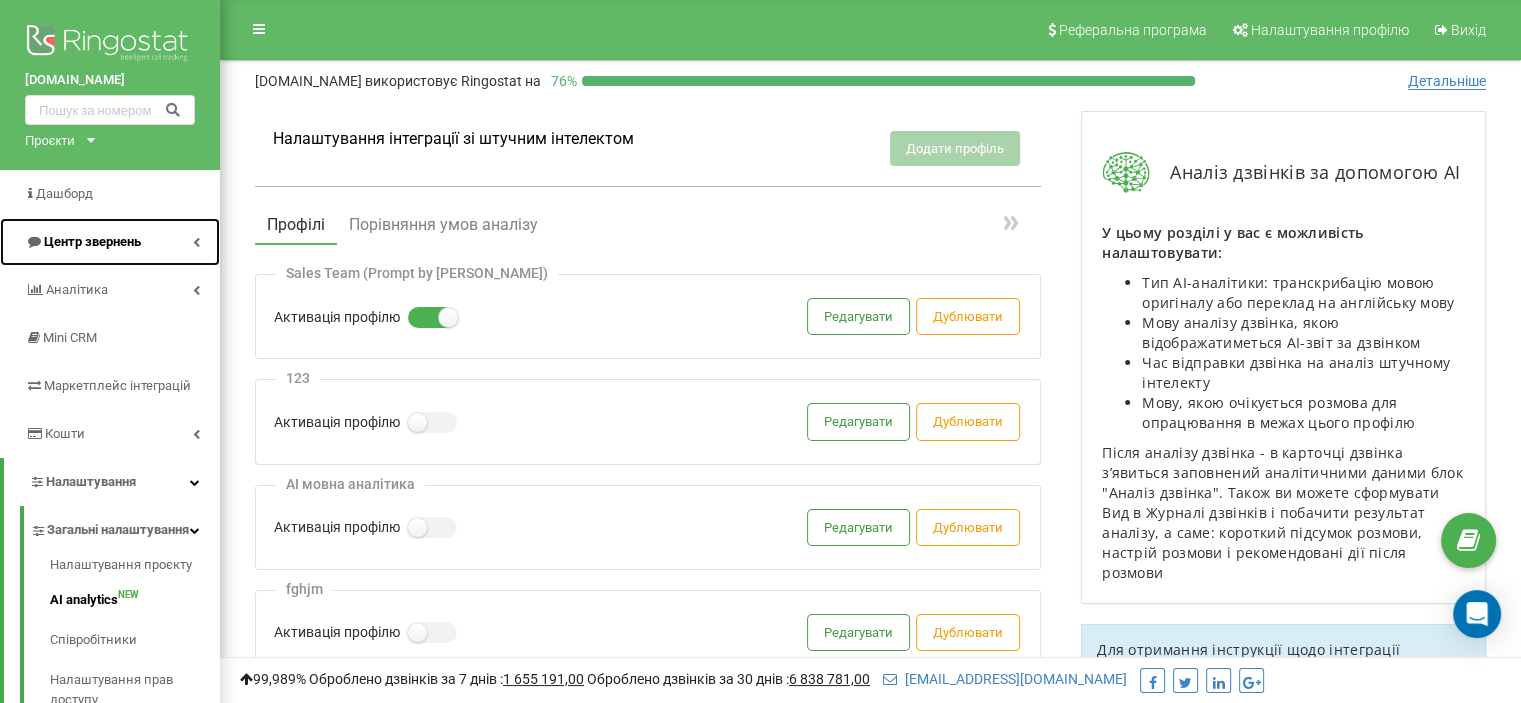 click on "Центр звернень" at bounding box center [92, 241] 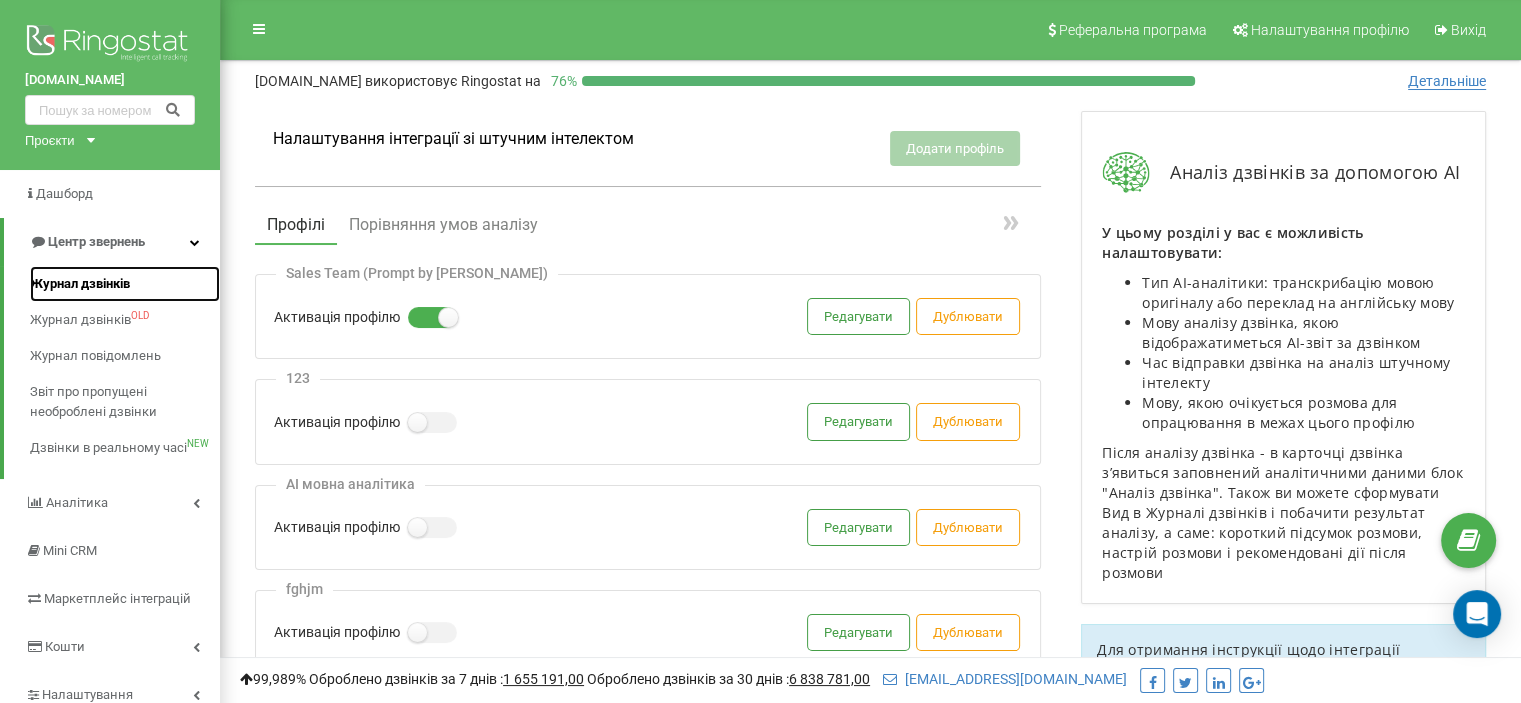 click on "Журнал дзвінків" at bounding box center [80, 284] 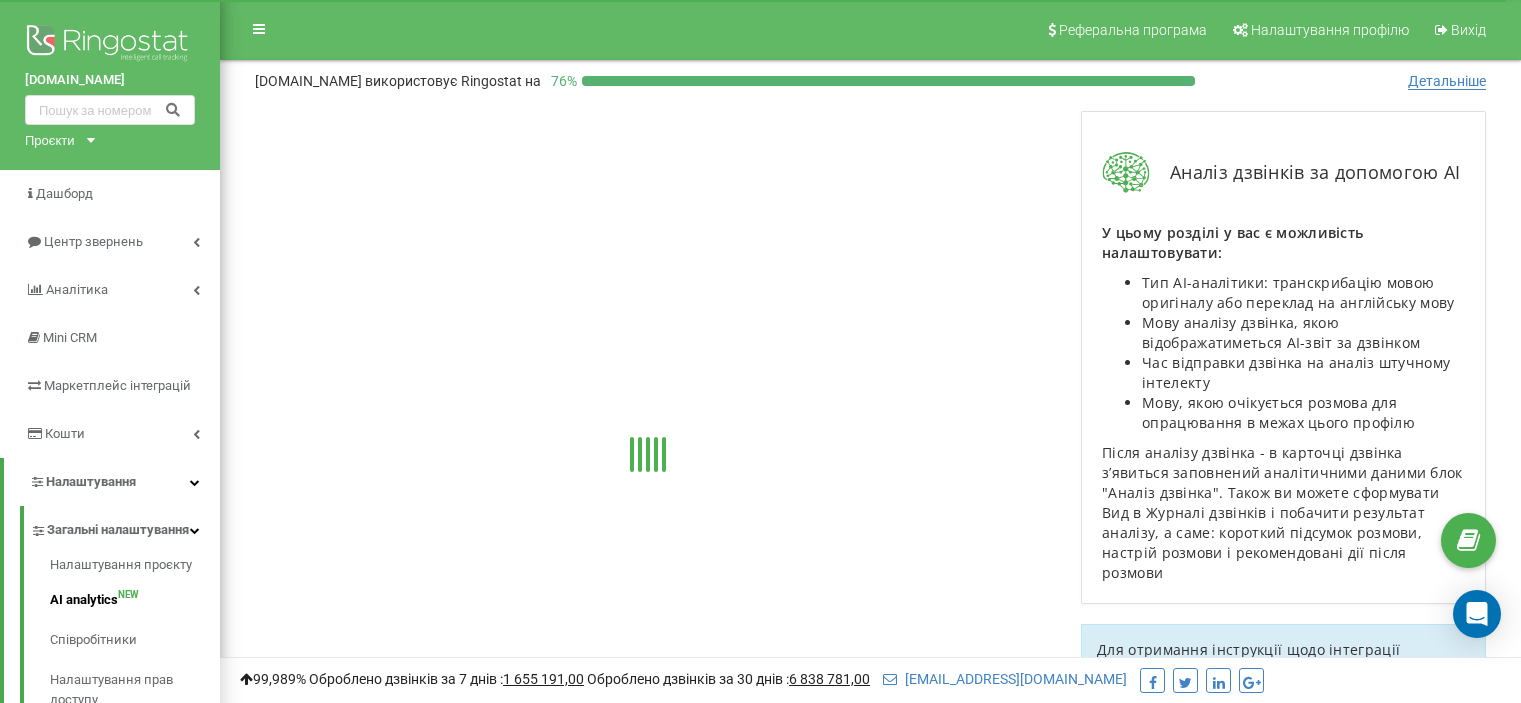 scroll, scrollTop: 0, scrollLeft: 0, axis: both 